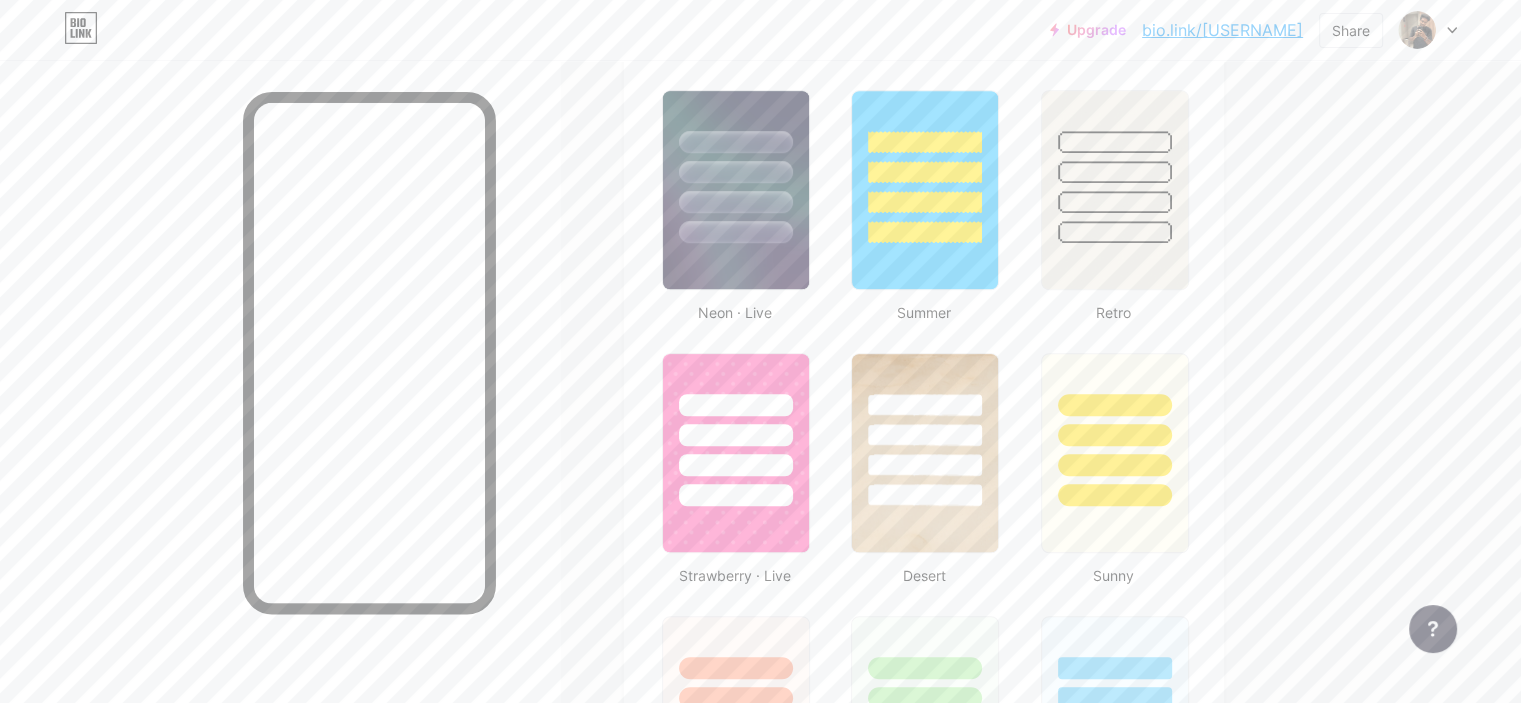 scroll, scrollTop: 1276, scrollLeft: 0, axis: vertical 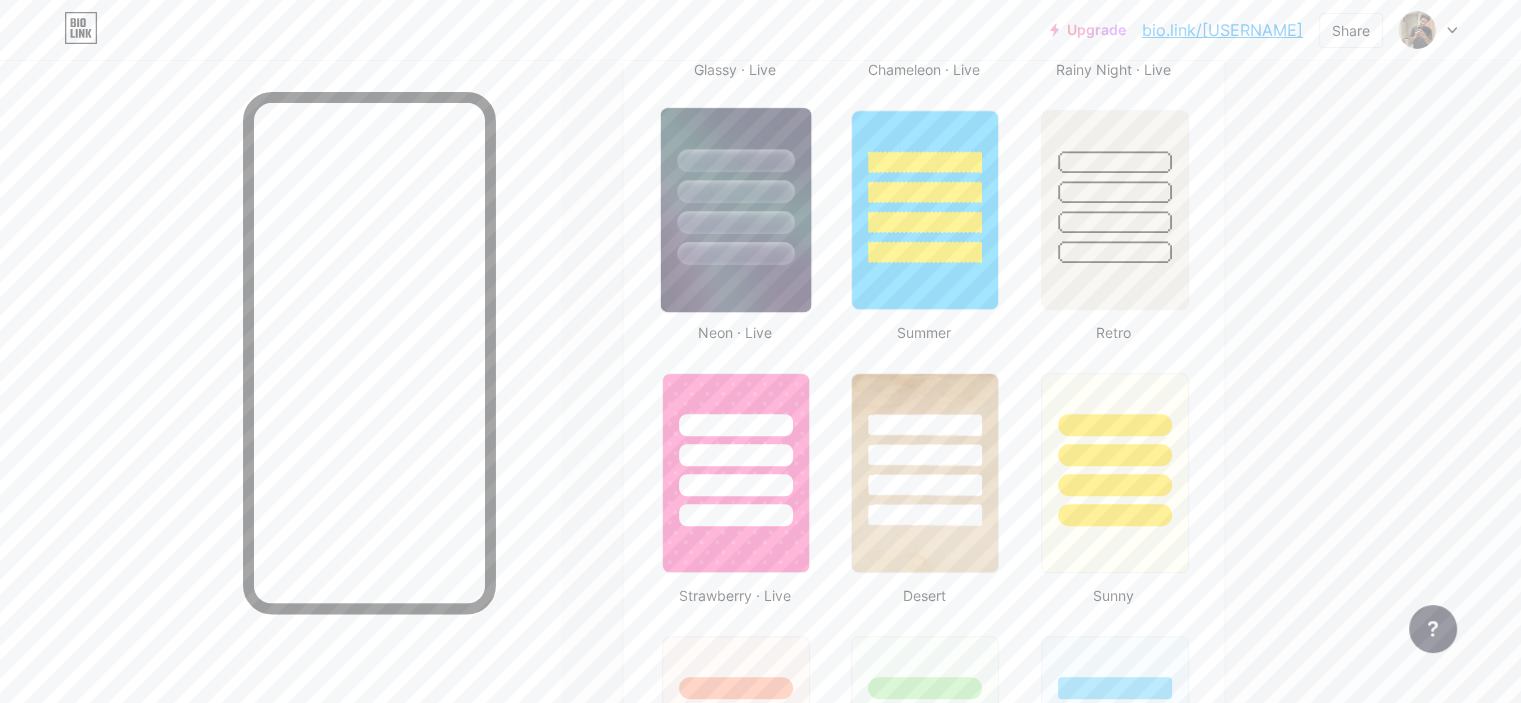 click at bounding box center [735, 222] 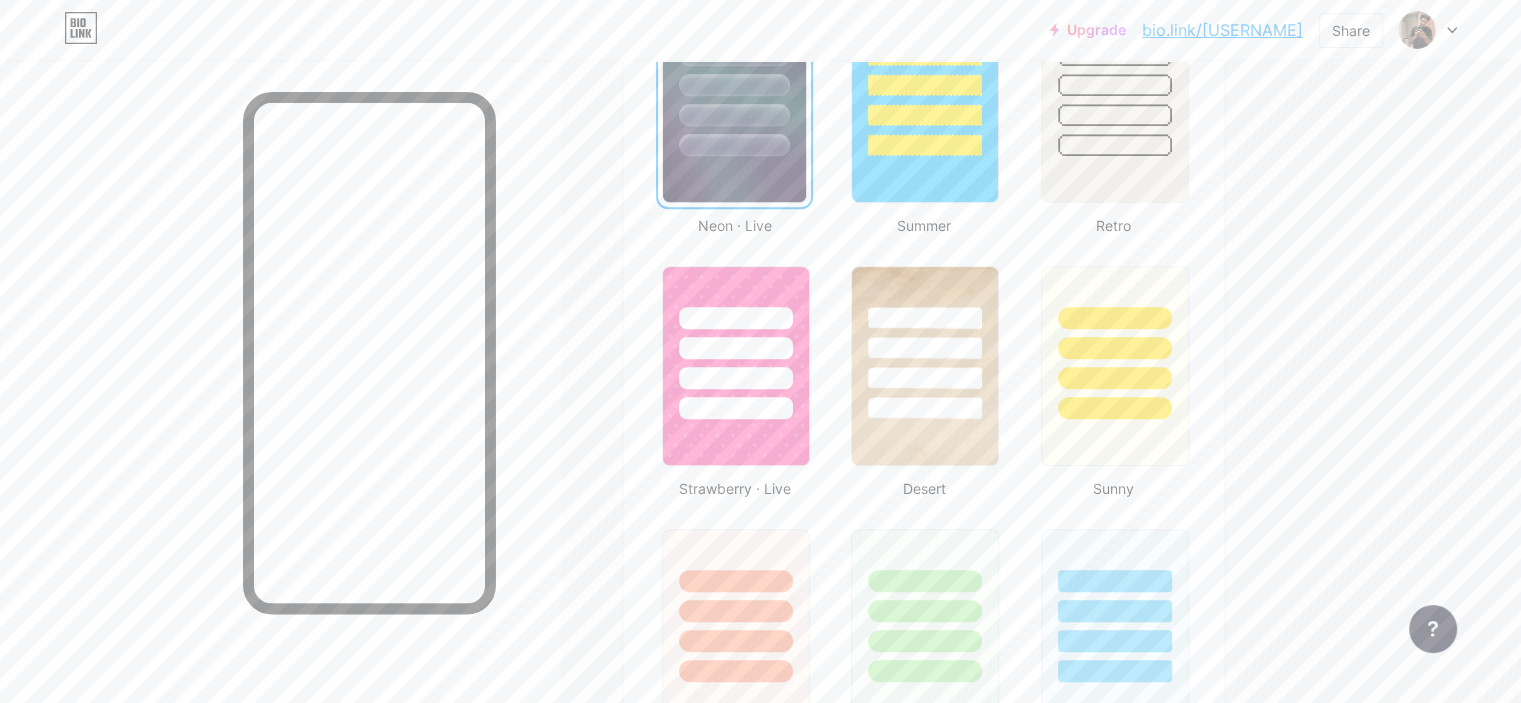scroll, scrollTop: 1392, scrollLeft: 0, axis: vertical 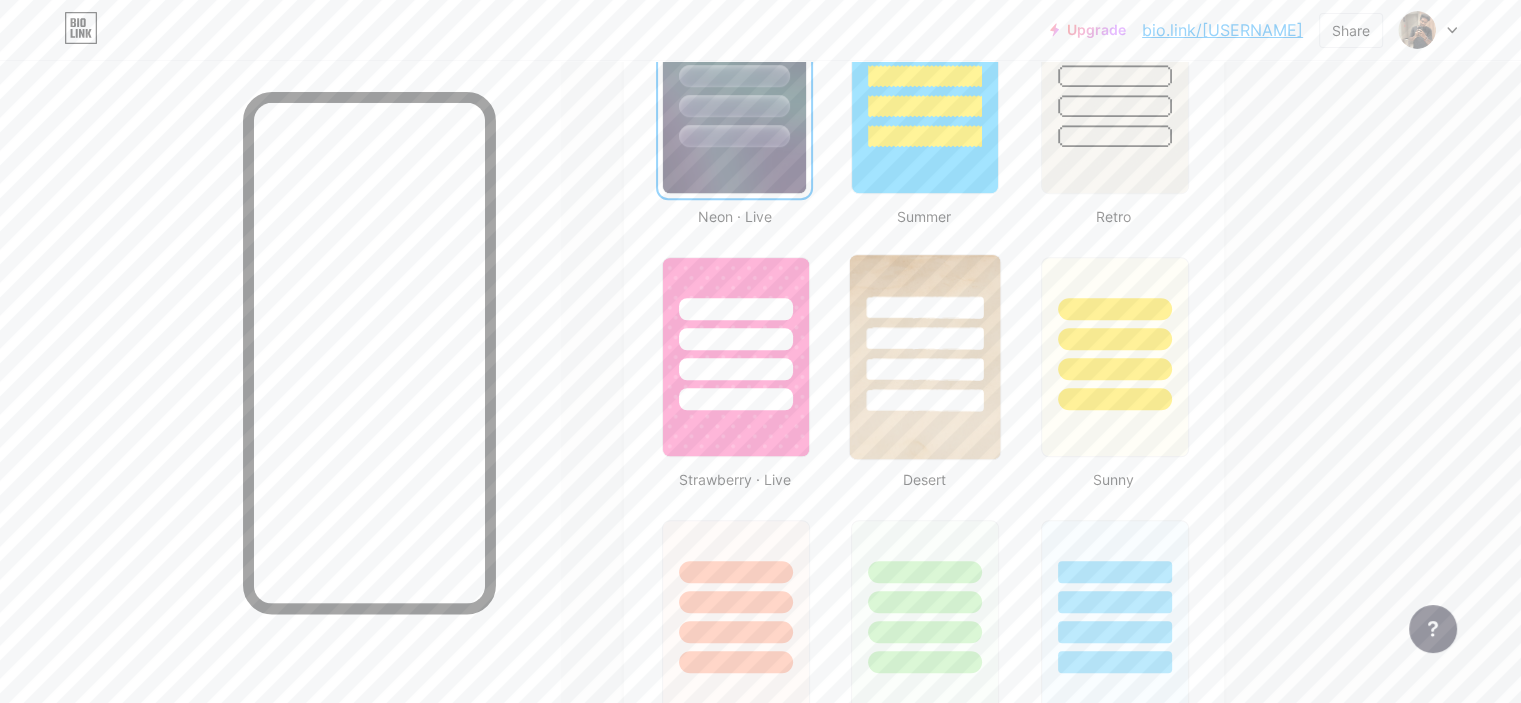 click at bounding box center (925, 333) 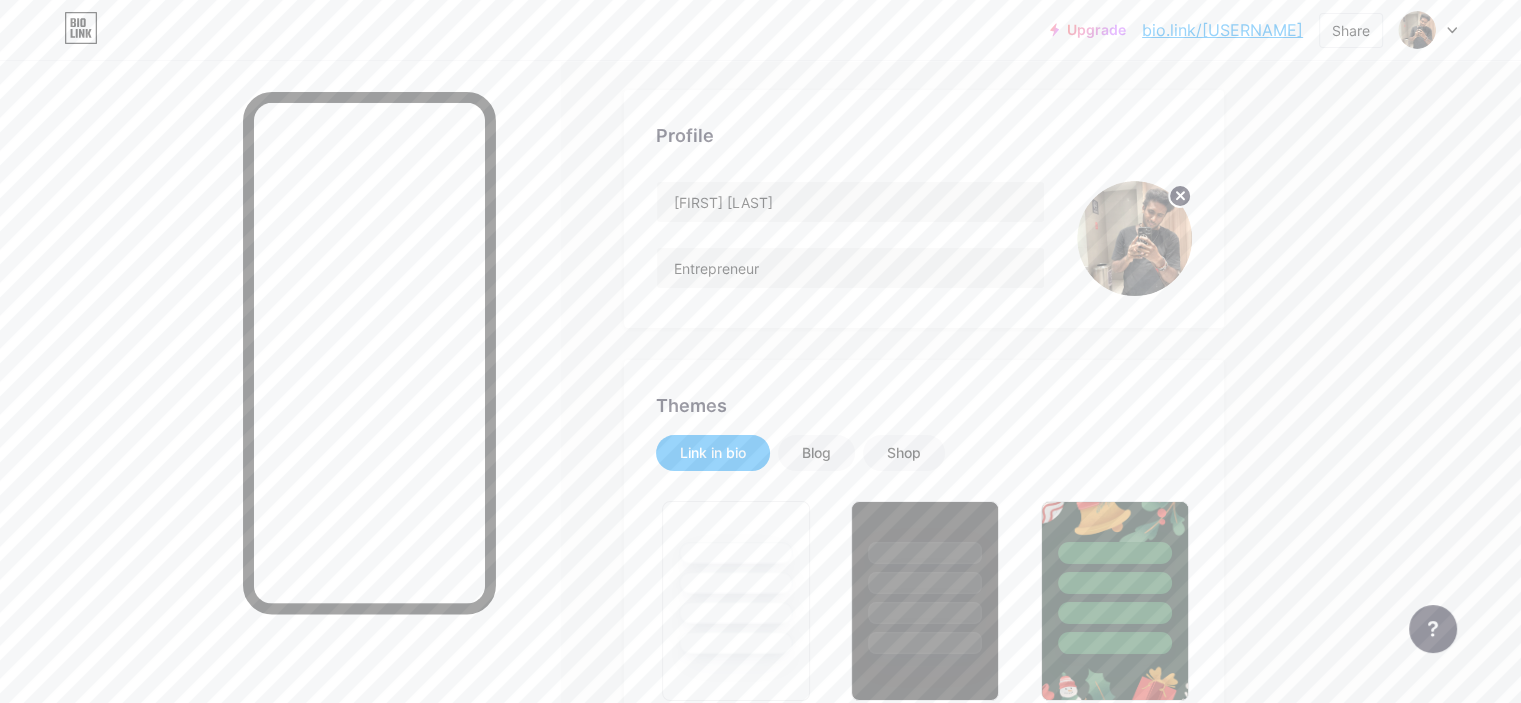 scroll, scrollTop: 0, scrollLeft: 0, axis: both 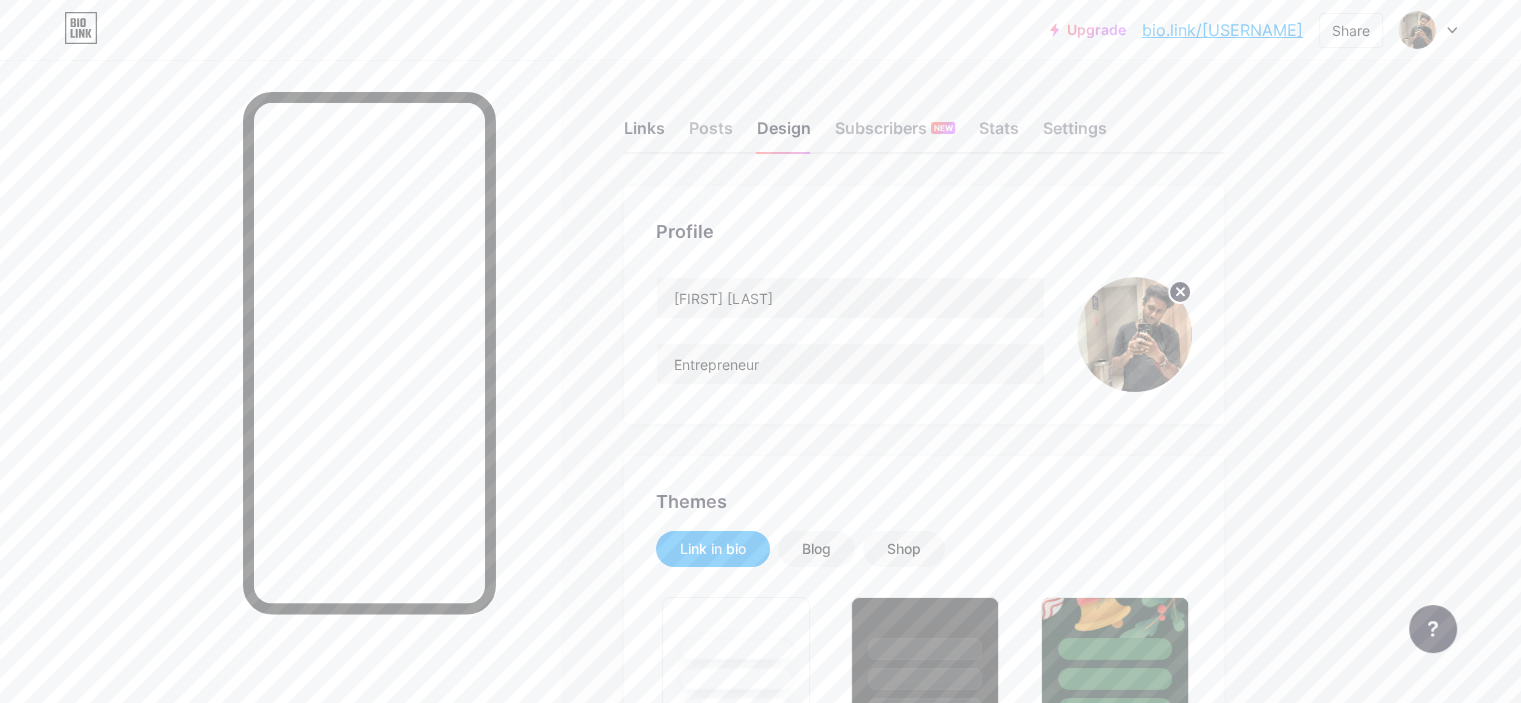 click on "Links" at bounding box center (644, 134) 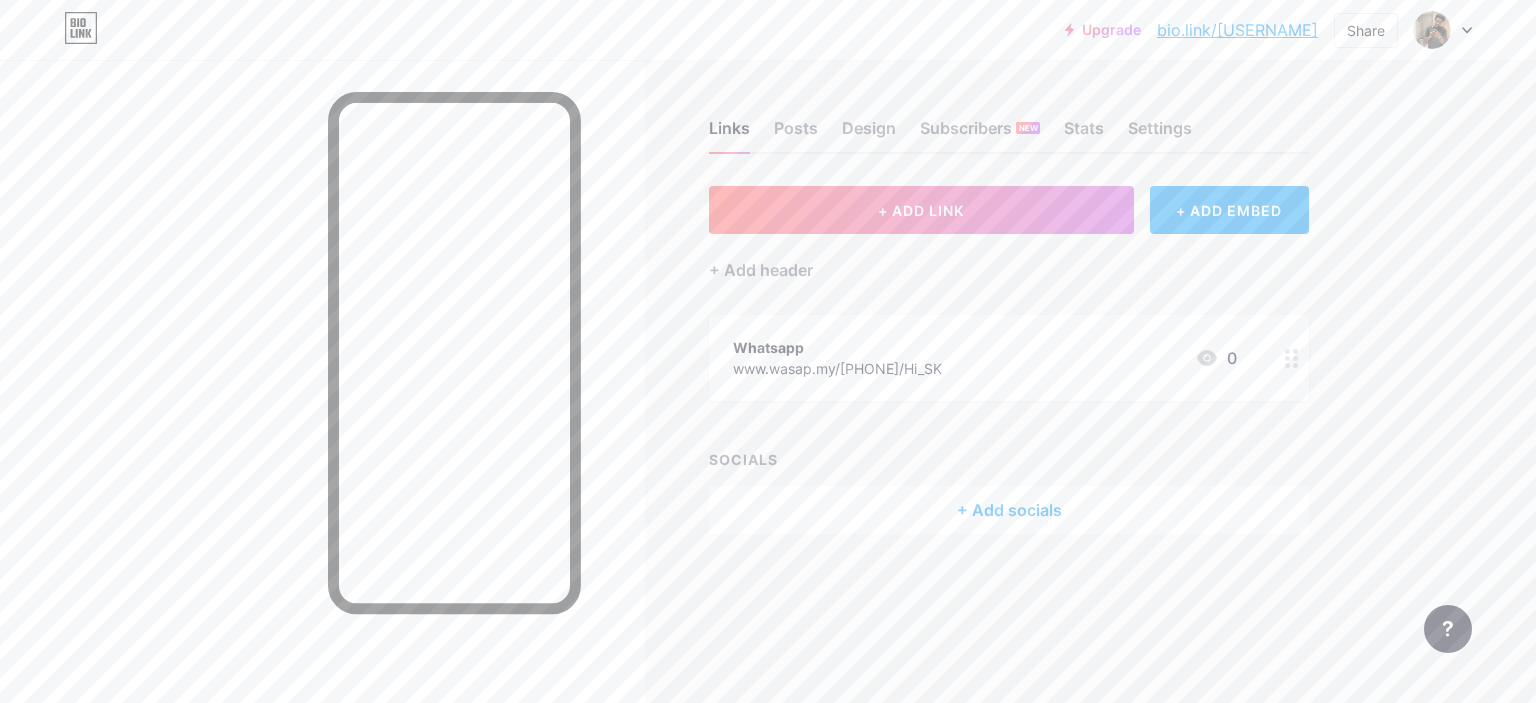 click 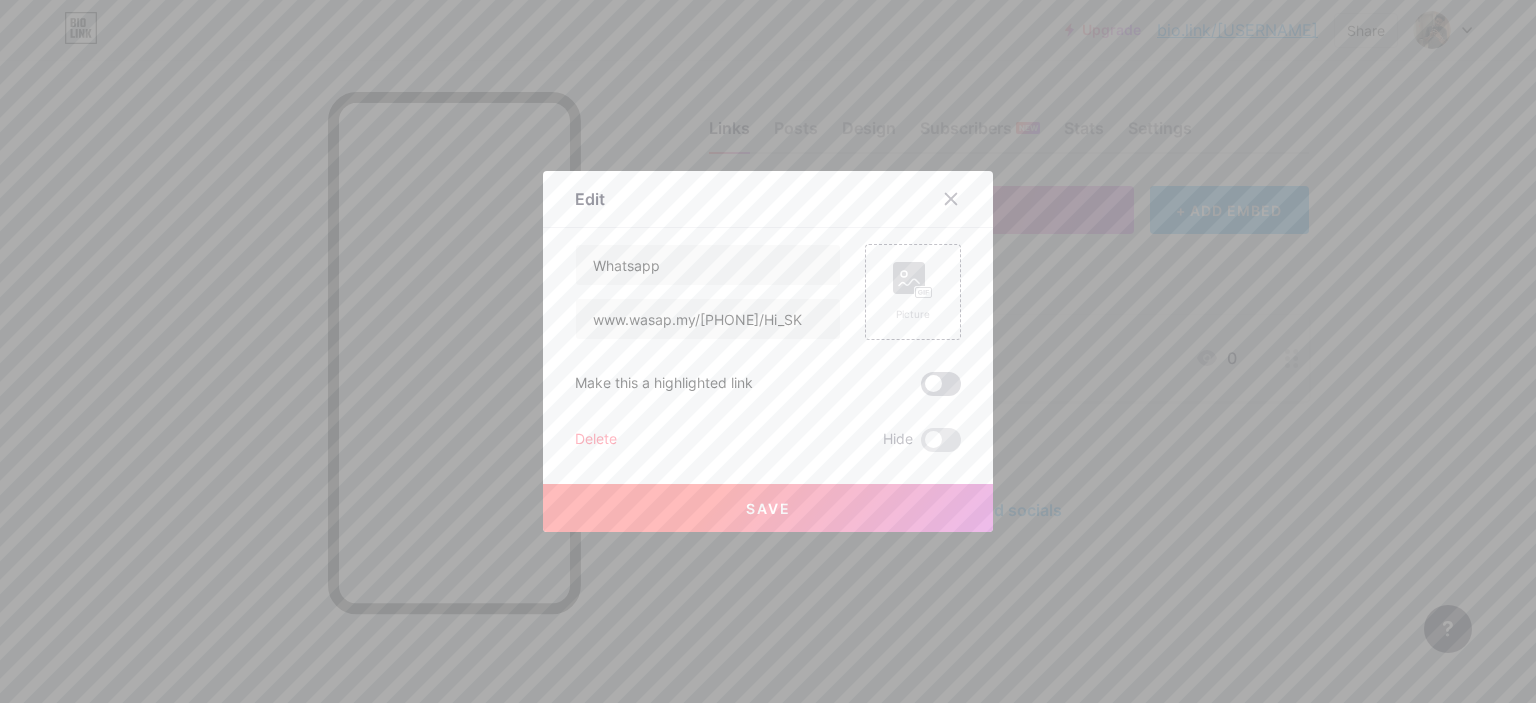 click at bounding box center (941, 384) 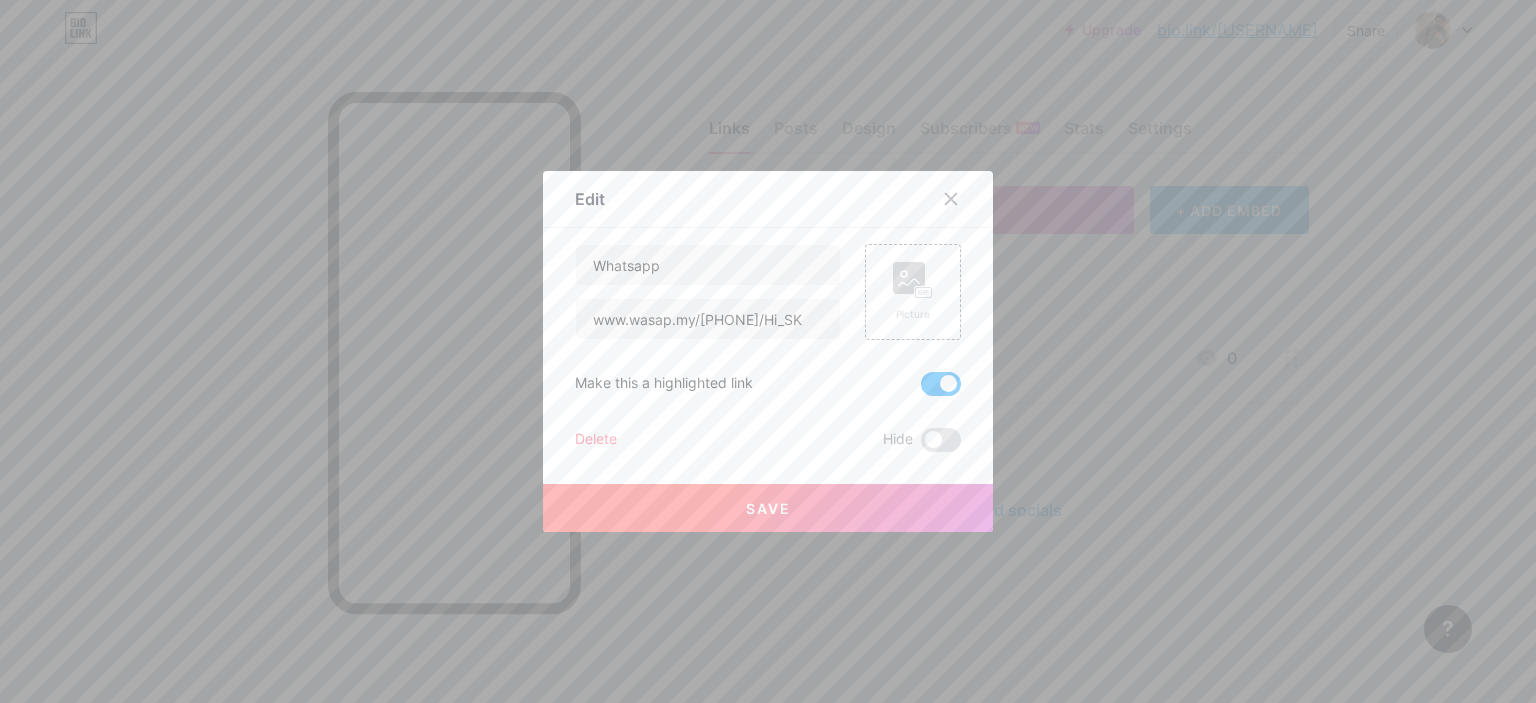 click on "Save" at bounding box center (768, 508) 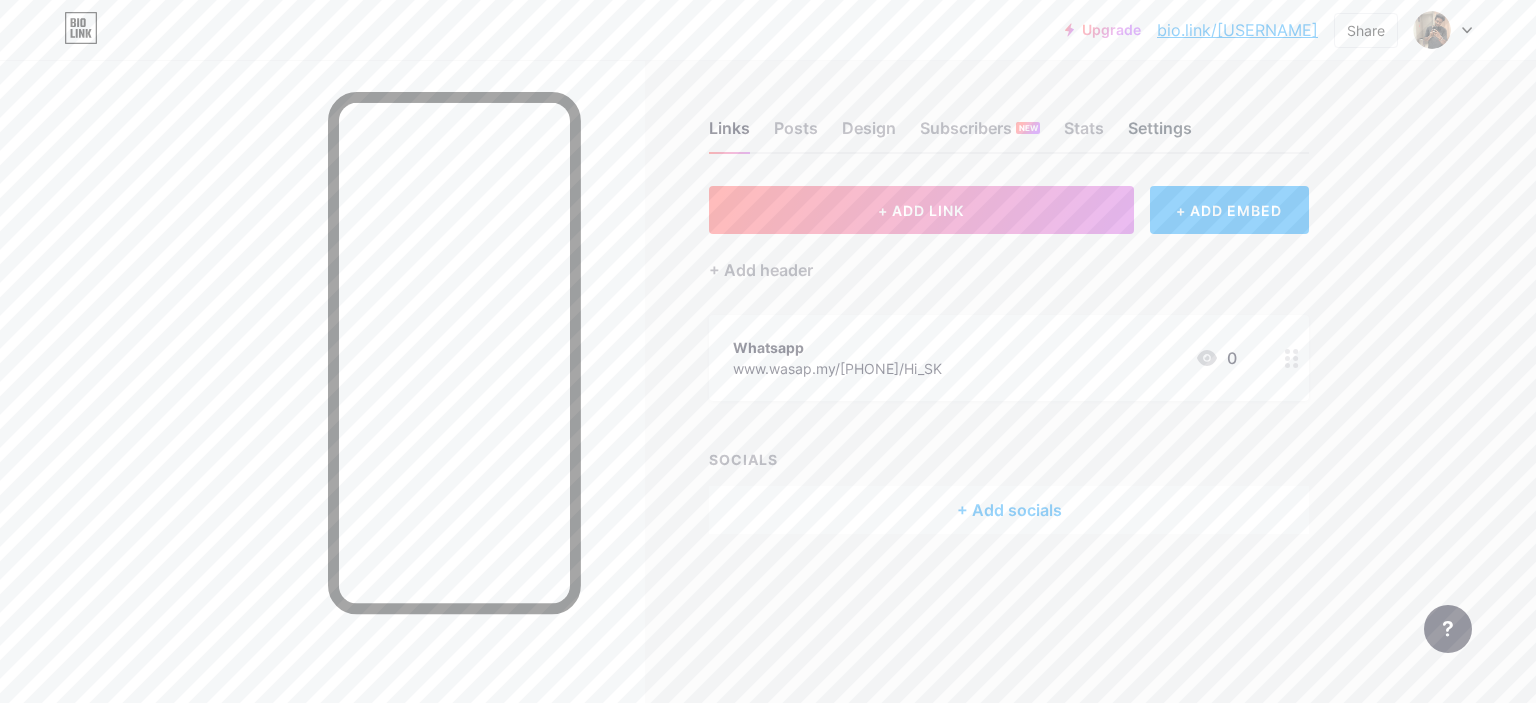 click on "Settings" at bounding box center [1160, 134] 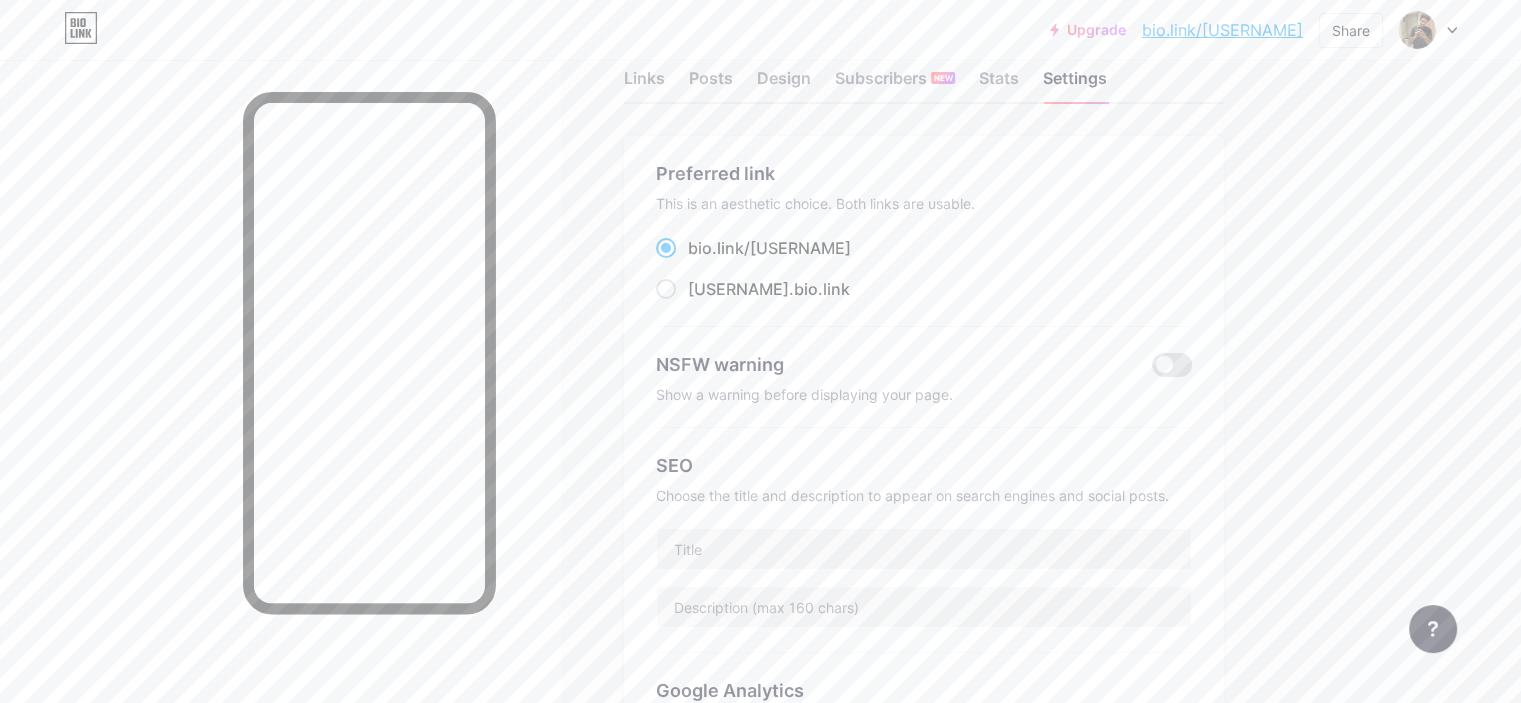 scroll, scrollTop: 52, scrollLeft: 0, axis: vertical 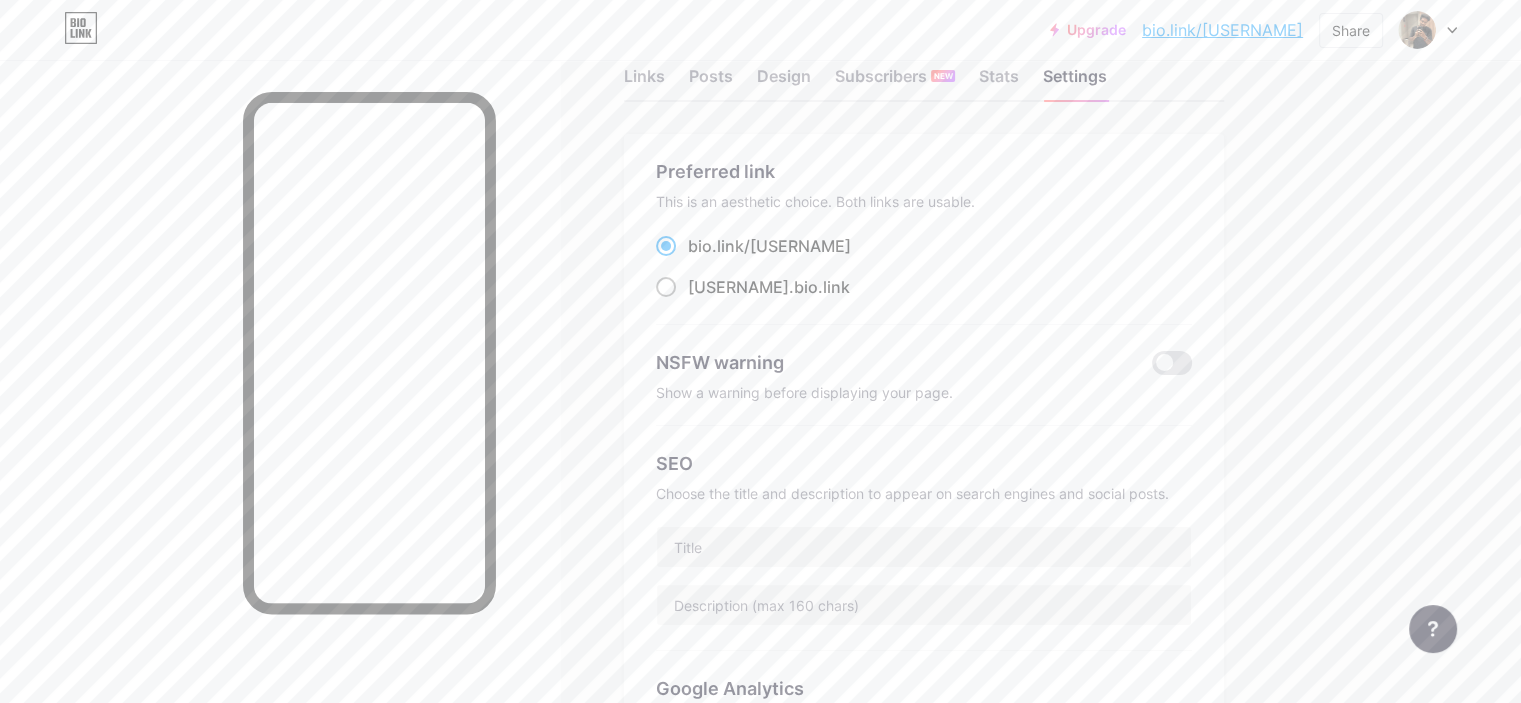click at bounding box center [666, 287] 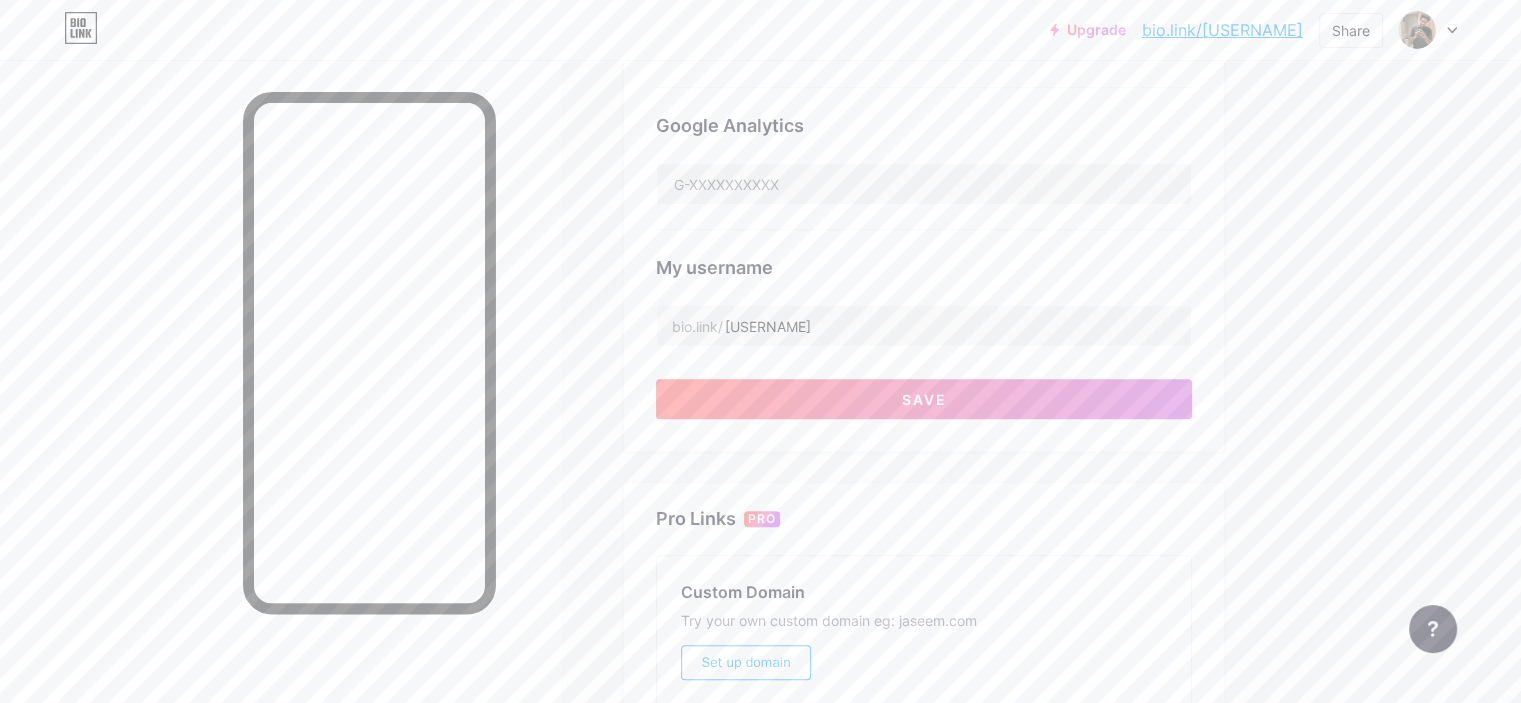 scroll, scrollTop: 616, scrollLeft: 0, axis: vertical 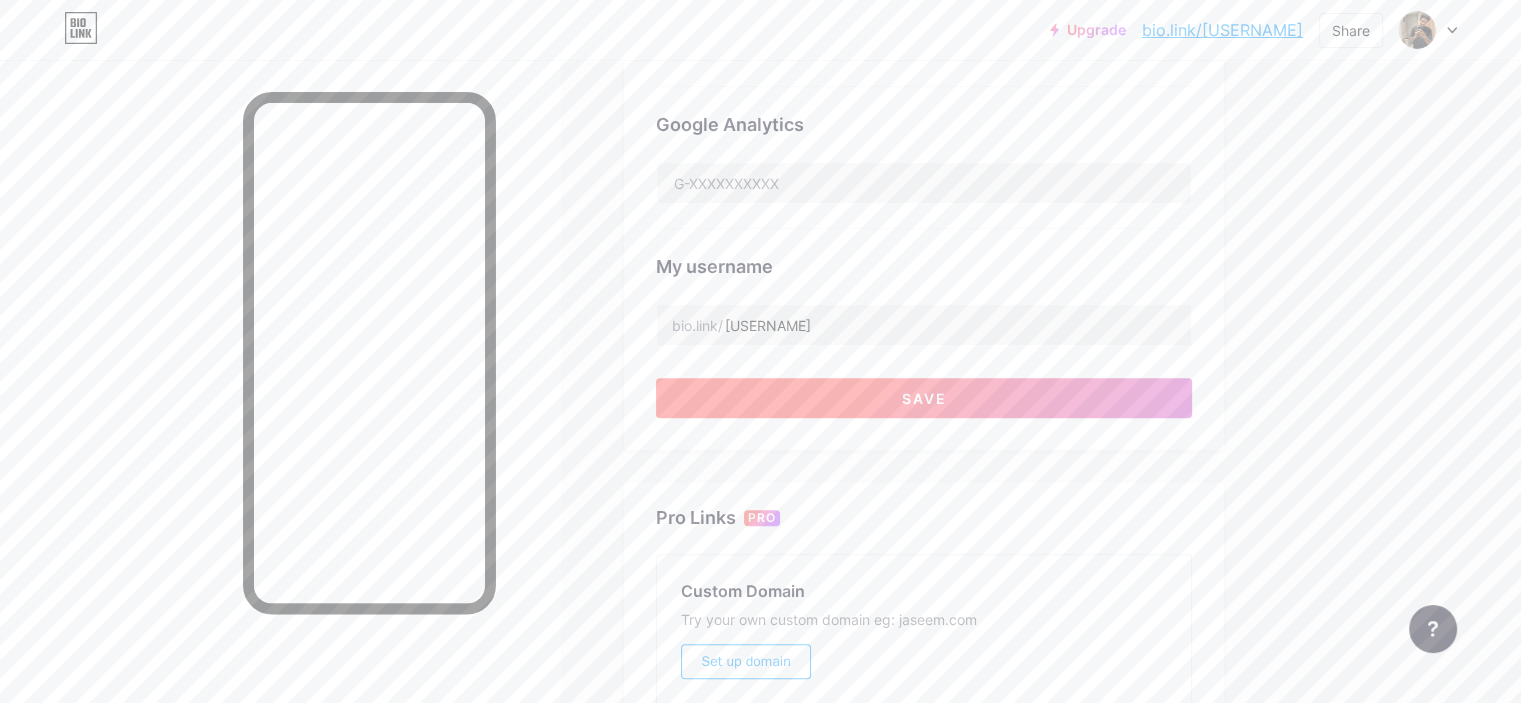 click on "Save" at bounding box center [924, 398] 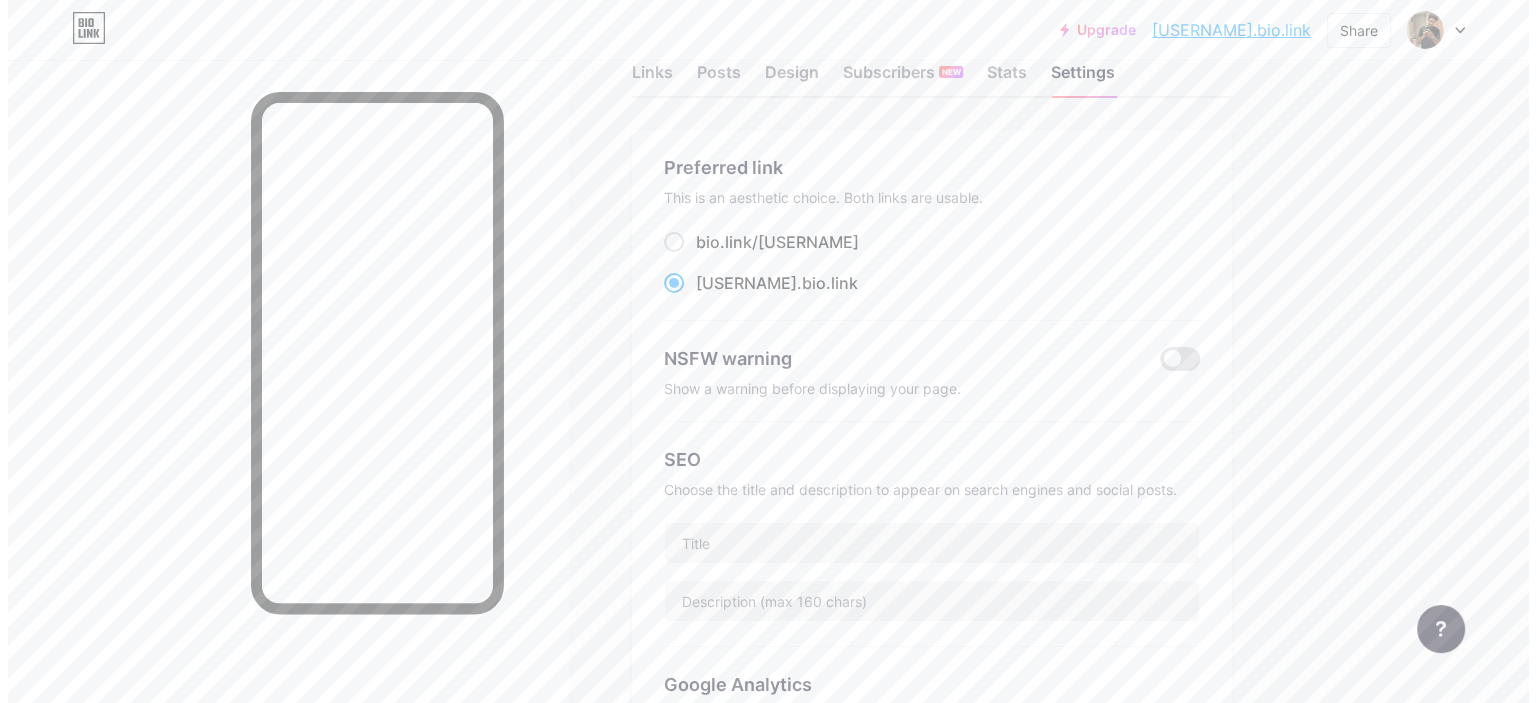 scroll, scrollTop: 0, scrollLeft: 0, axis: both 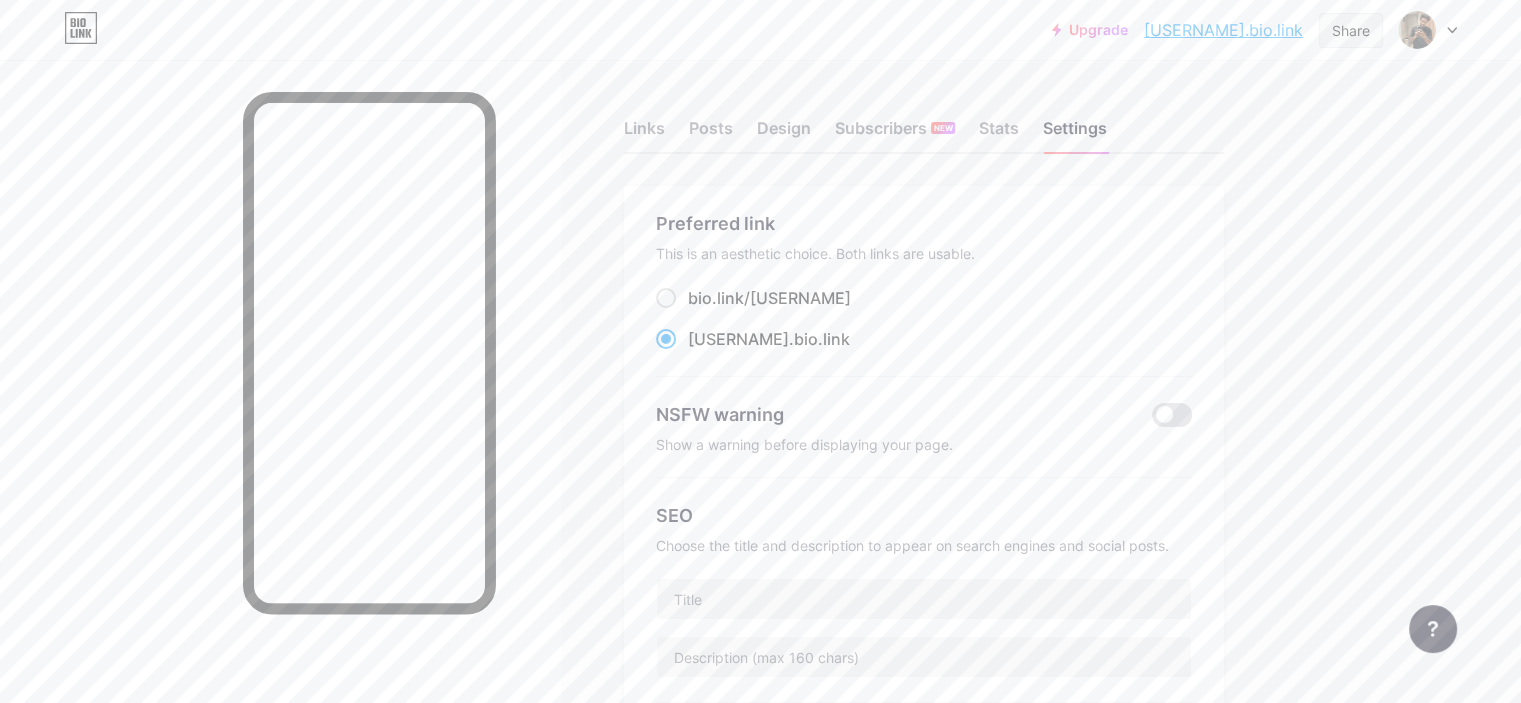 click on "Share" at bounding box center [1351, 30] 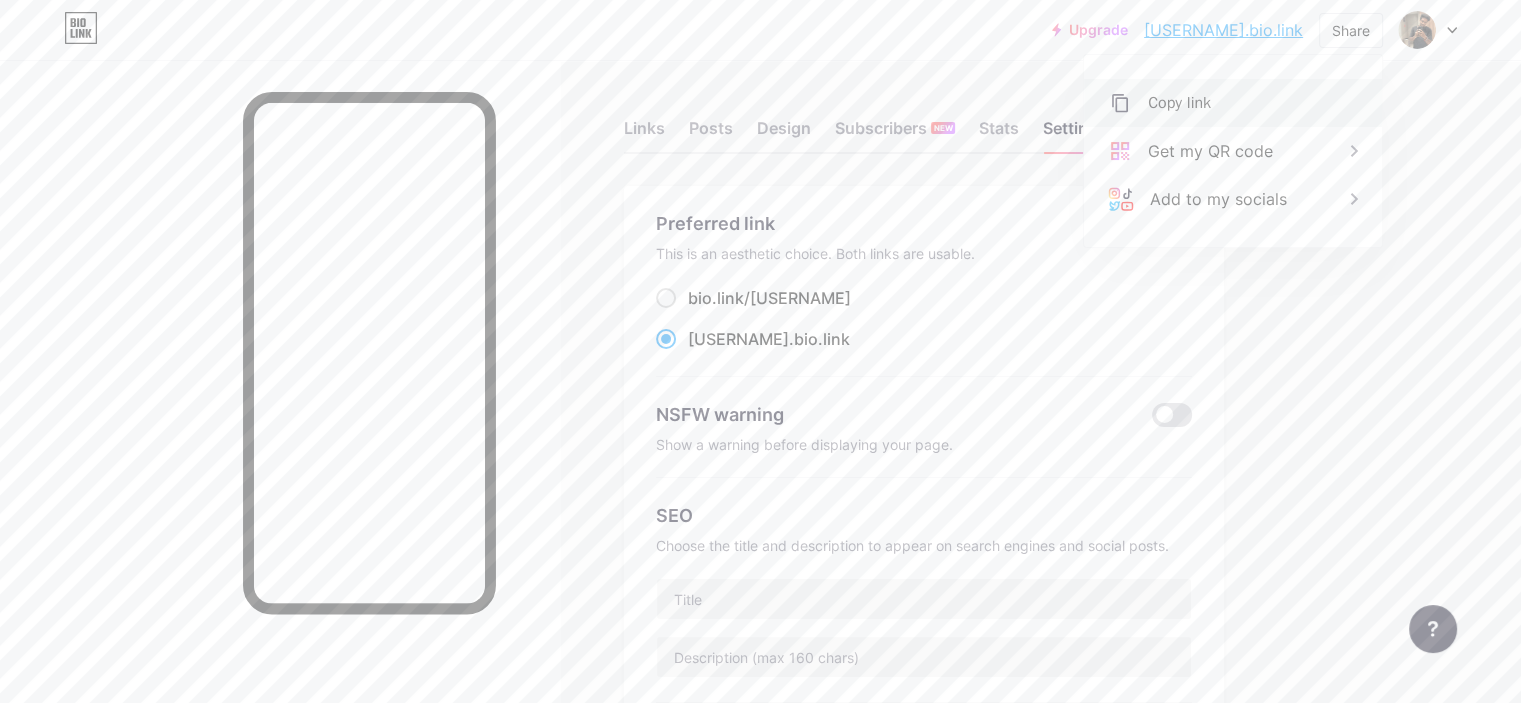 click on "Copy link" at bounding box center [1179, 103] 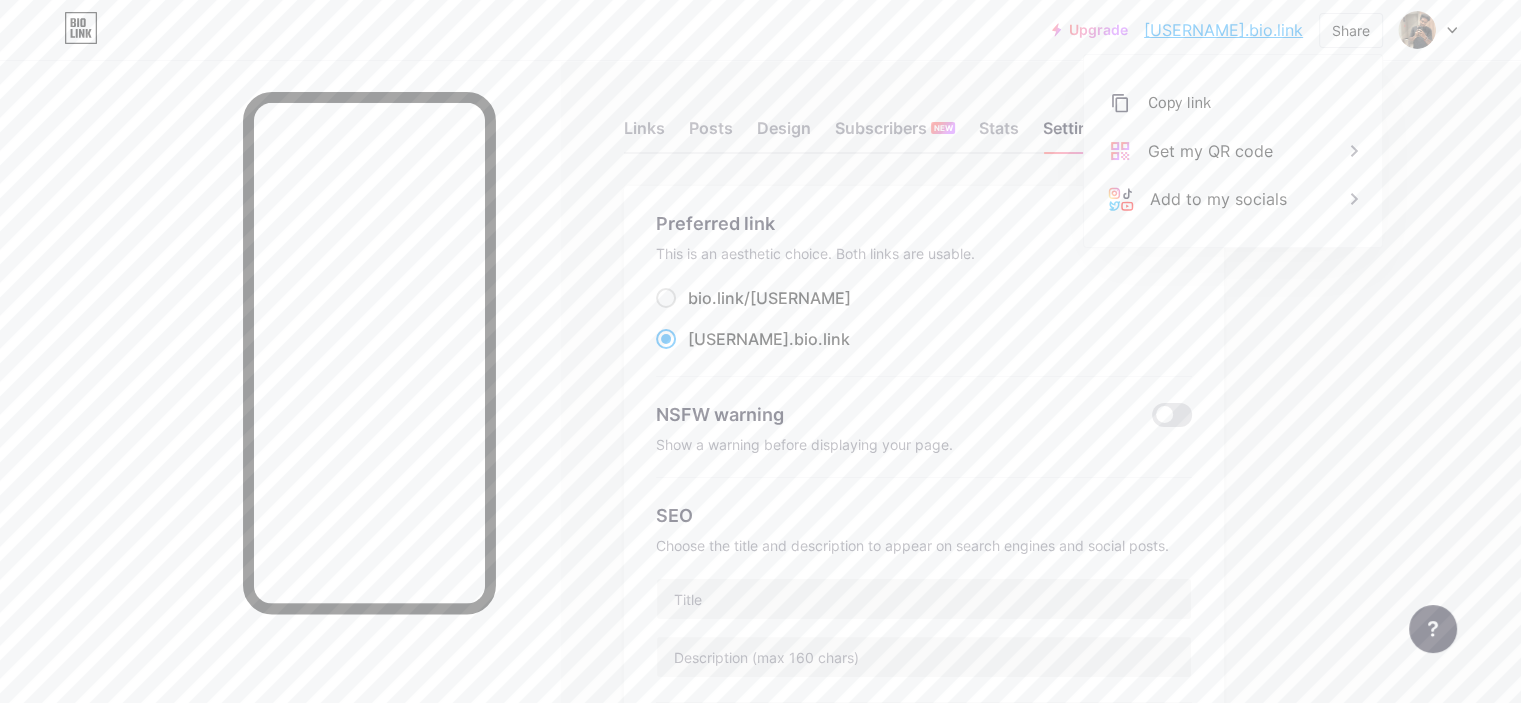 click on "Links
Posts
Design
Subscribers
NEW
Stats
Settings     Preferred link   This is an aesthetic choice. Both links are usable.
bio.link/ [USERNAME]       [USERNAME] .bio.link
NSFW warning       Show a warning before displaying your page.     SEO   Choose the title and description to appear on search engines and social posts.           Google Analytics       My username   bio.link/   [USERNAME]           Pro Links   PRO   Custom Domain   Try your own custom domain eg: jaseem.com   Set
up domain             Emoji link   Add emojis to your link eg: bio.link/😄😭🥵   Create
Go to  Help Center  to learn more or to contact support.   Changes saved           Feature requests             Help center         Contact support" at bounding box center (654, 813) 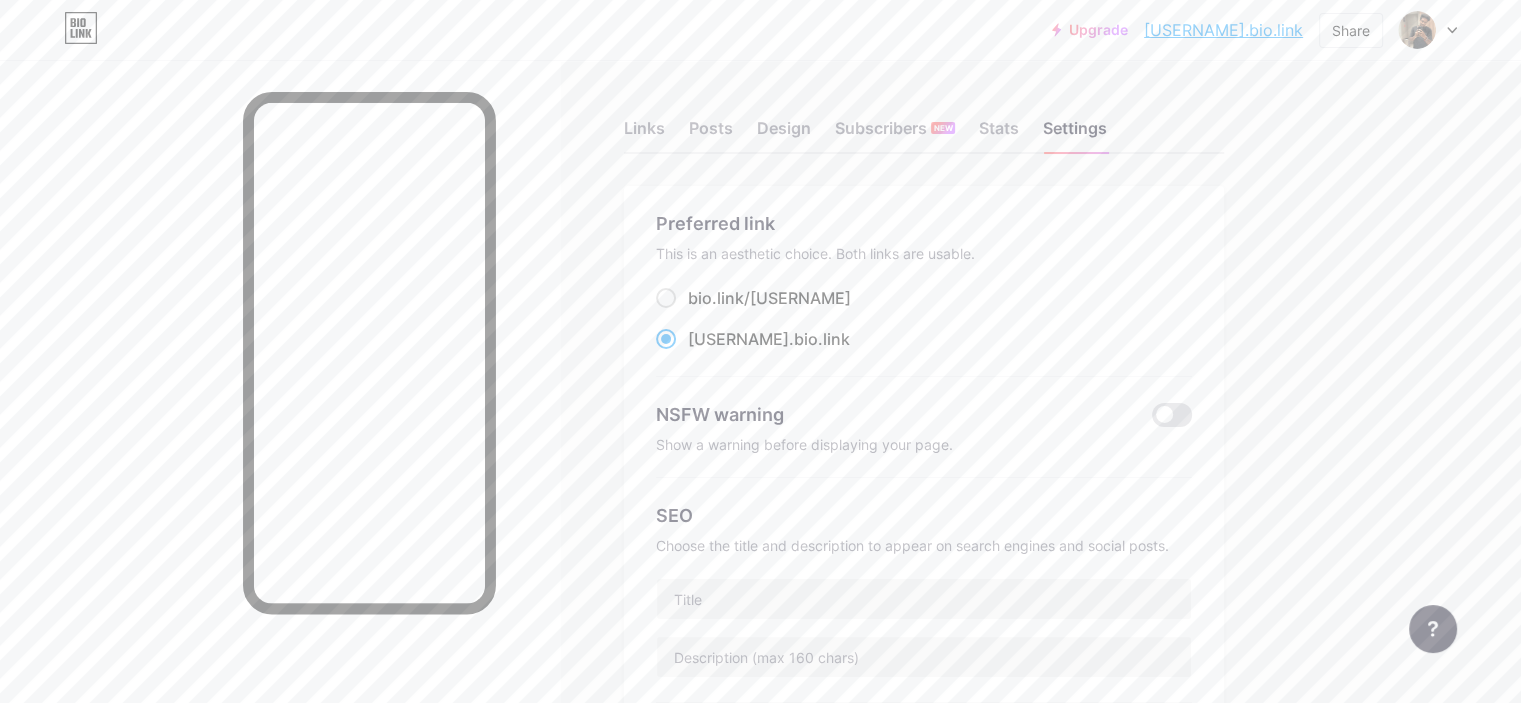 click 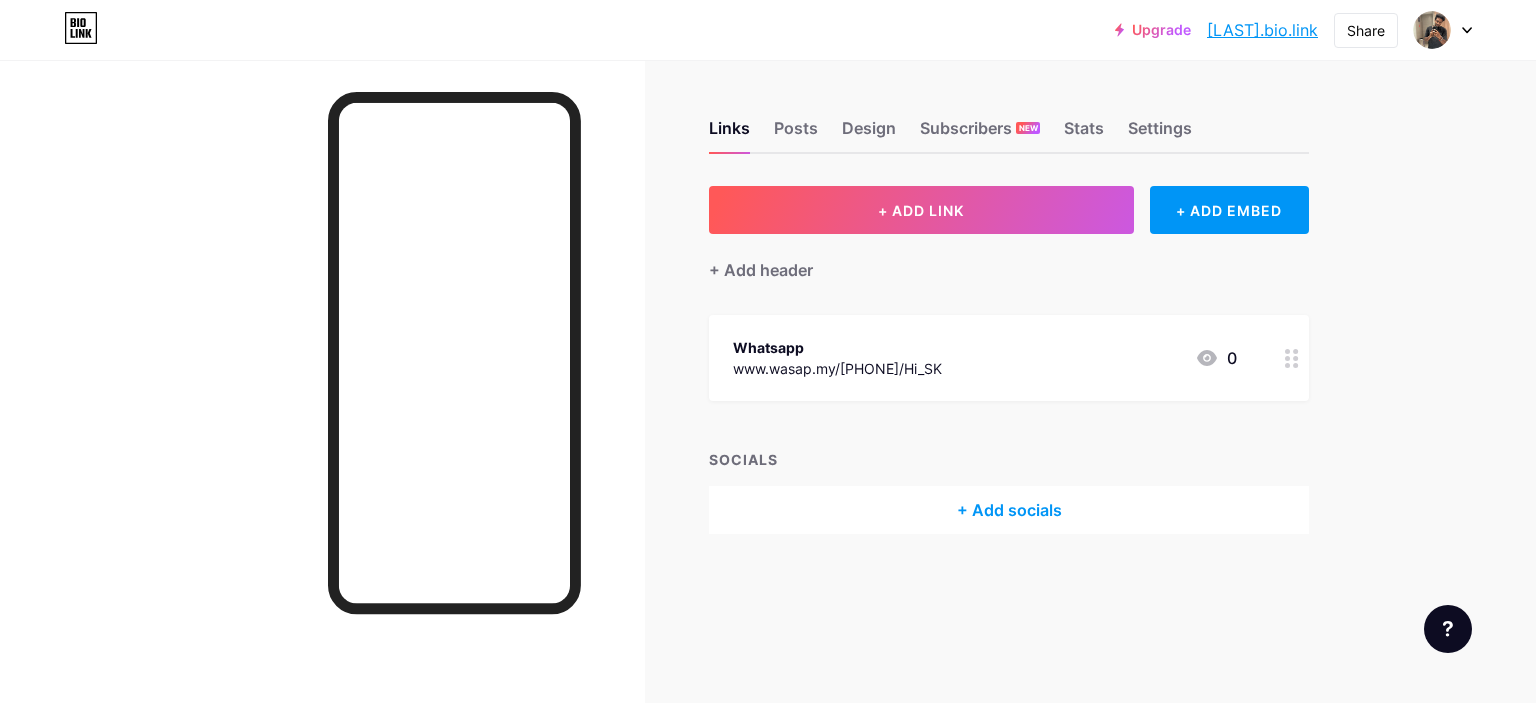 scroll, scrollTop: 0, scrollLeft: 0, axis: both 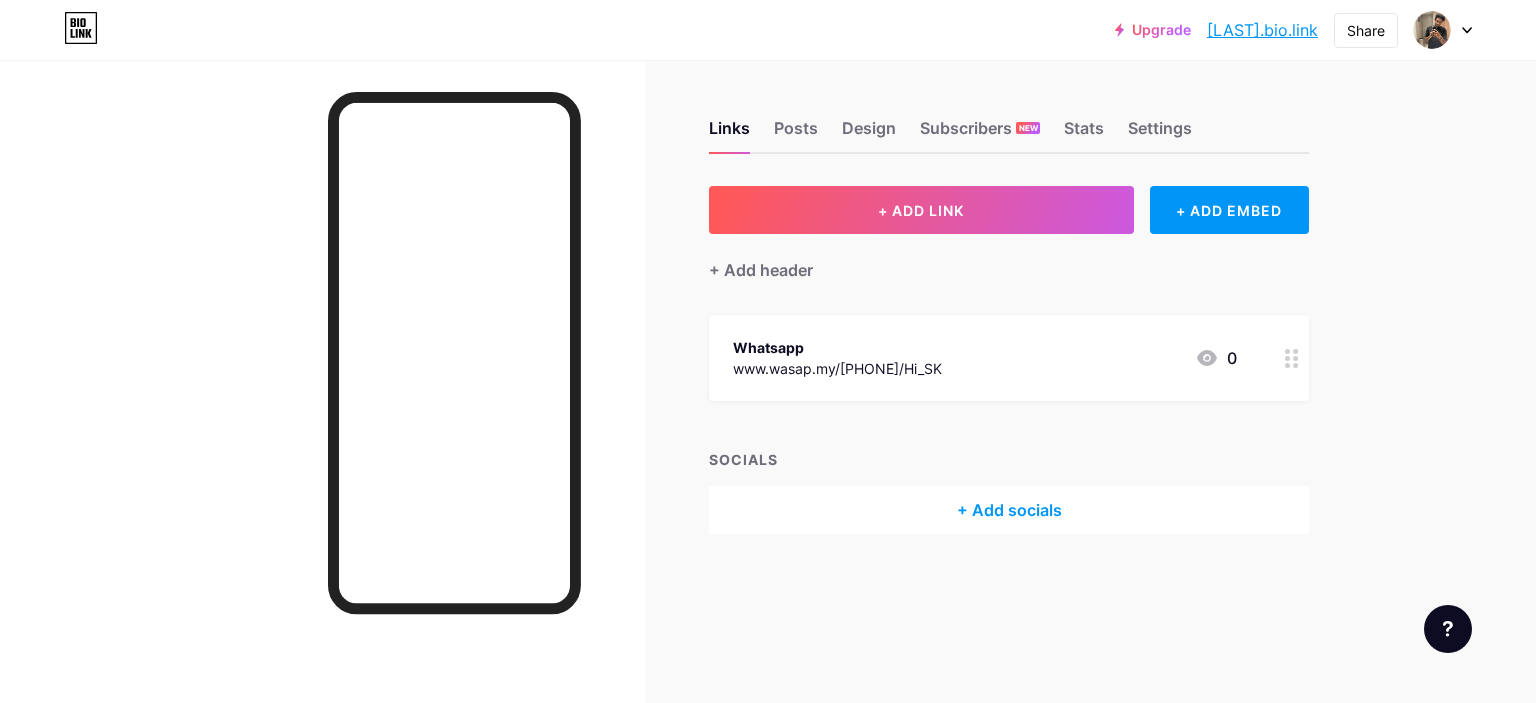 click on "+ Add socials" at bounding box center (1009, 510) 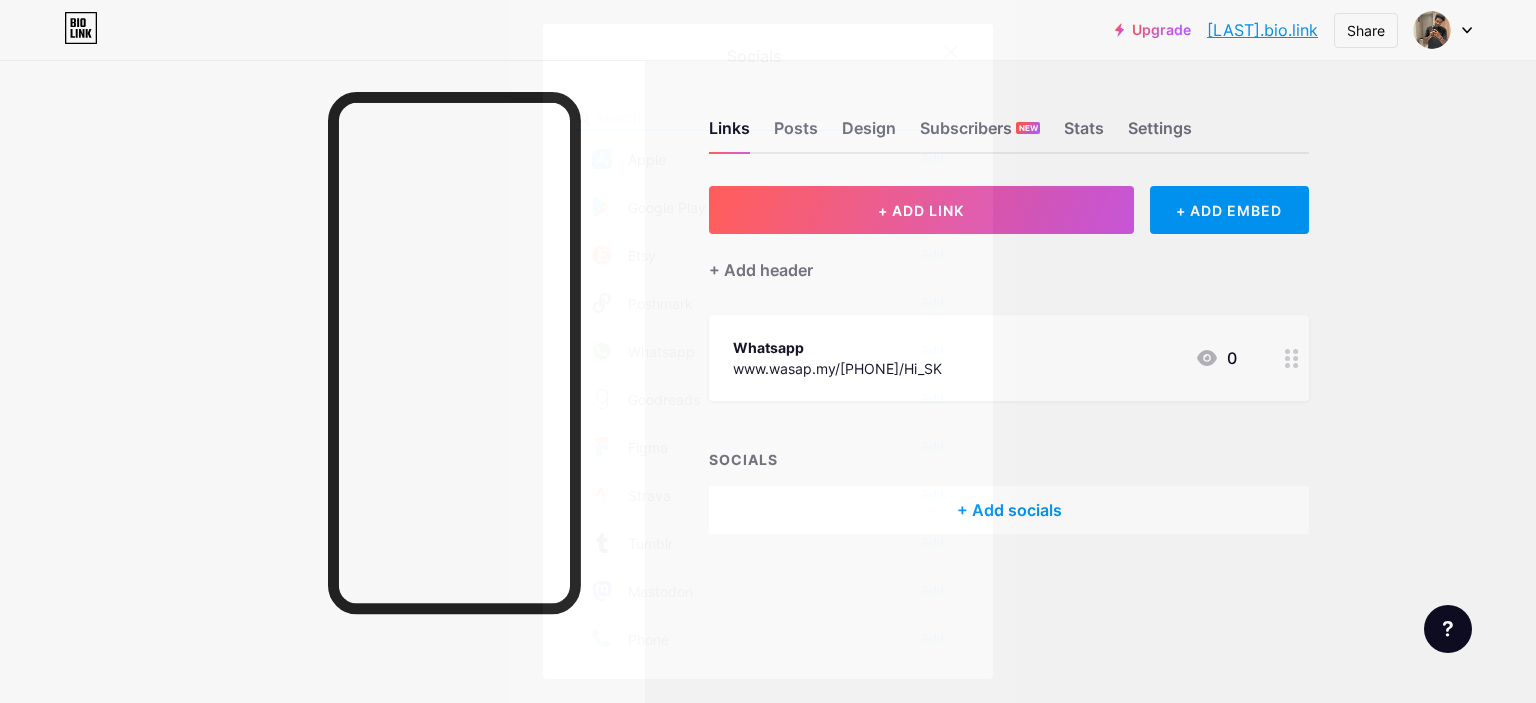 scroll, scrollTop: 1541, scrollLeft: 0, axis: vertical 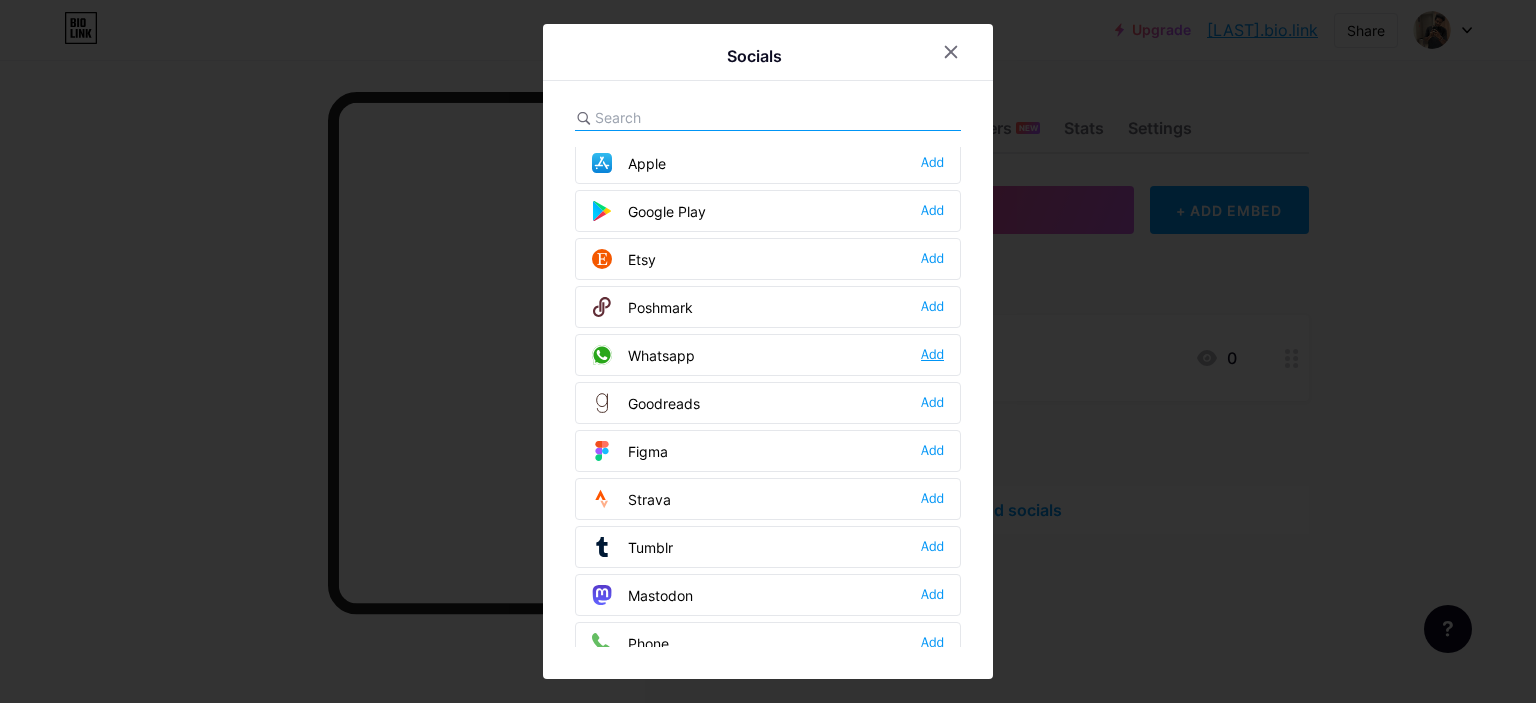 click on "Add" at bounding box center (932, 355) 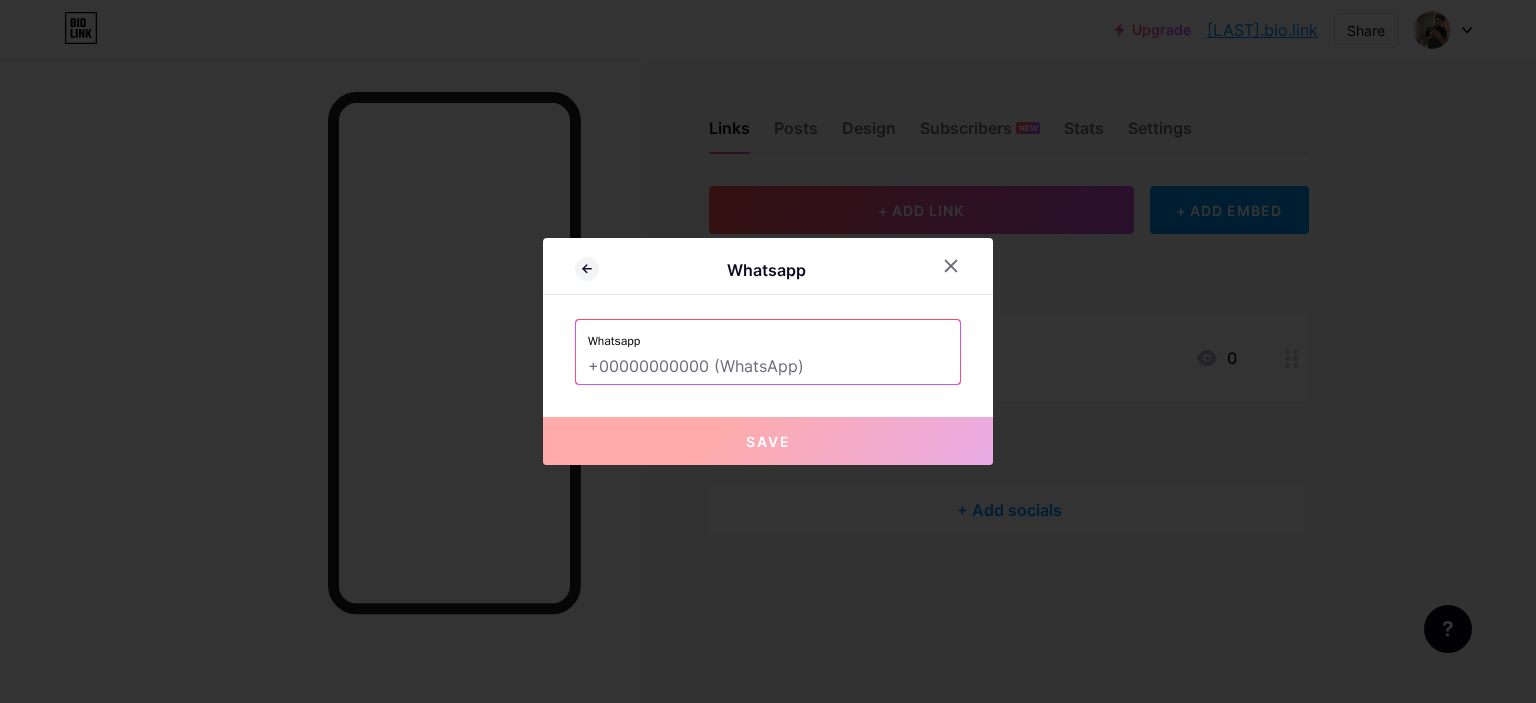 click at bounding box center [768, 367] 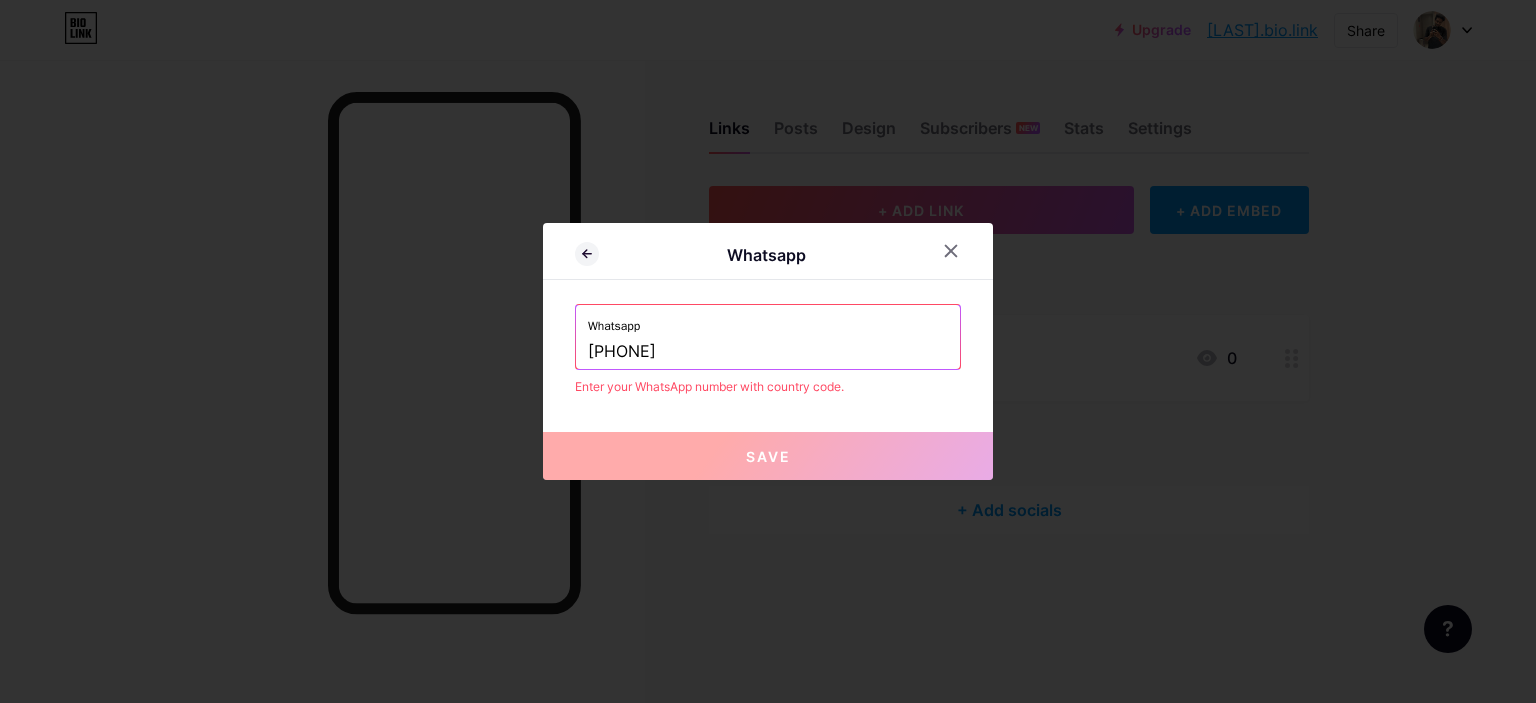 click on "601121526710" at bounding box center [768, 352] 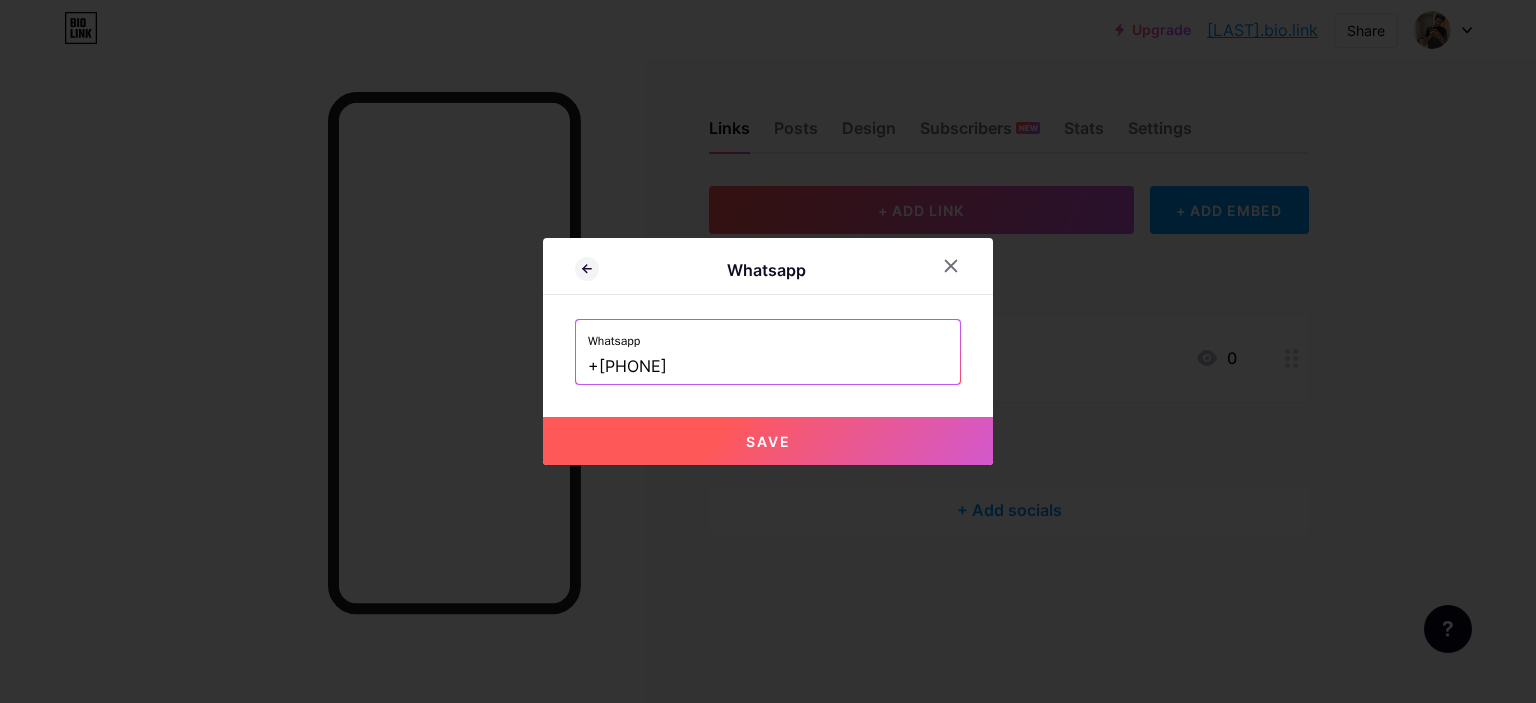 click on "Save" at bounding box center (768, 441) 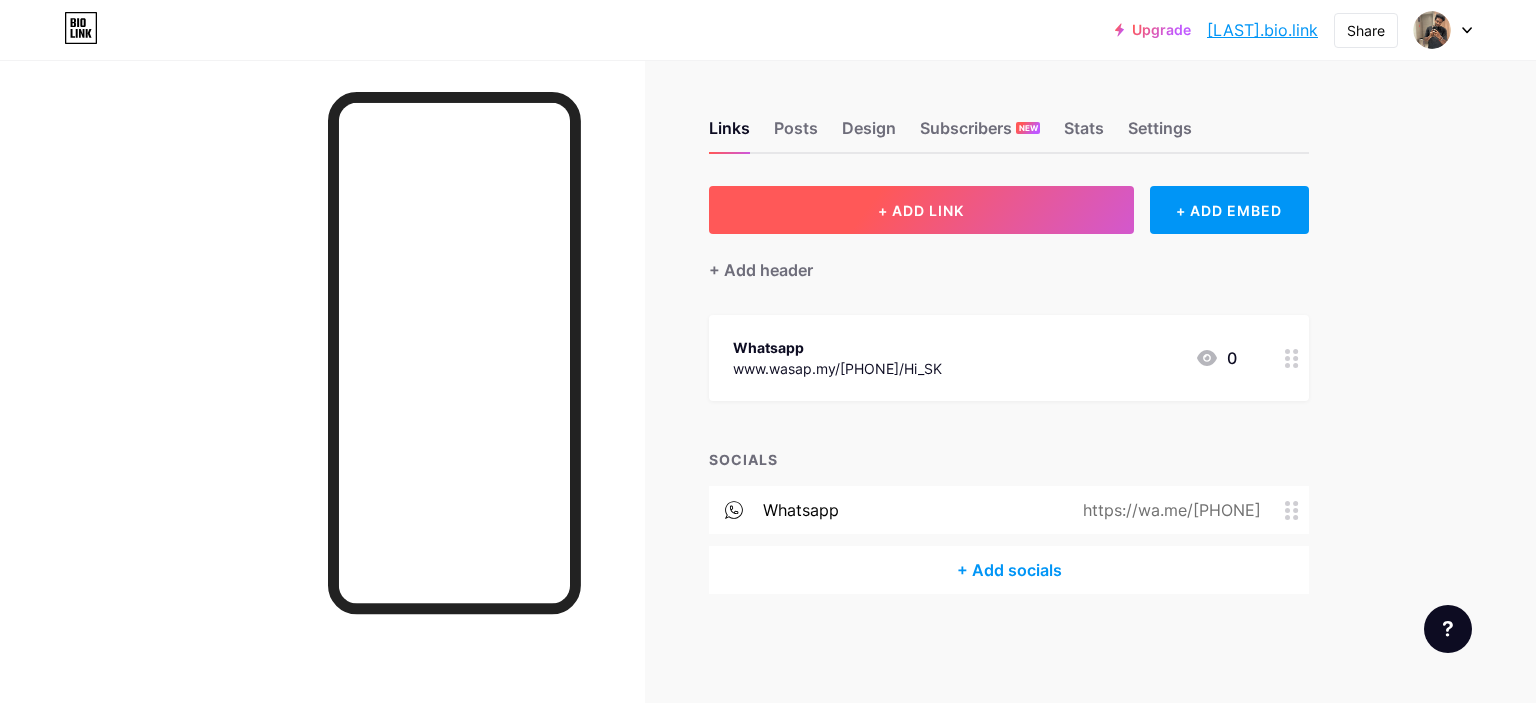 click on "+ ADD LINK" at bounding box center [921, 210] 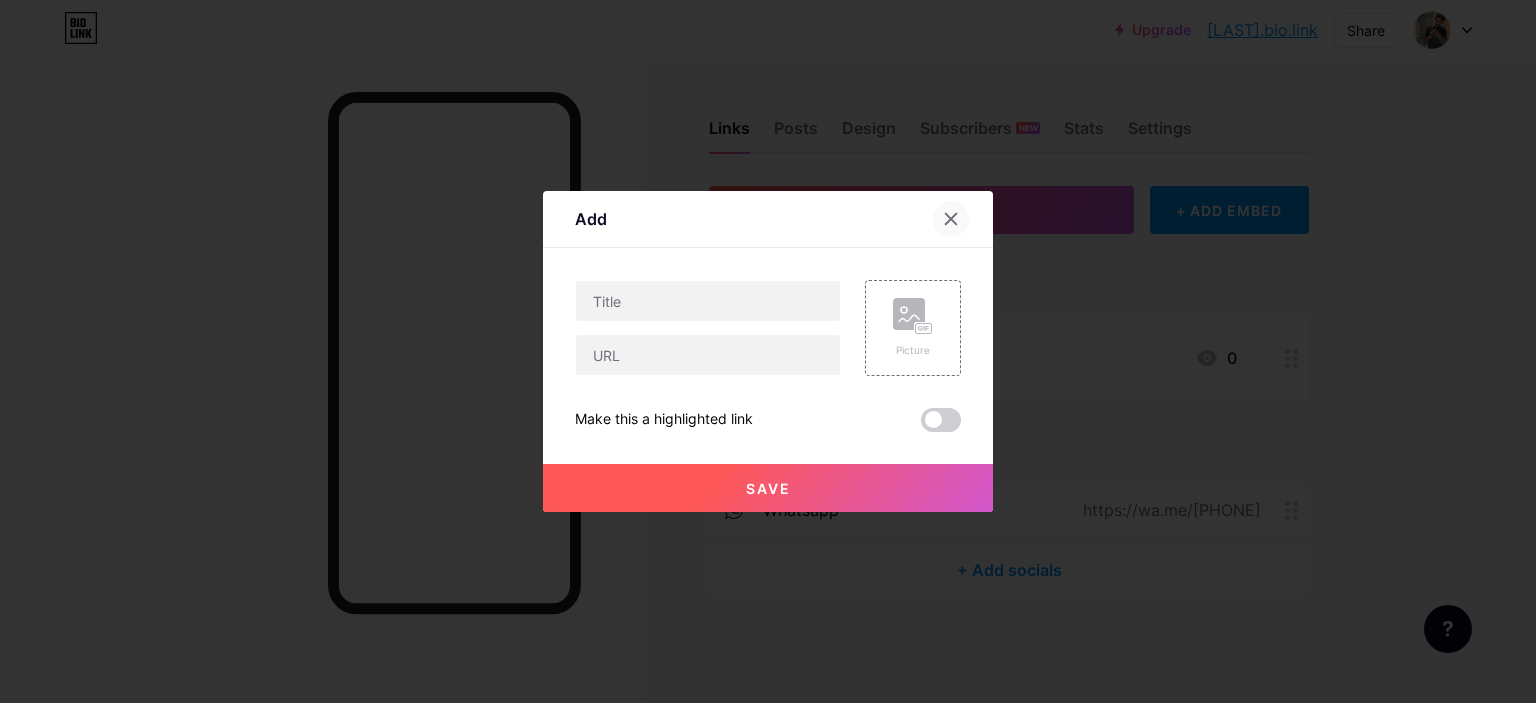 click at bounding box center (951, 219) 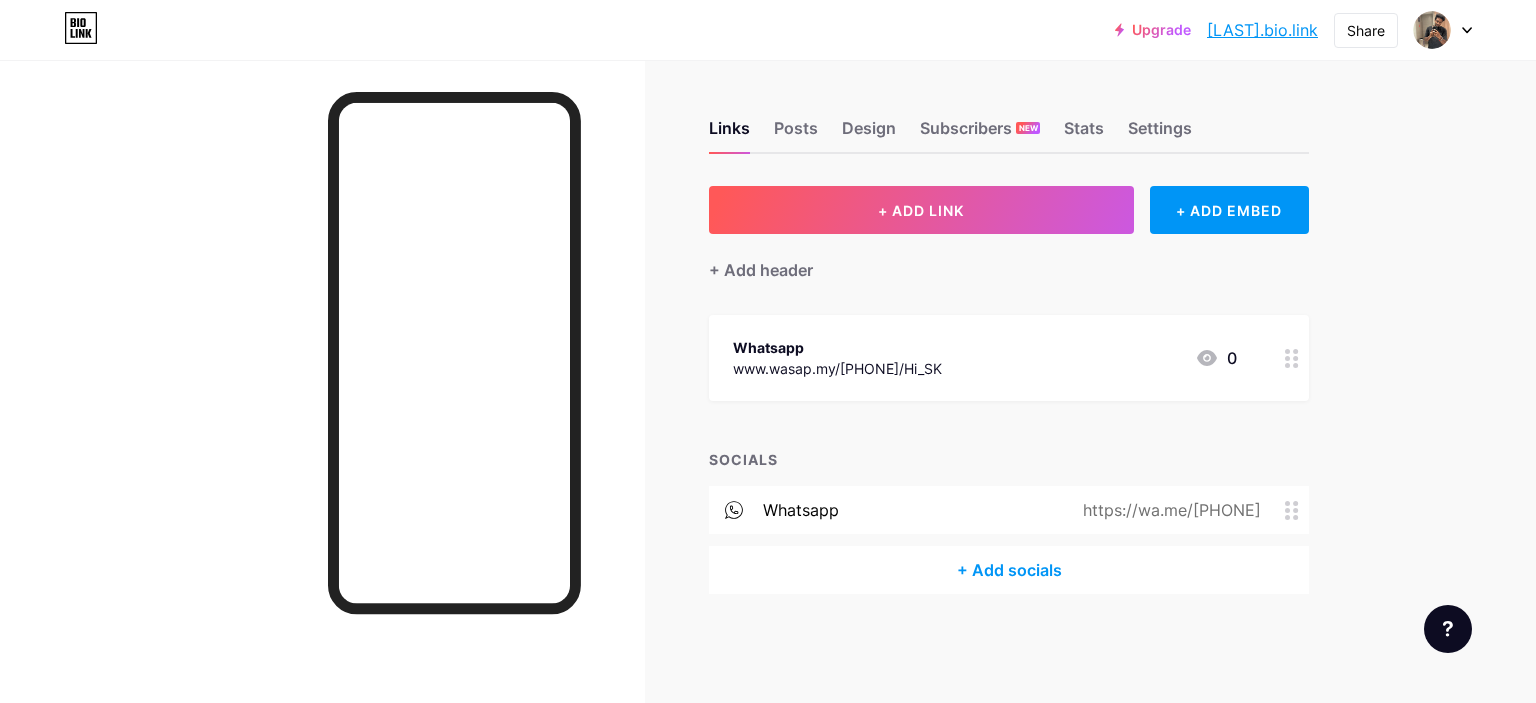 click on "Whatsapp" at bounding box center (837, 347) 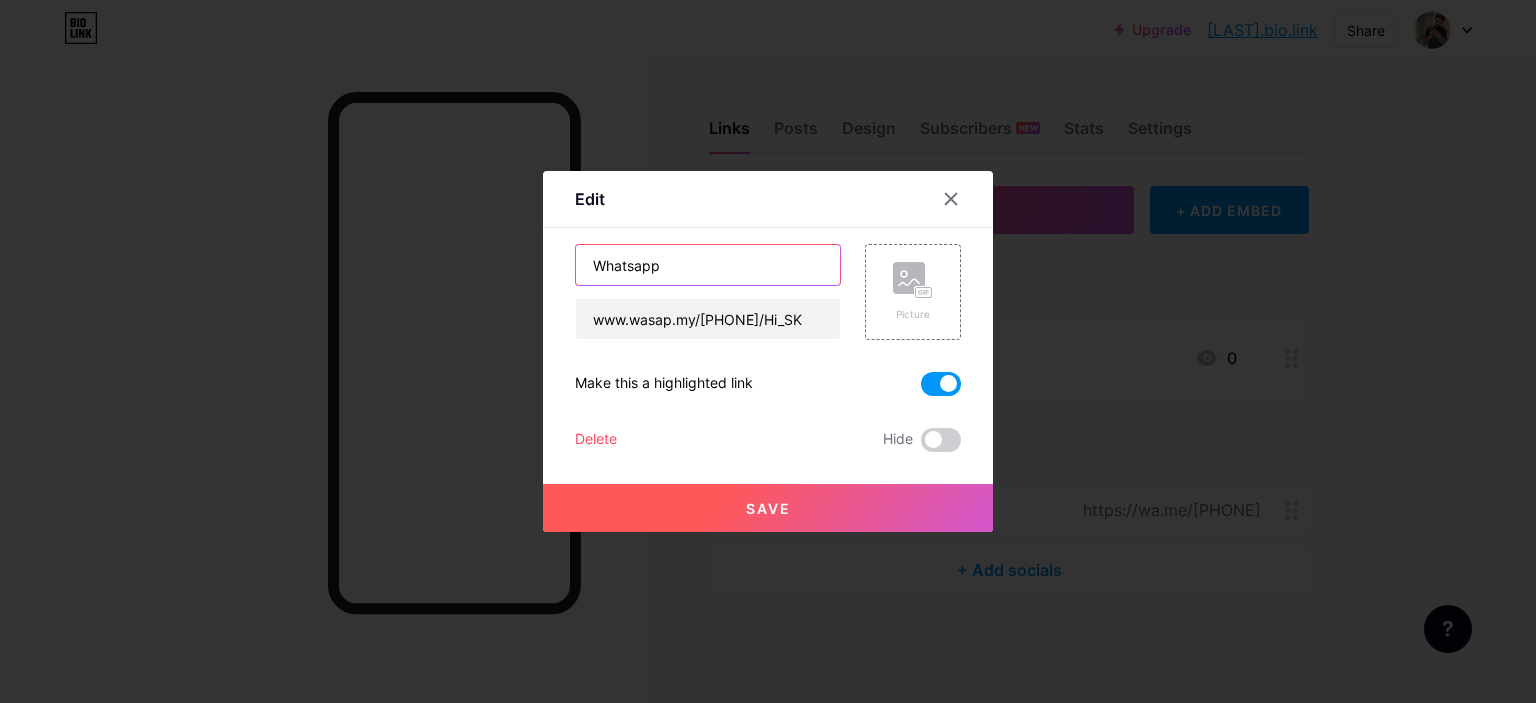 click on "Whatsapp" at bounding box center [708, 265] 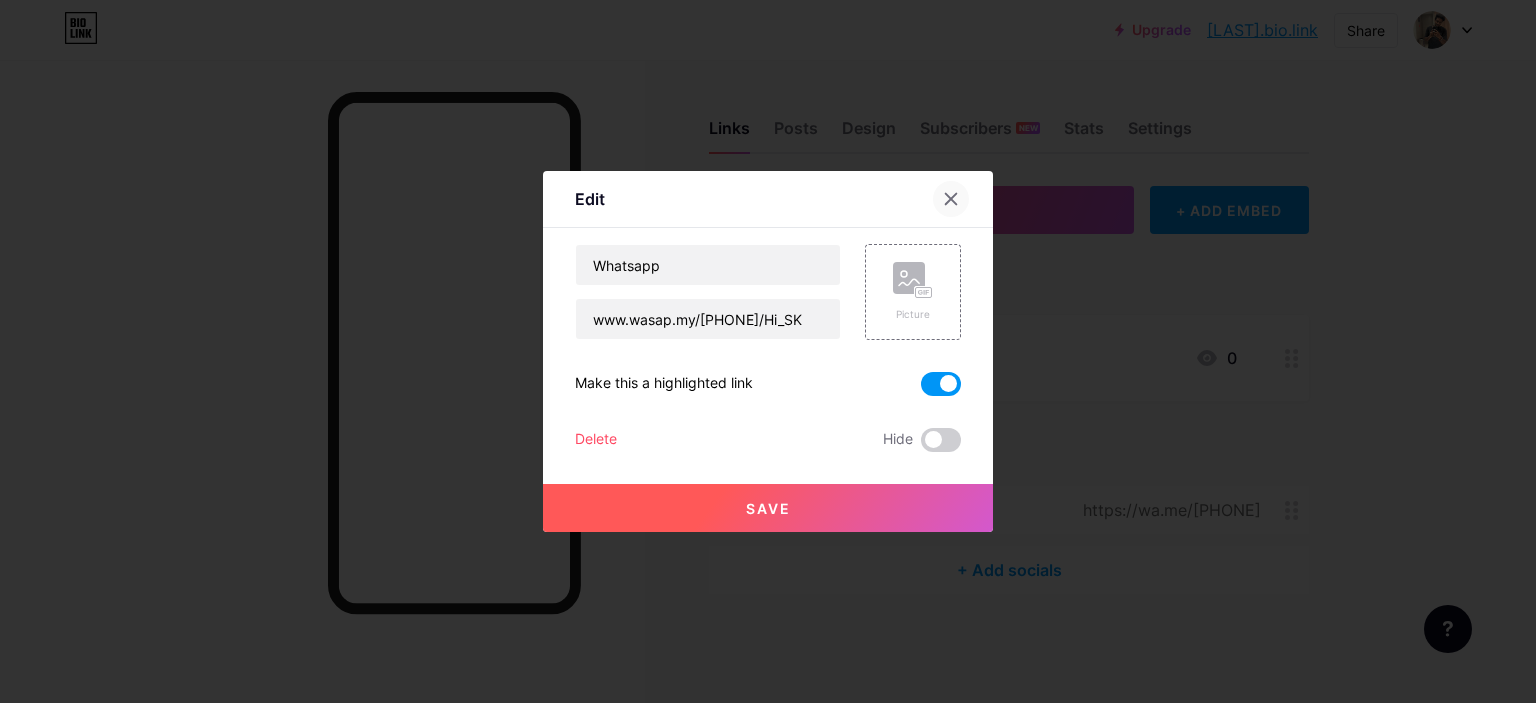 click at bounding box center [951, 199] 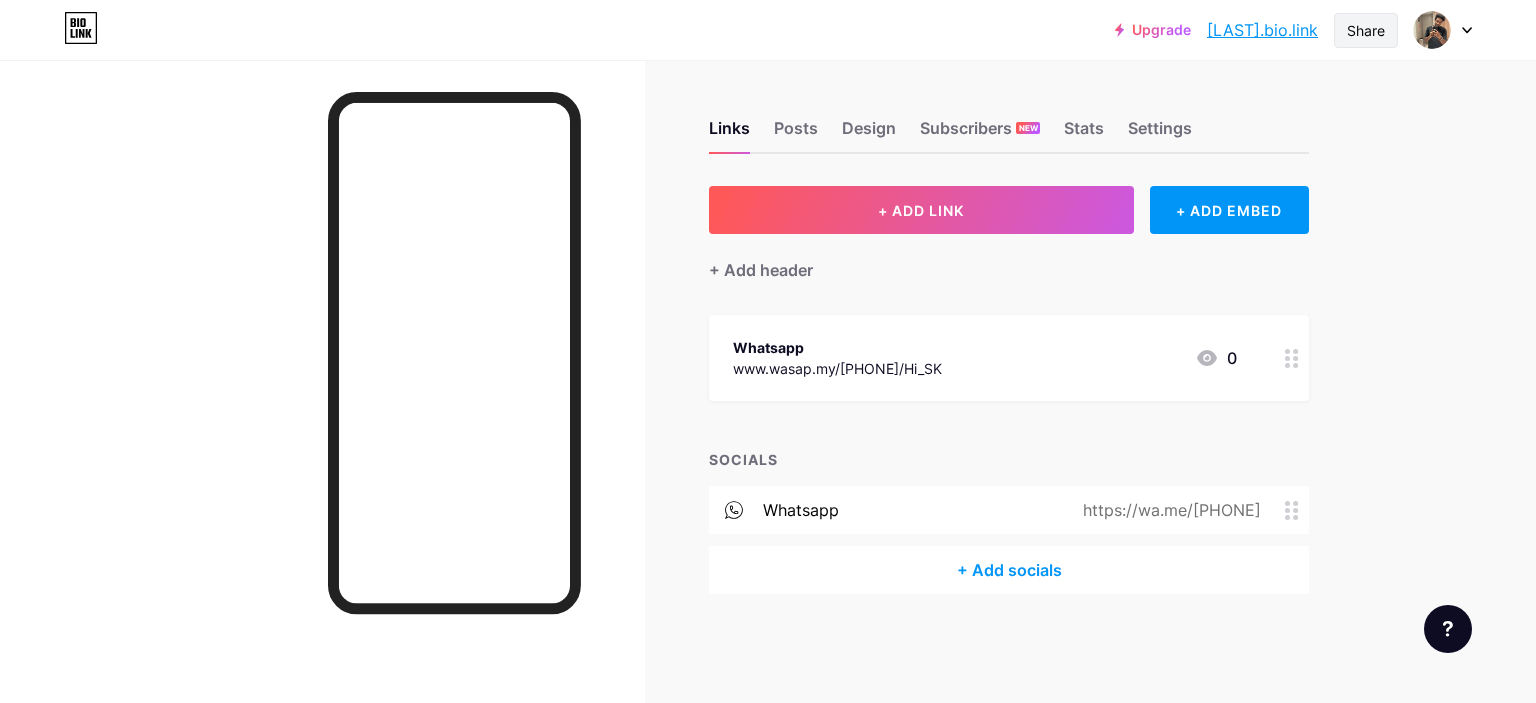 click on "Share" at bounding box center (1366, 30) 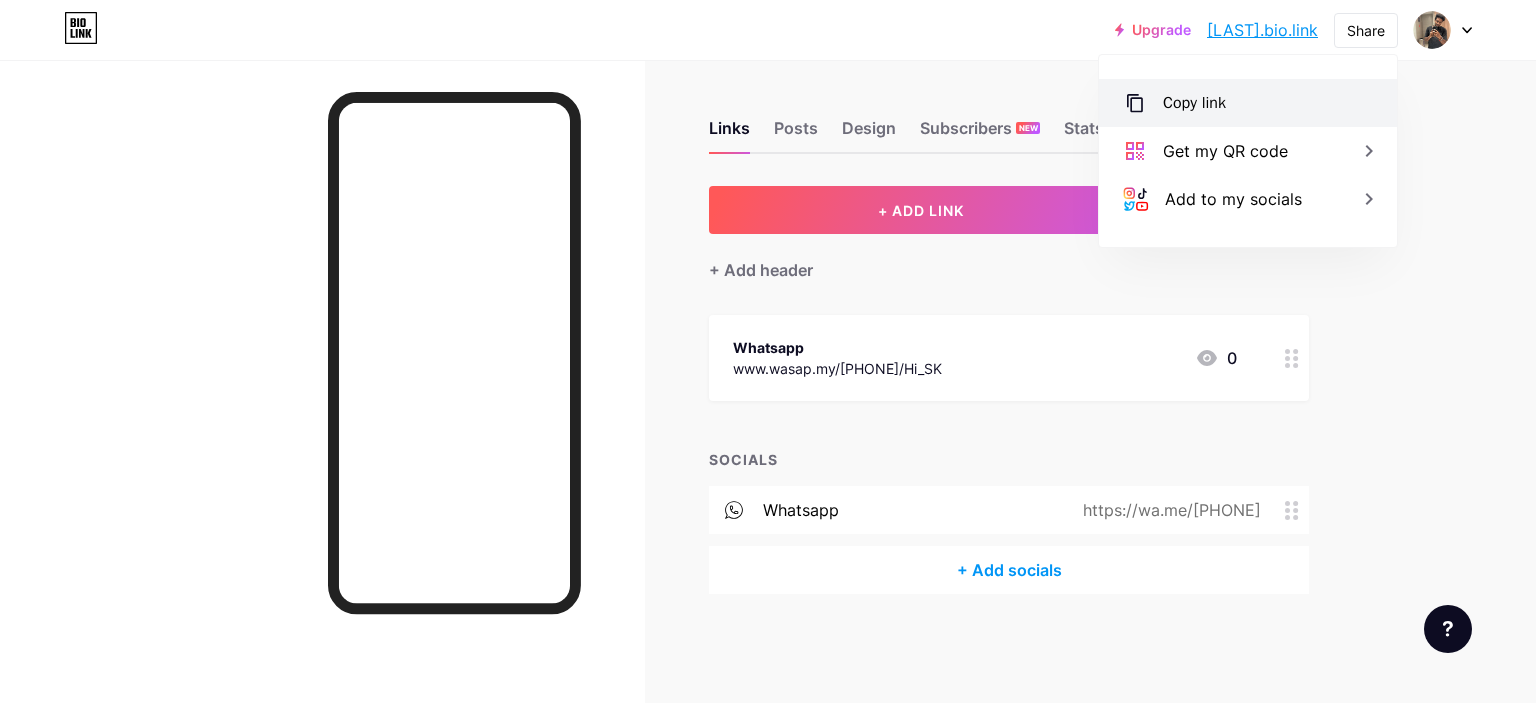 click on "Copy link" at bounding box center (1248, 103) 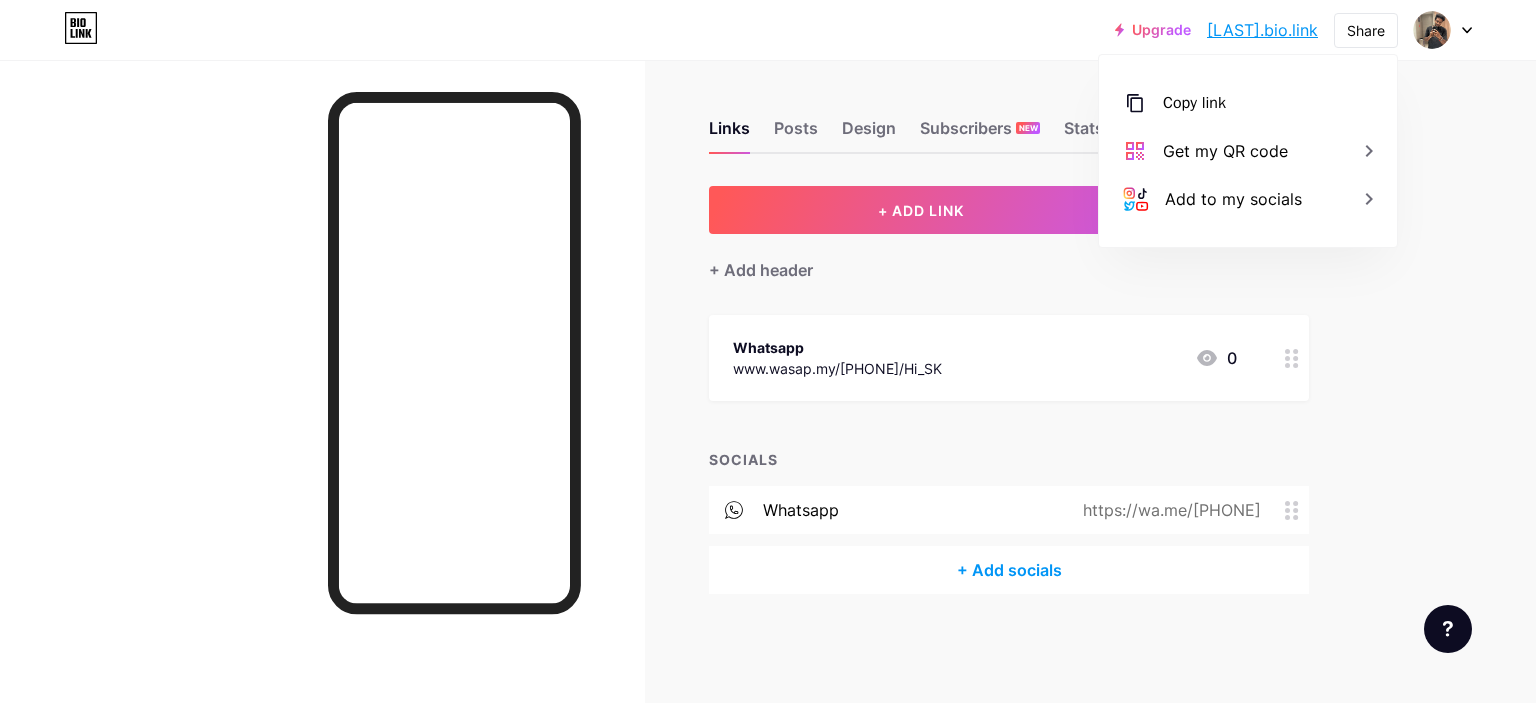 click on "+ Add header" at bounding box center (1009, 258) 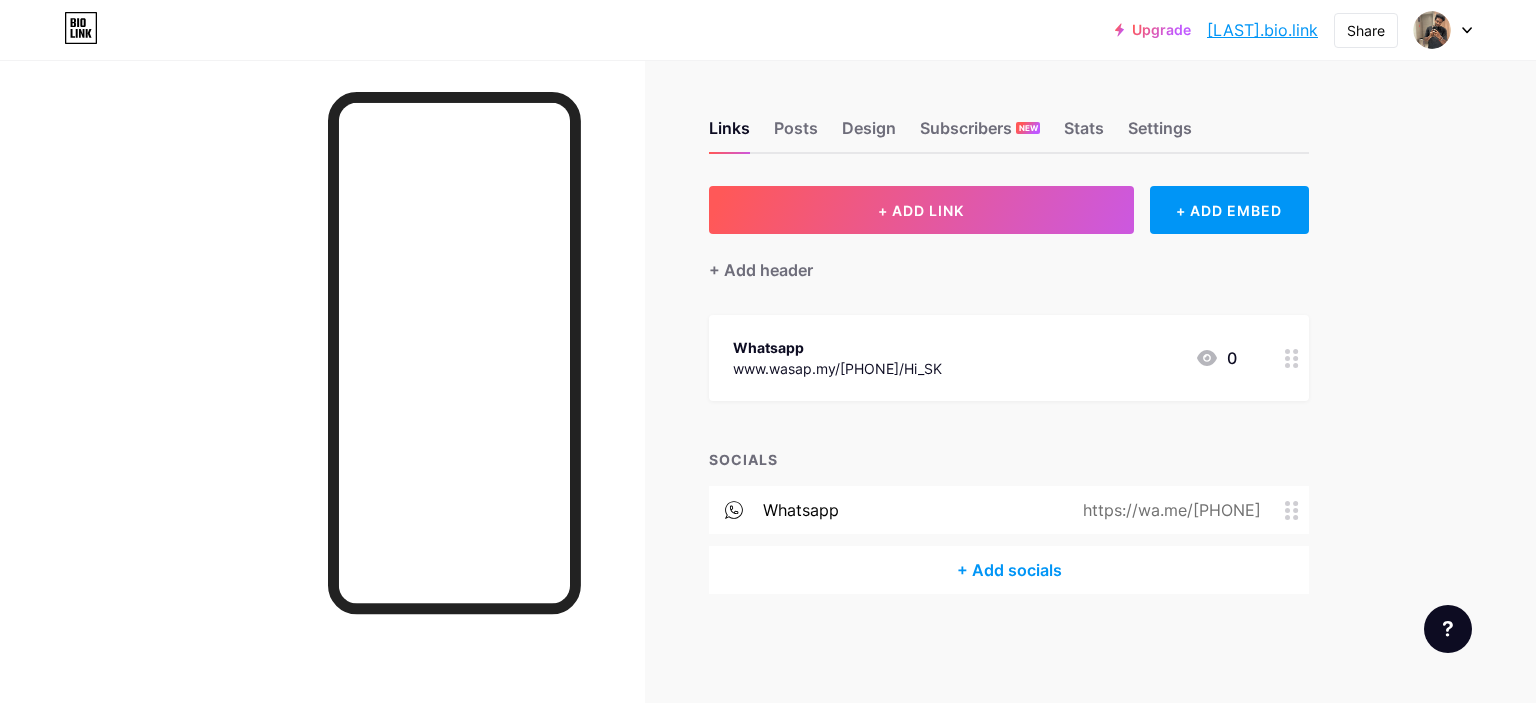 click on "+ Add socials" at bounding box center [1009, 570] 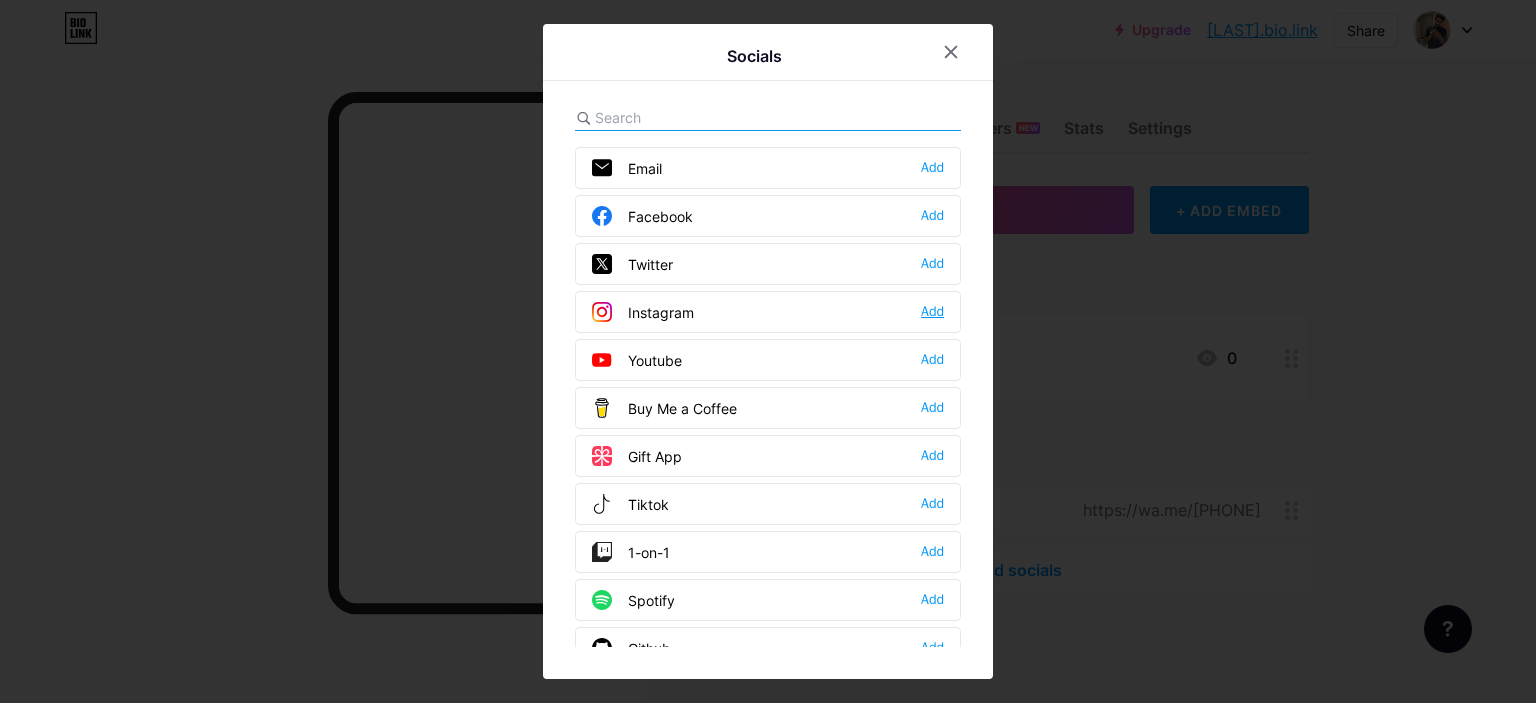 click on "Add" at bounding box center [932, 312] 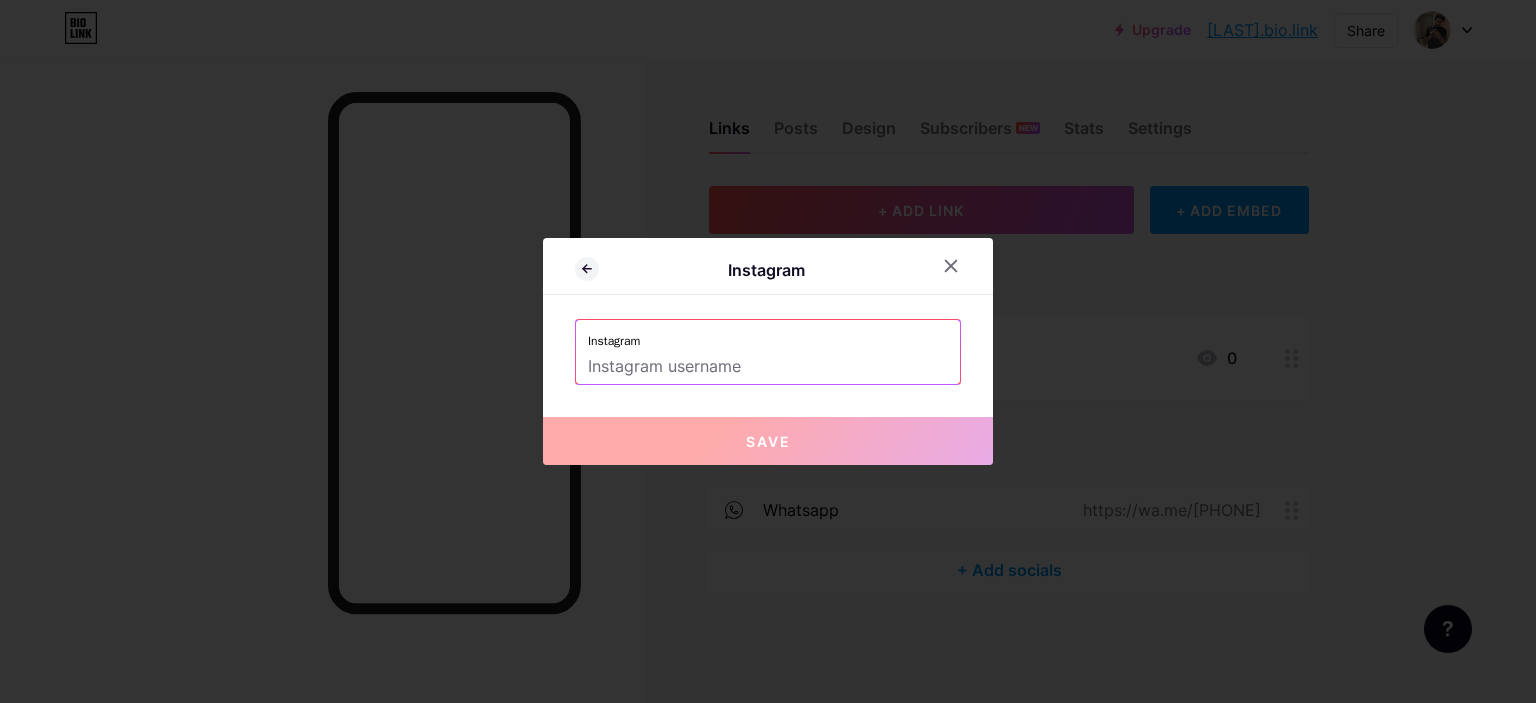 click at bounding box center (768, 367) 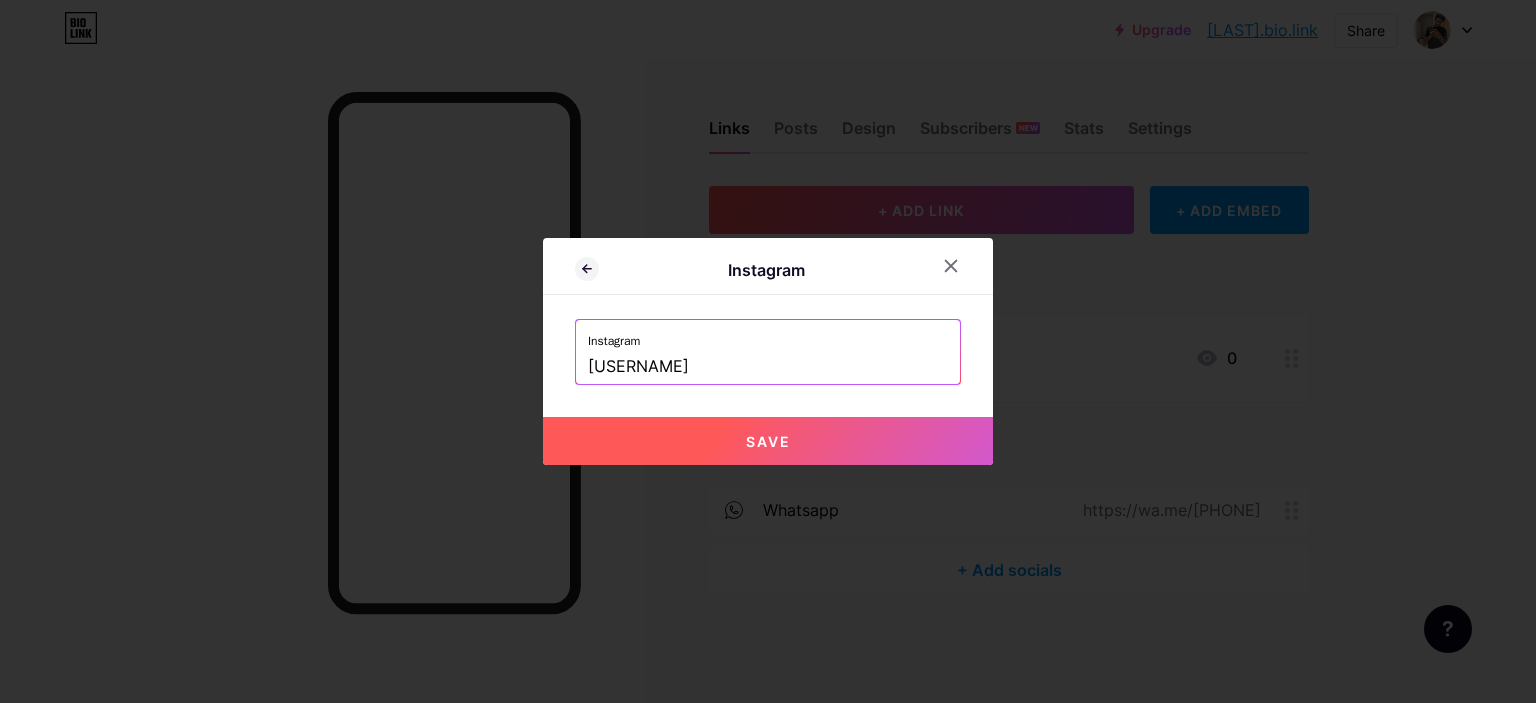 click on "Save" at bounding box center (768, 441) 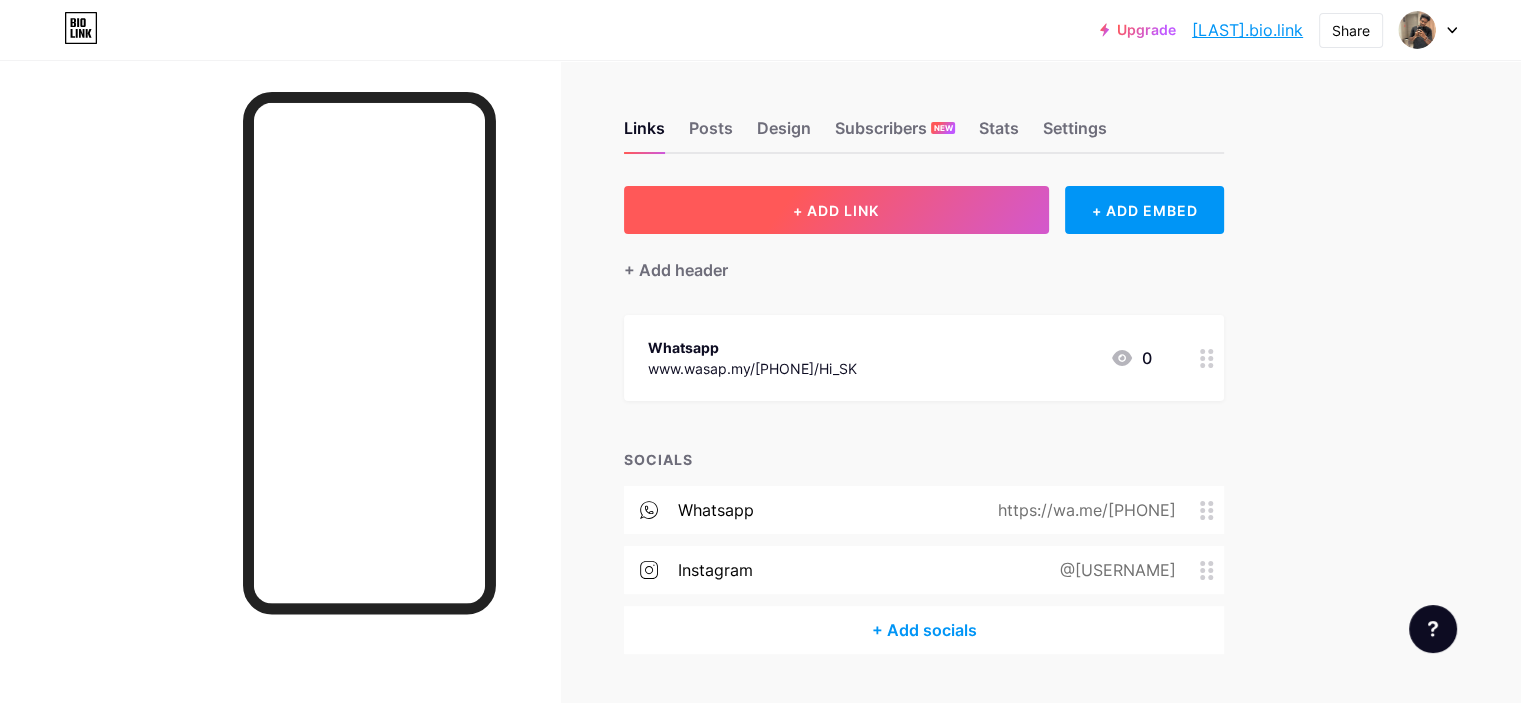 click on "+ ADD LINK" at bounding box center [836, 210] 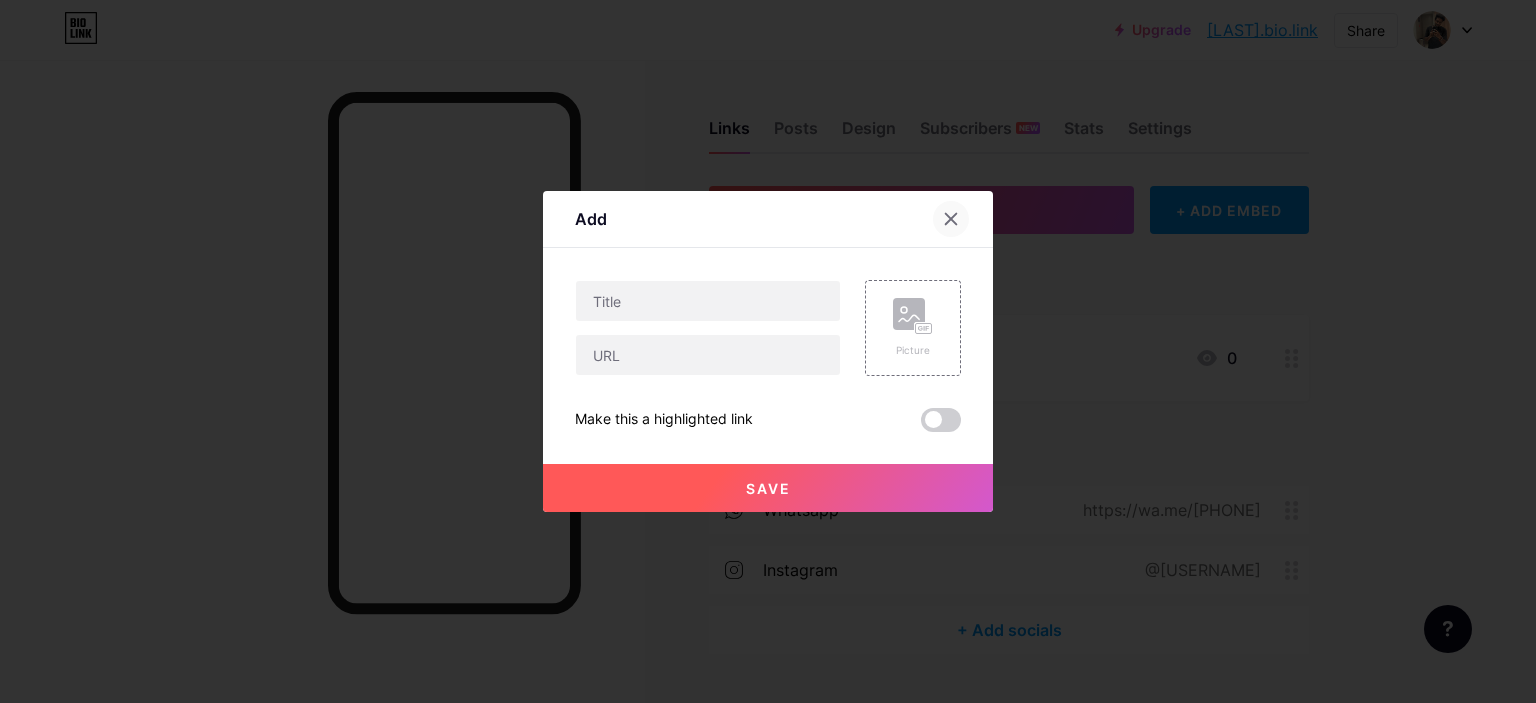 click at bounding box center (951, 219) 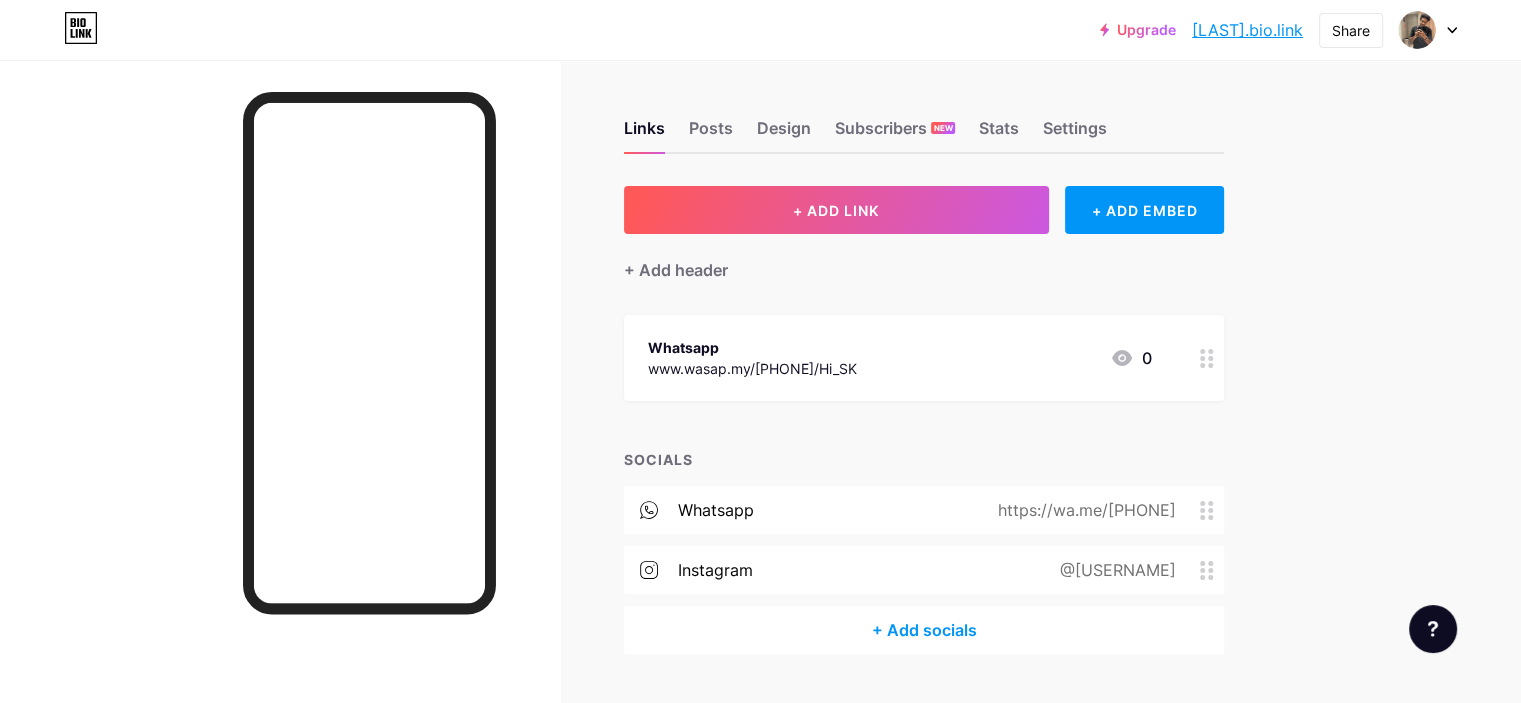 click on "+ Add socials" at bounding box center (924, 630) 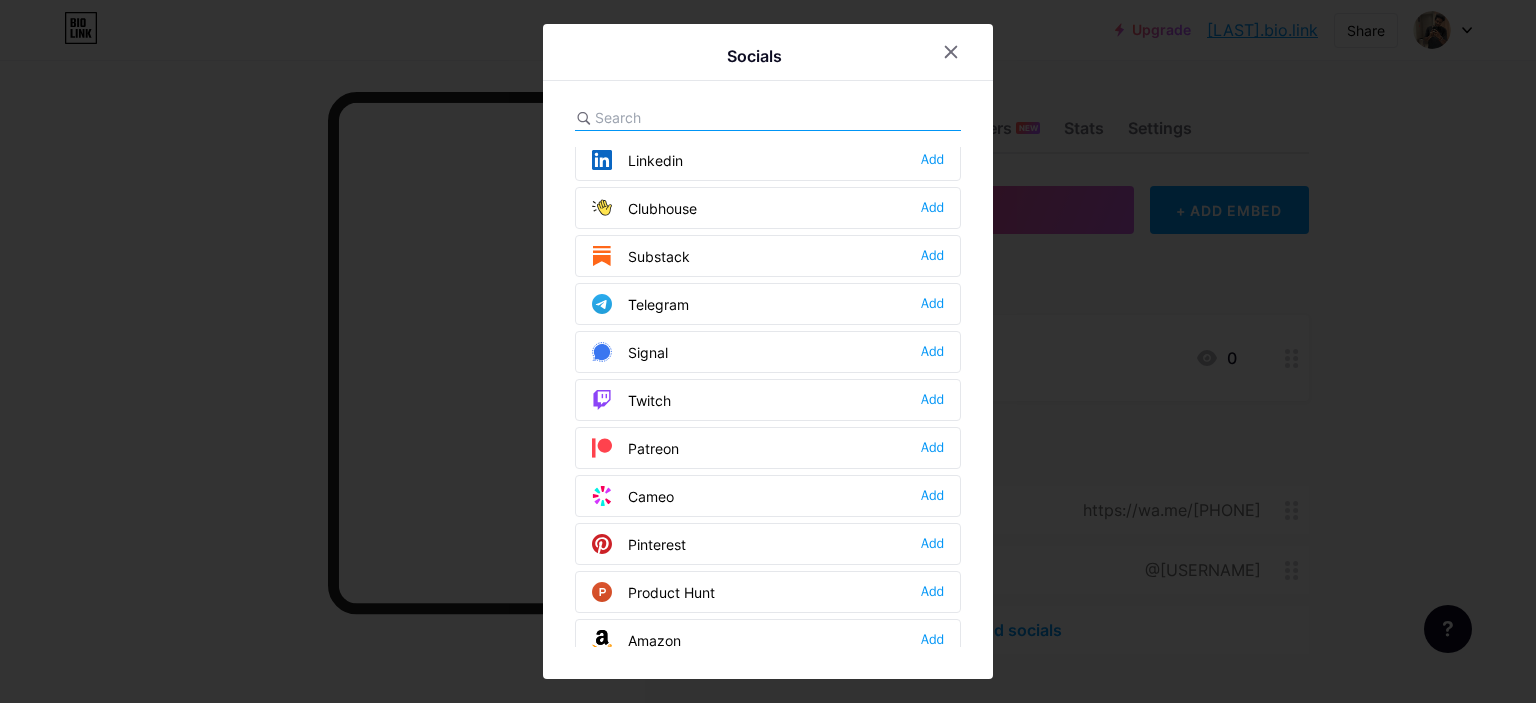 scroll, scrollTop: 870, scrollLeft: 0, axis: vertical 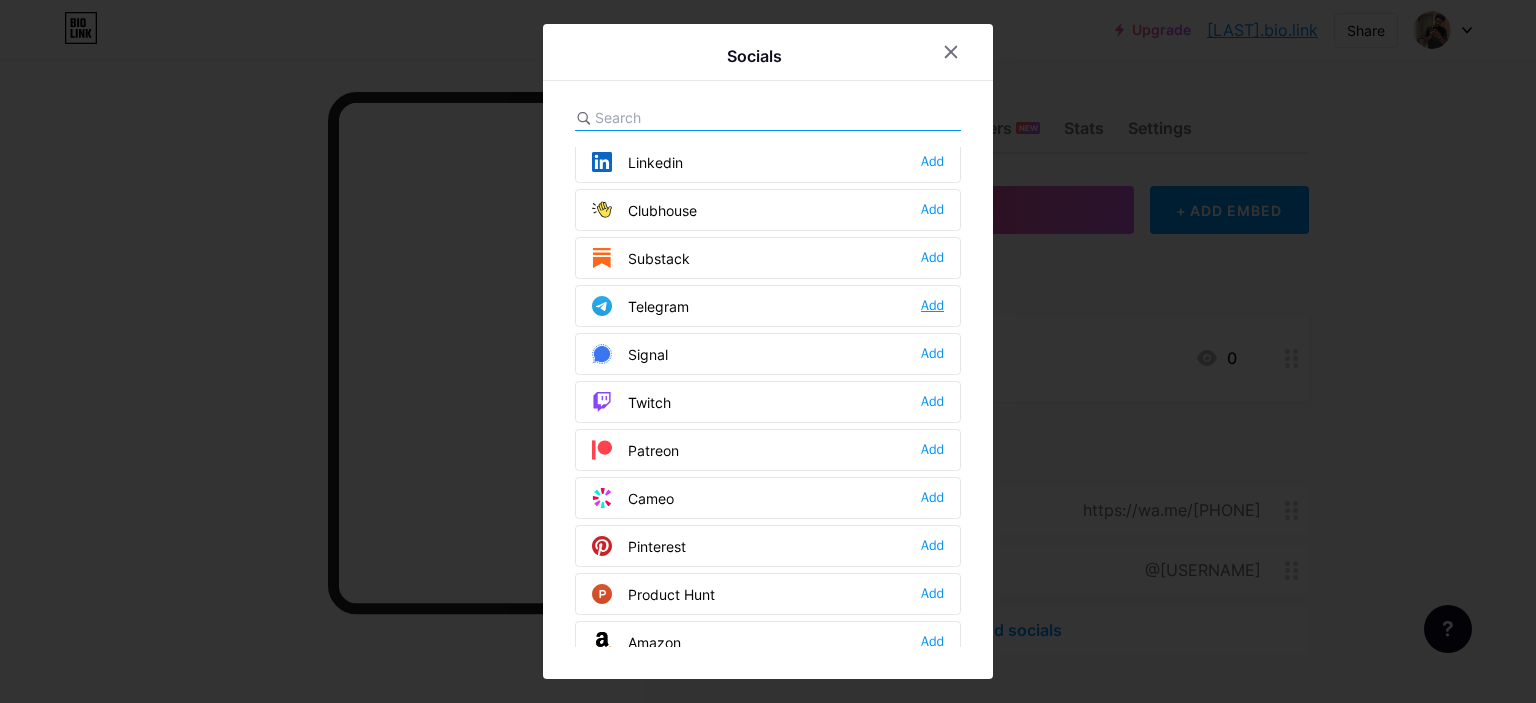 click on "Add" at bounding box center (932, 306) 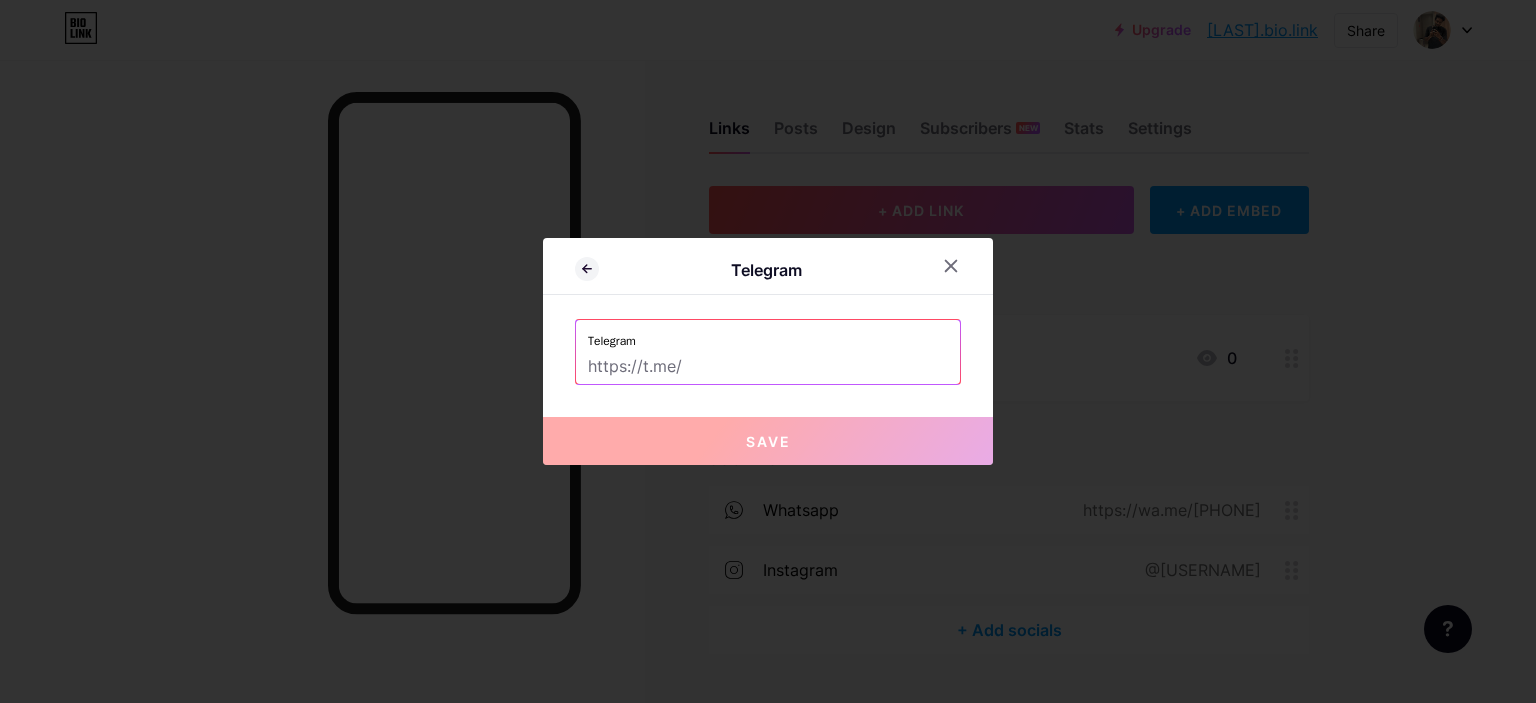 click at bounding box center (768, 367) 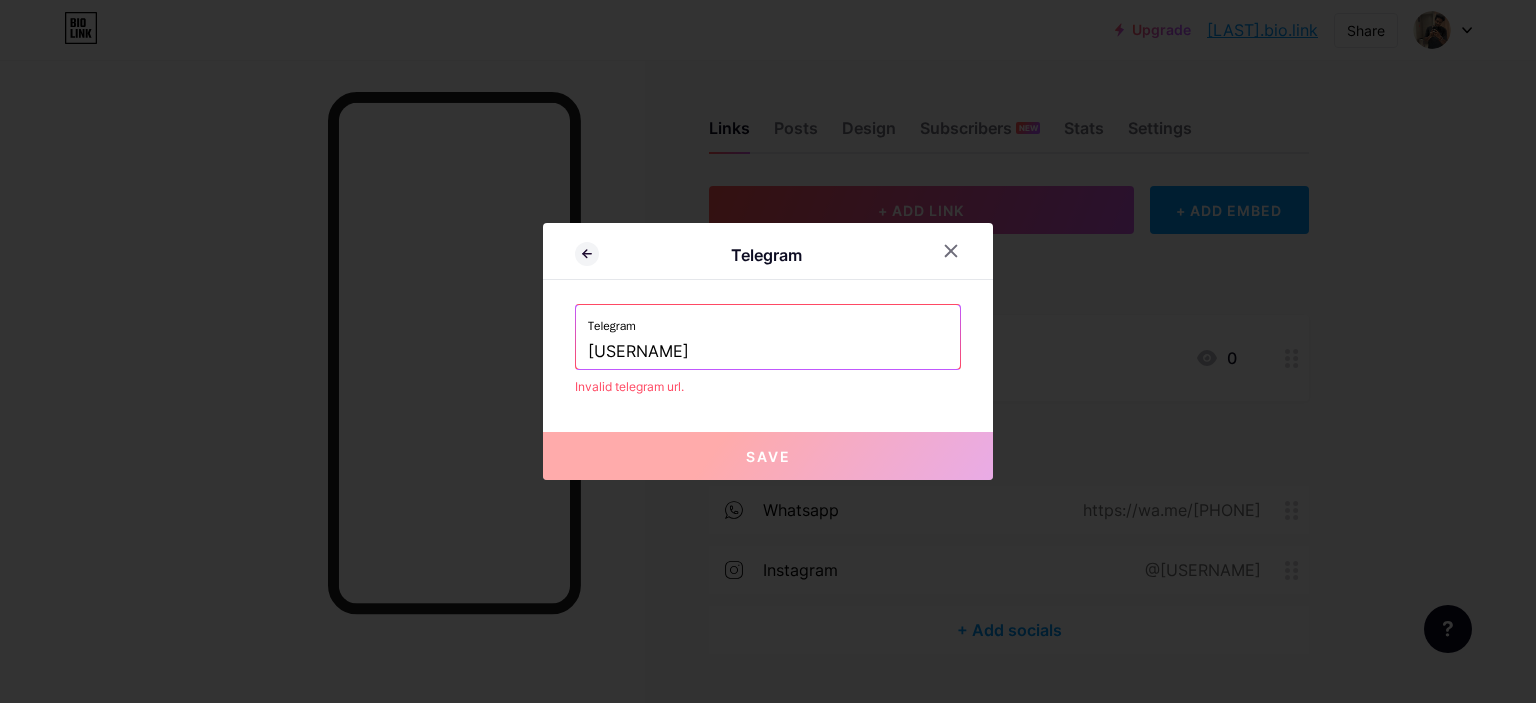 click on "Telegram       Telegram   cartick19   Invalid telegram url.       Save" at bounding box center [768, 351] 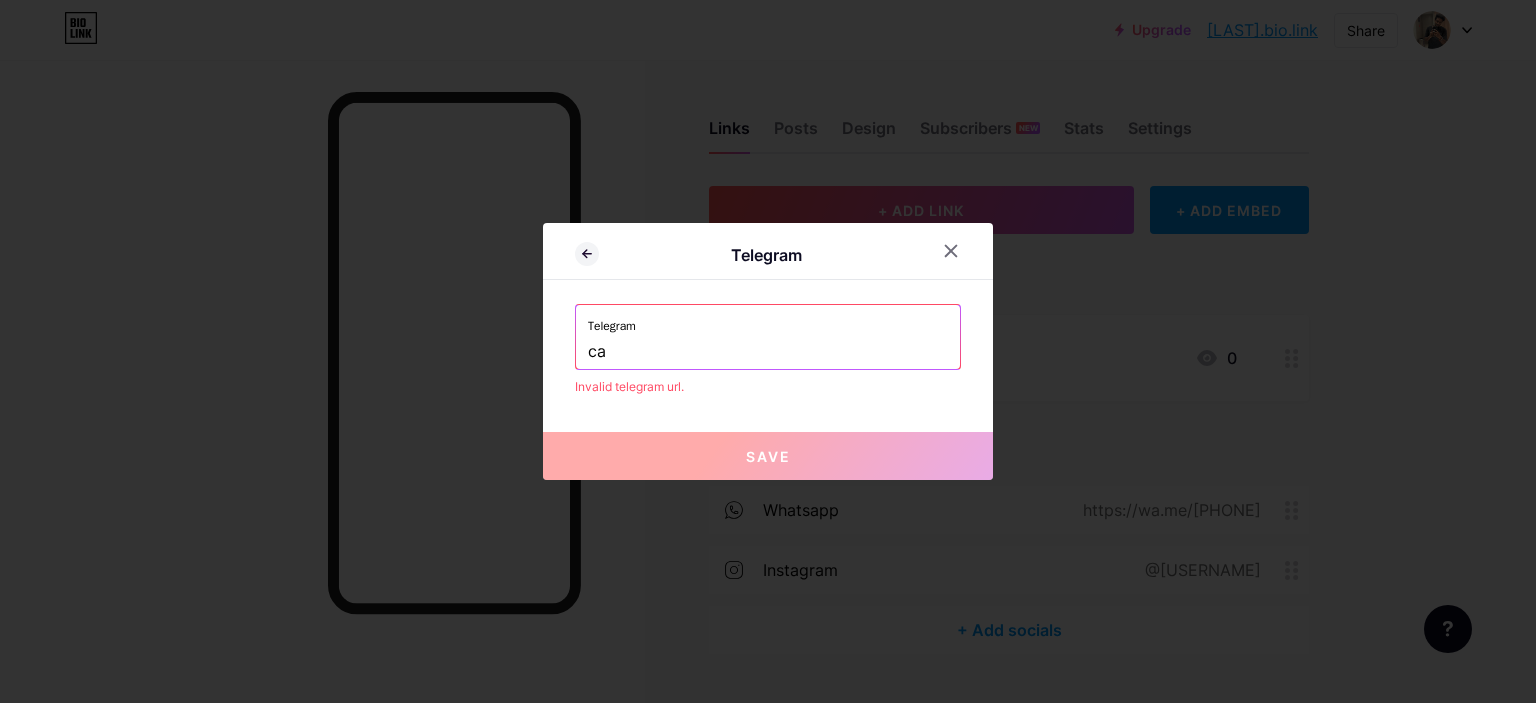type on "c" 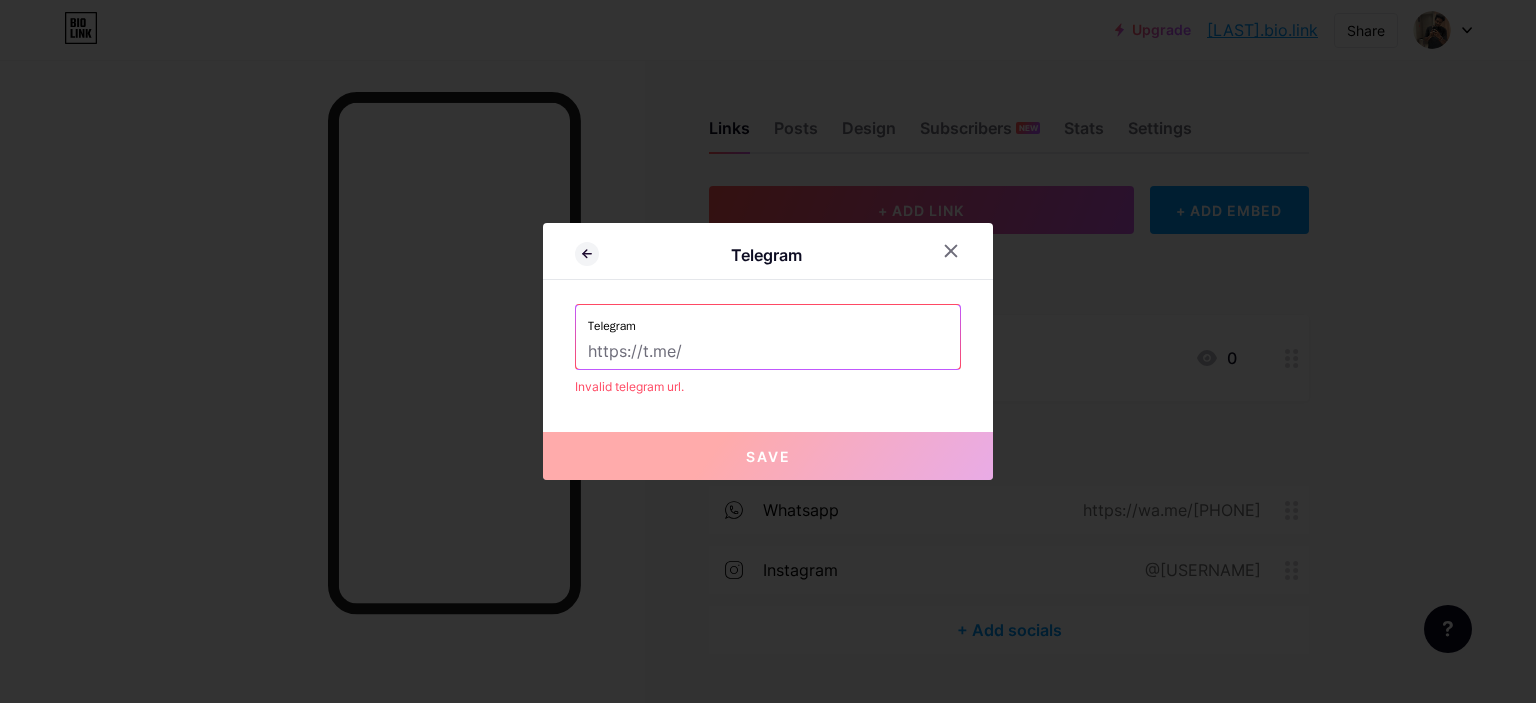 paste on "https://web.telegram.org/k/#1137564192" 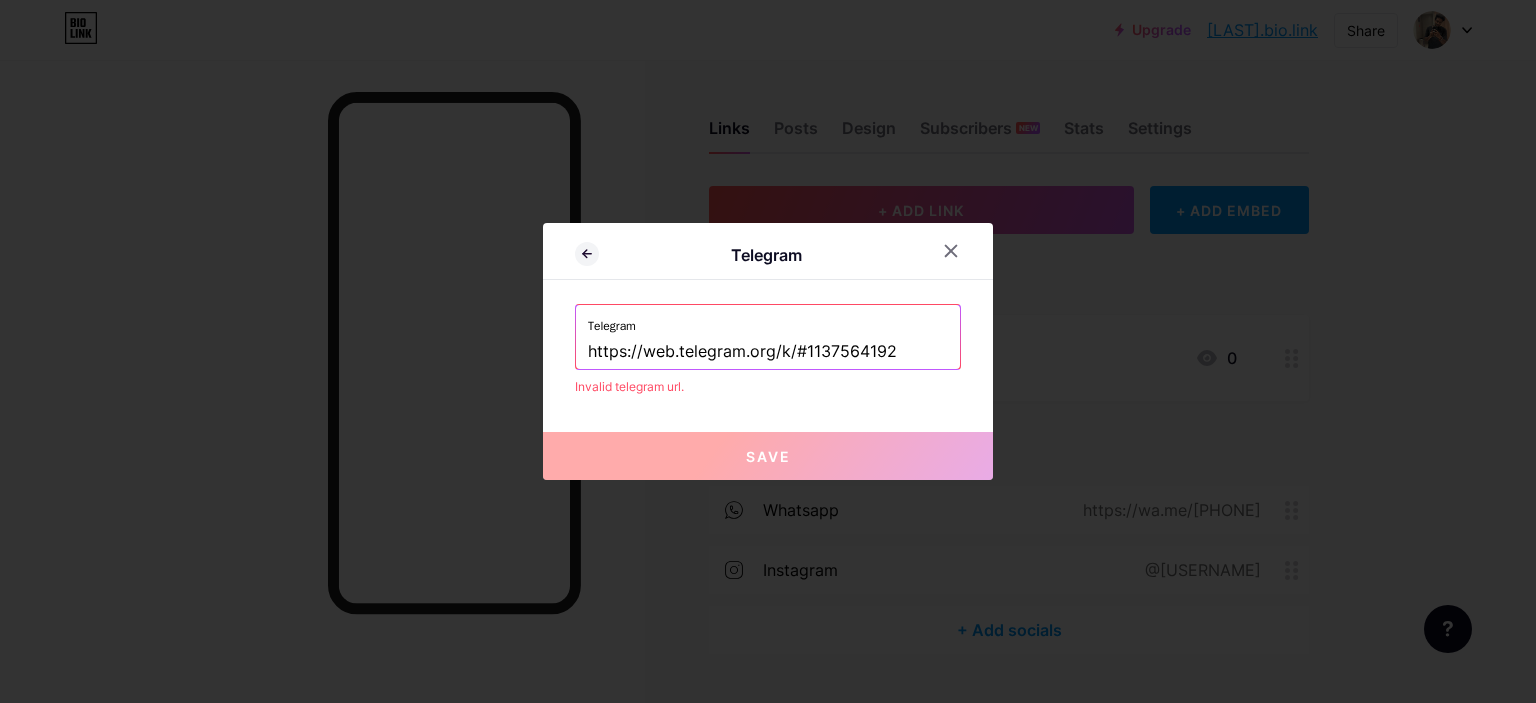 click on "Save" at bounding box center [768, 456] 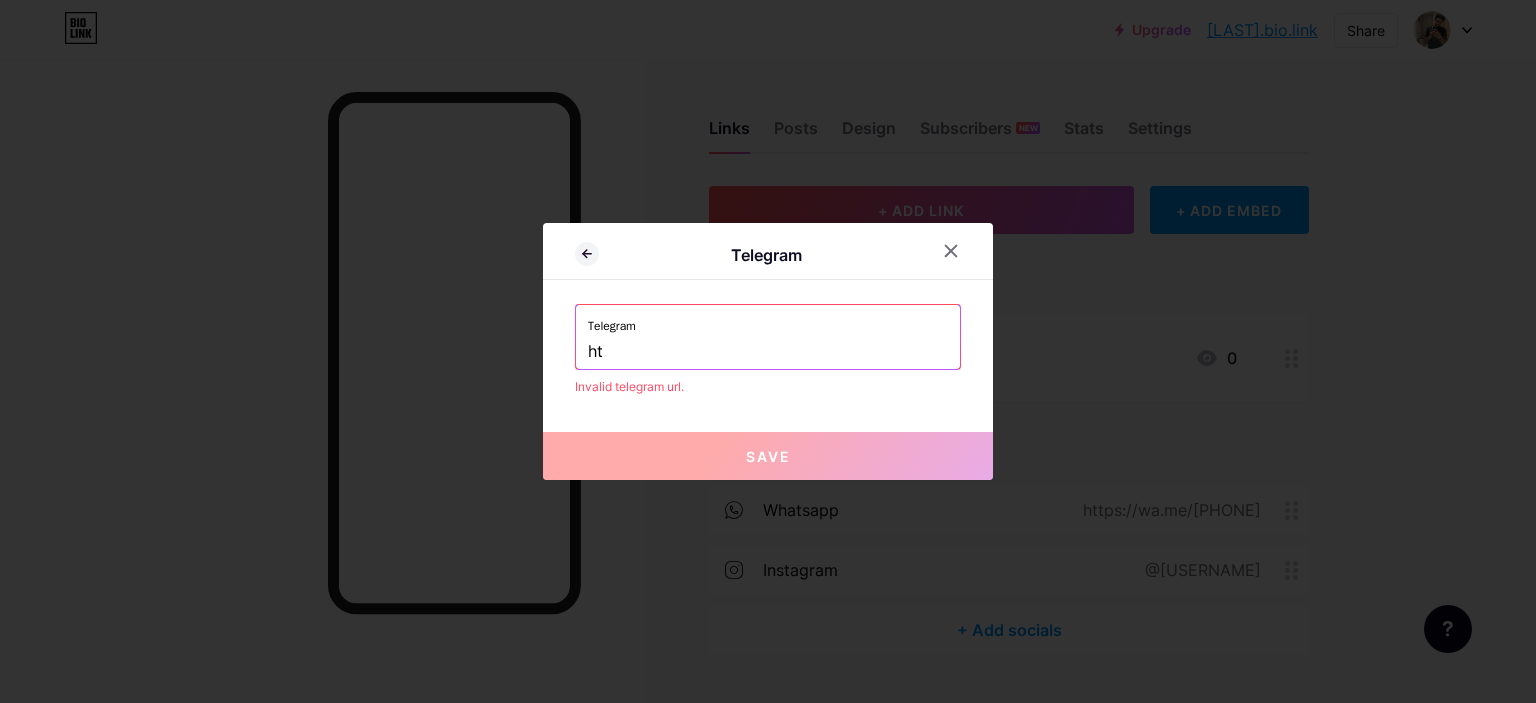 type on "h" 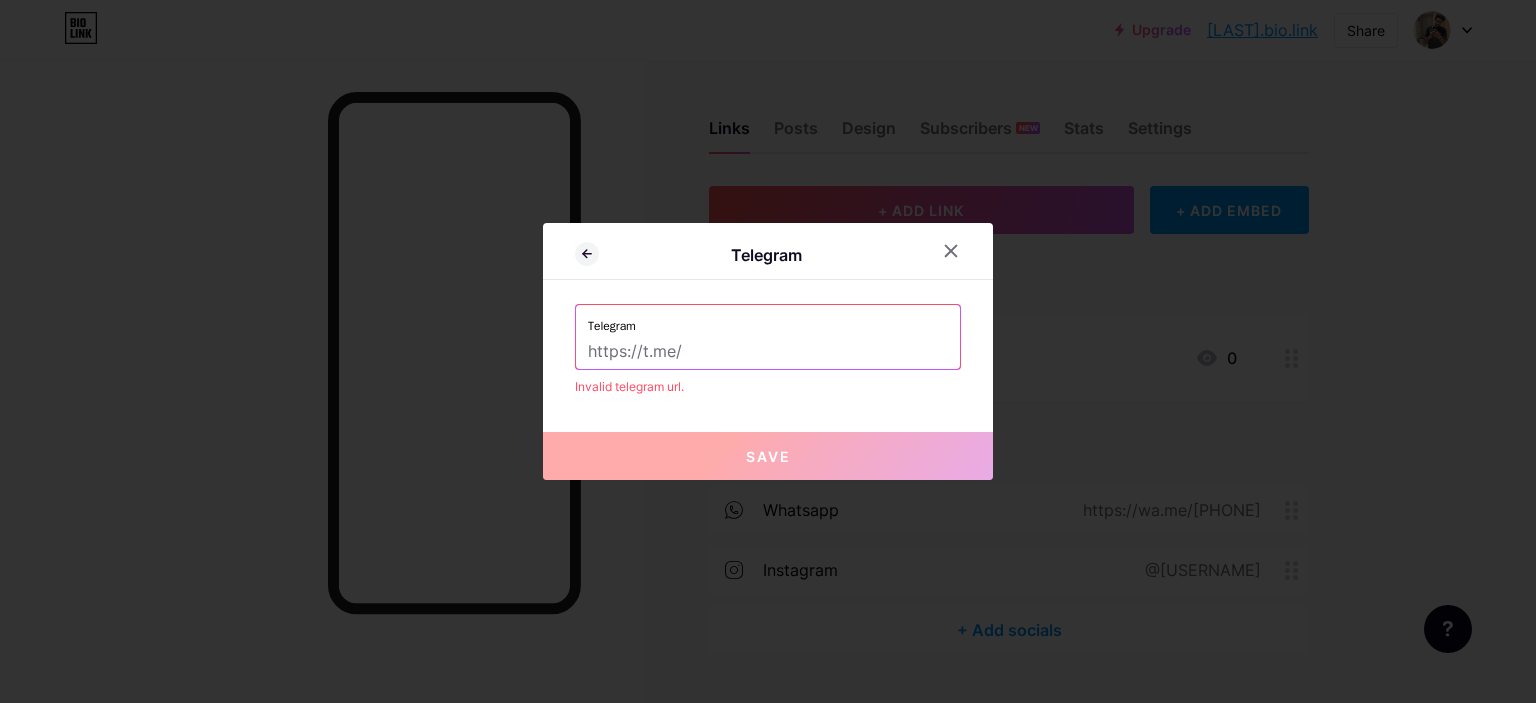 type 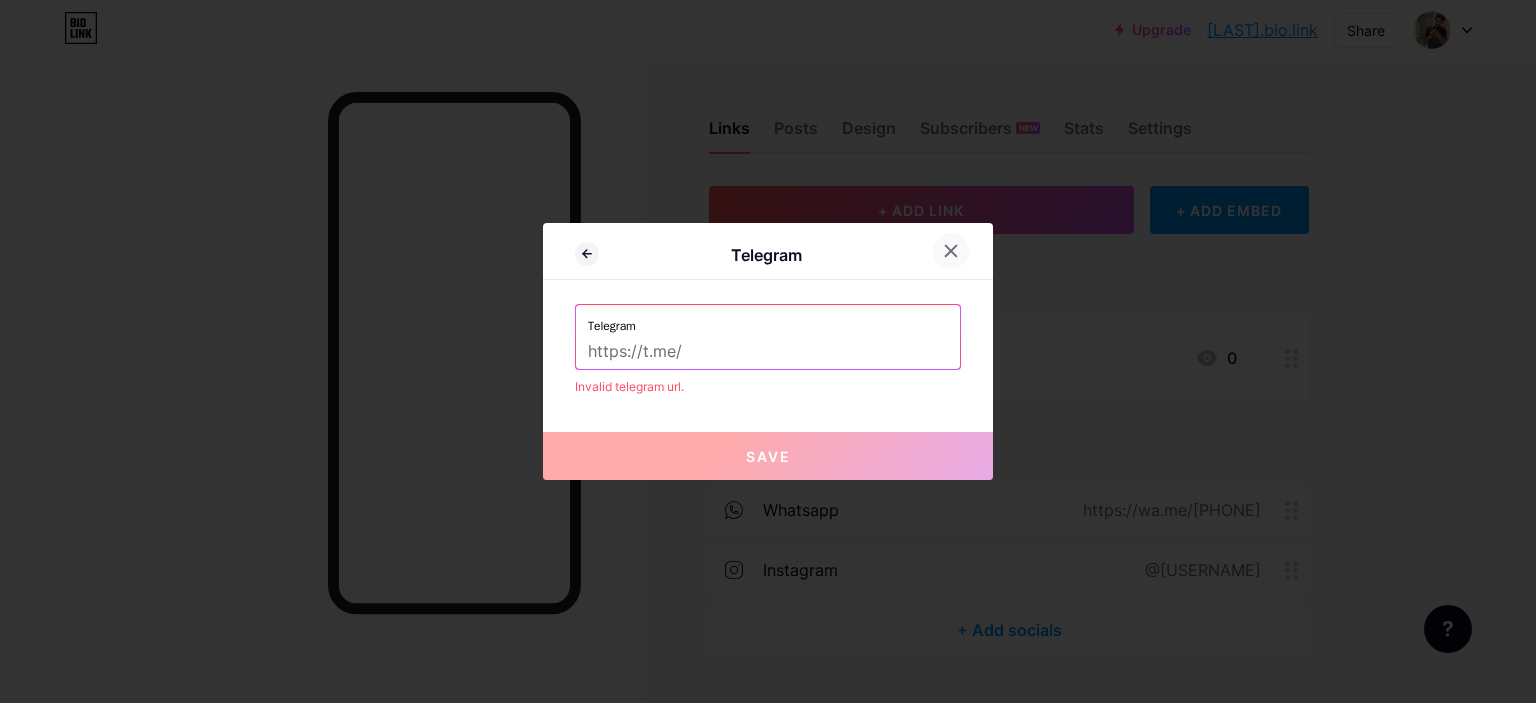 click 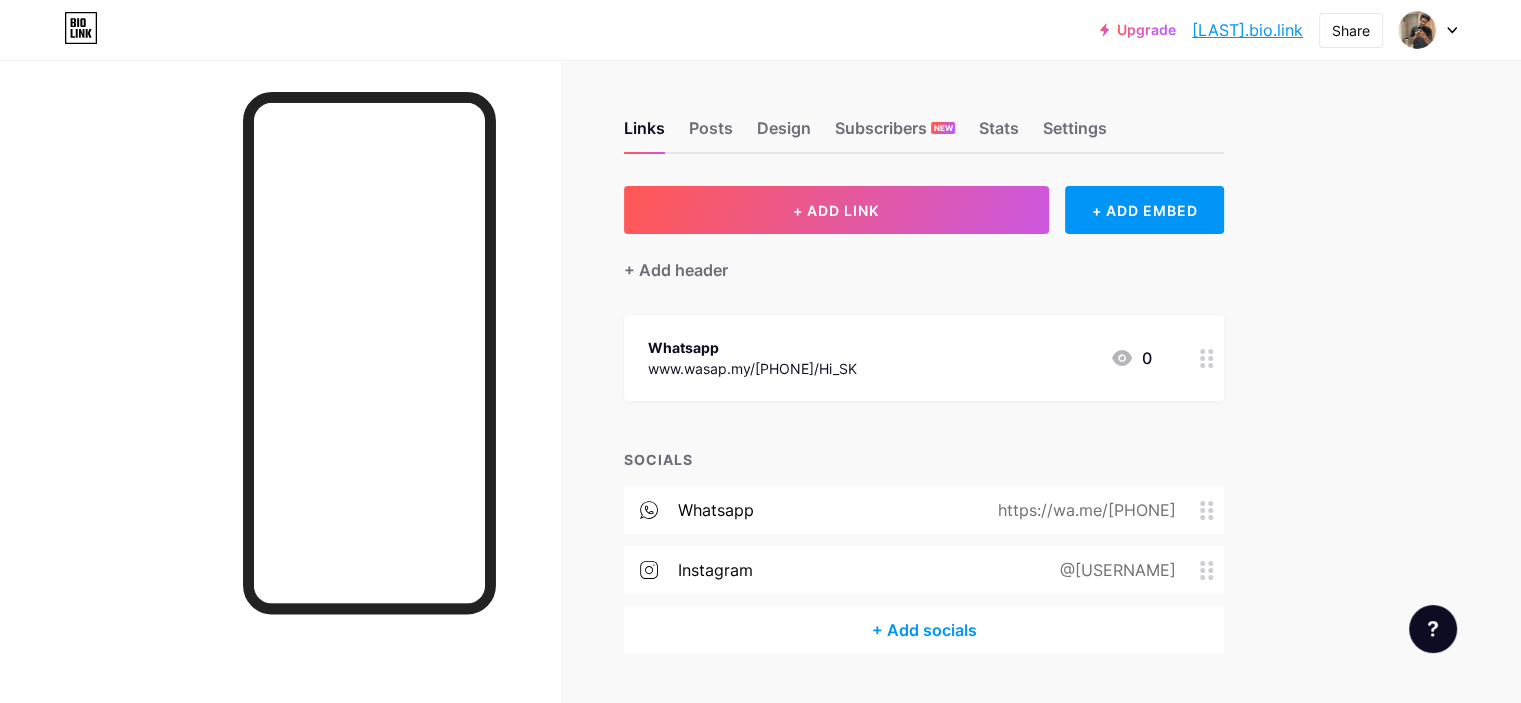 click on "+ Add socials" at bounding box center (924, 630) 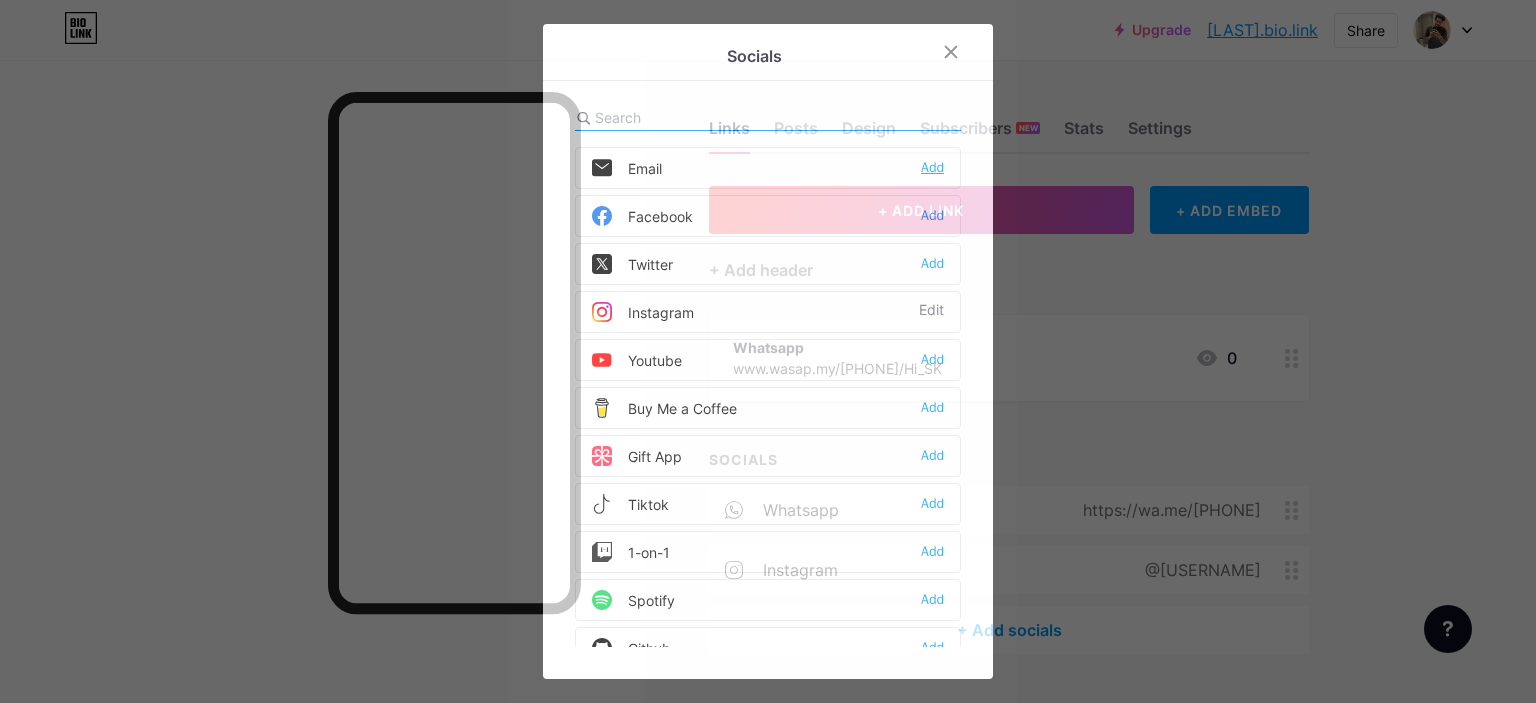 click on "Add" at bounding box center [932, 168] 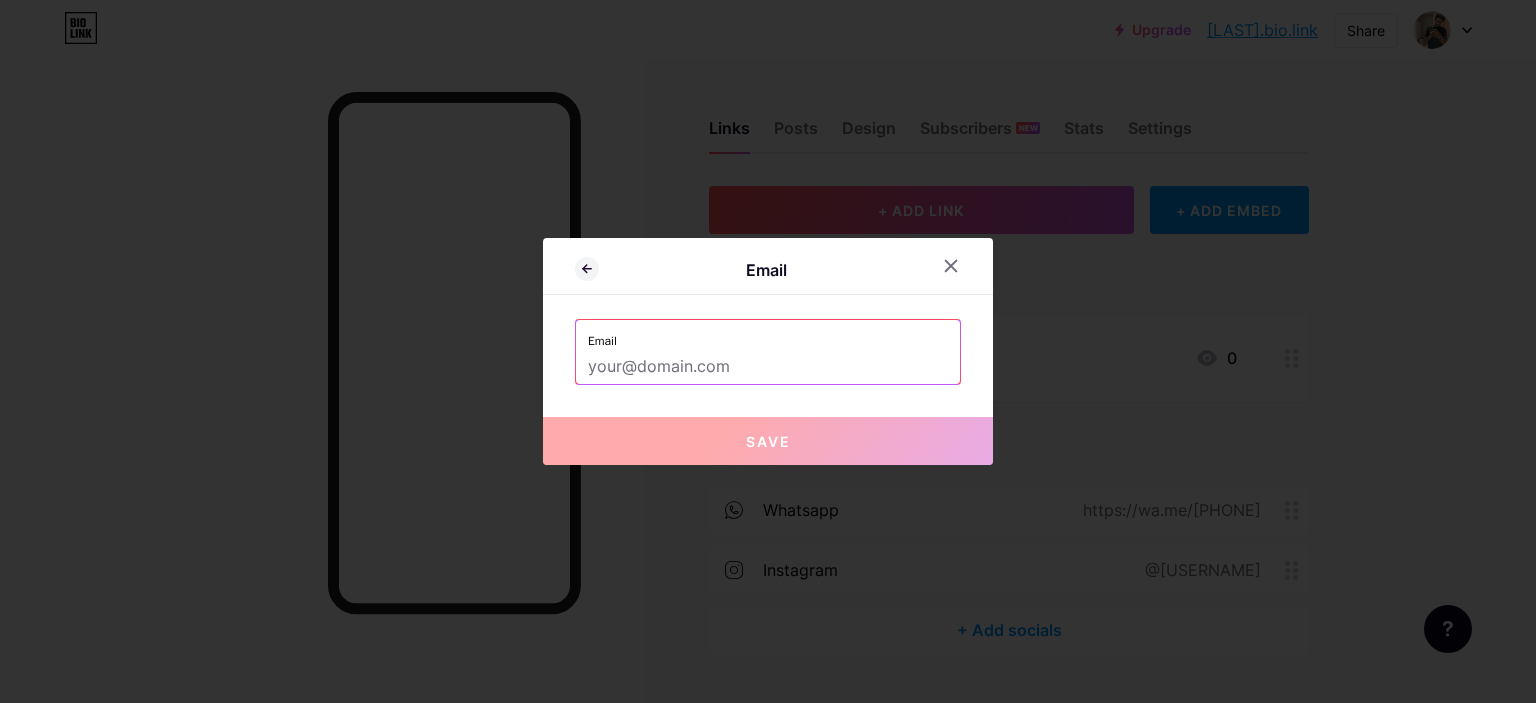 click at bounding box center [768, 367] 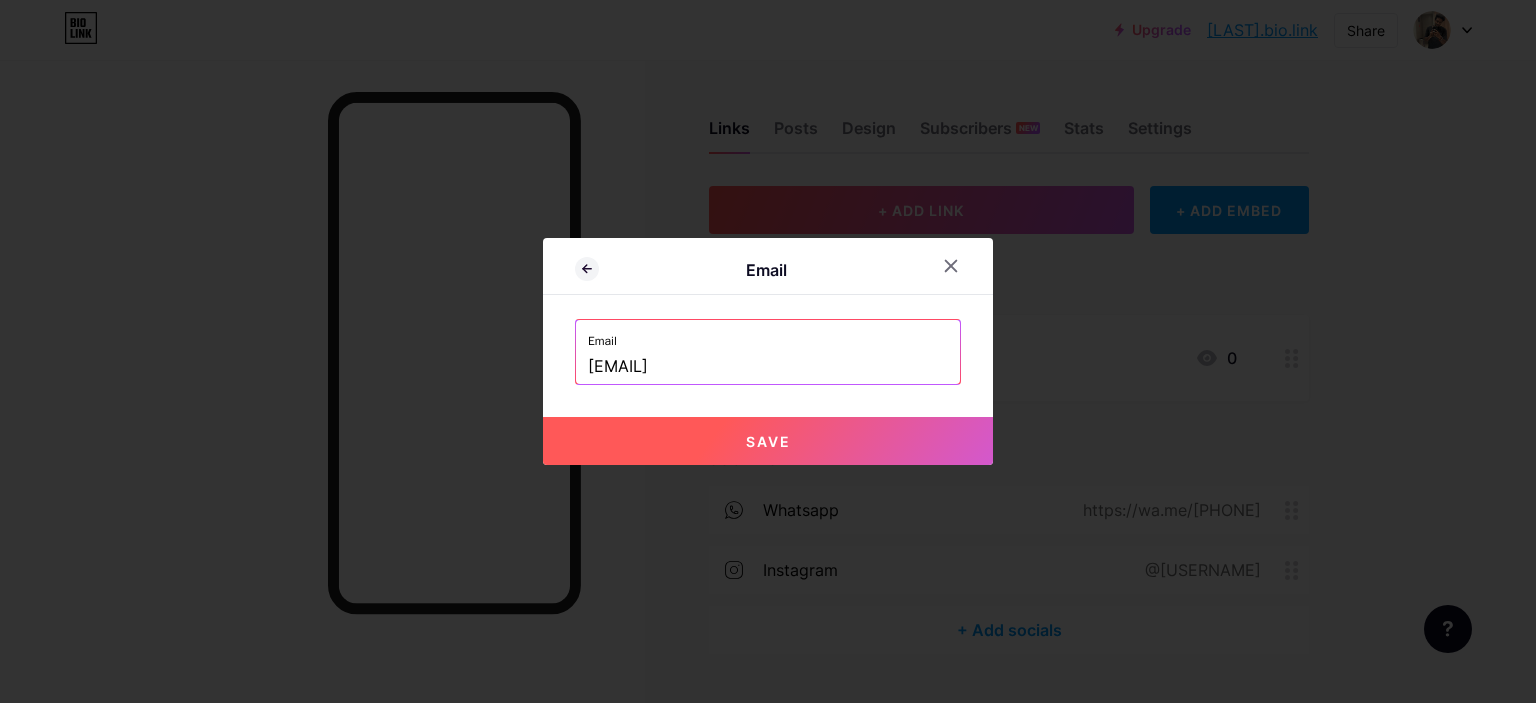 click on "Save" at bounding box center [768, 441] 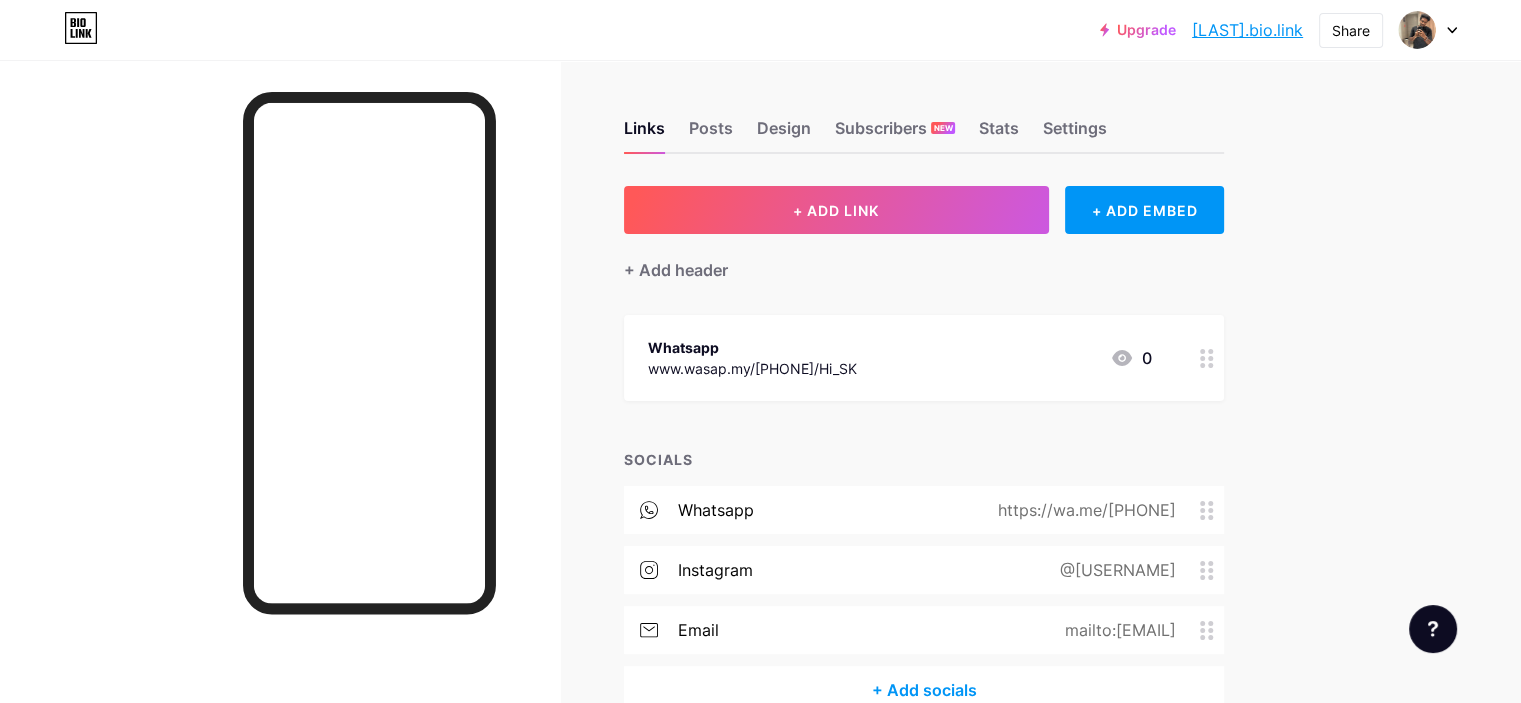 click on "Whatsapp
www.wasap.my/601121526710/Hi_SK
0" at bounding box center (924, 358) 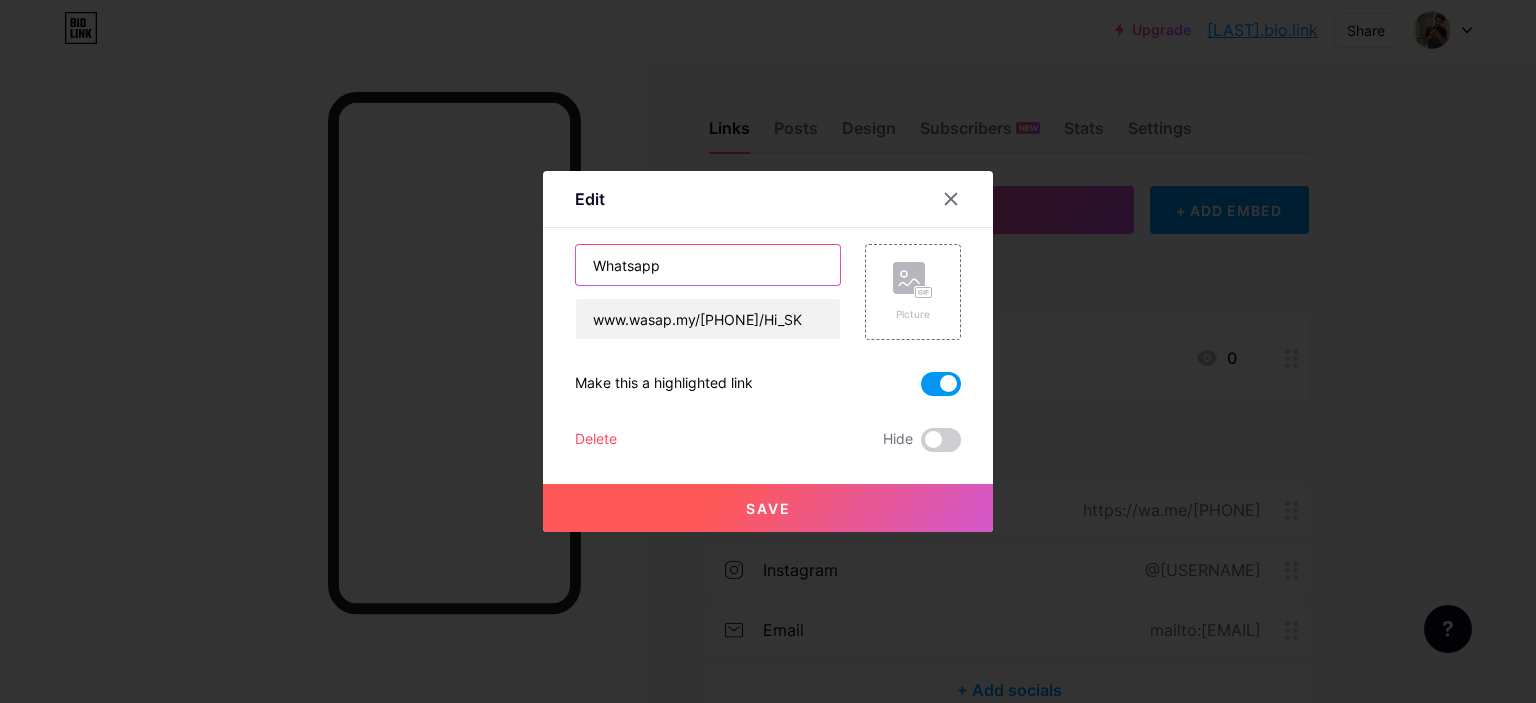 click on "Whatsapp" at bounding box center (708, 265) 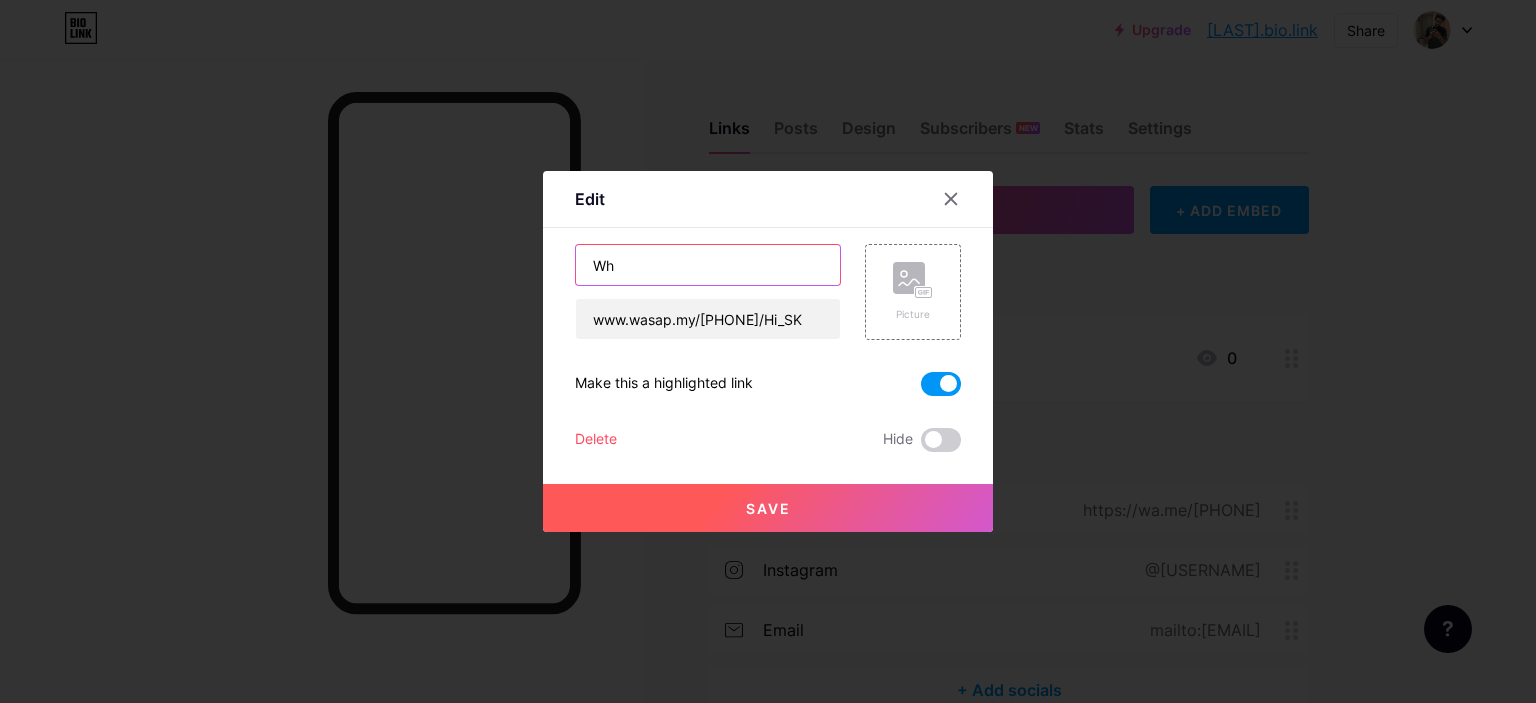 type on "W" 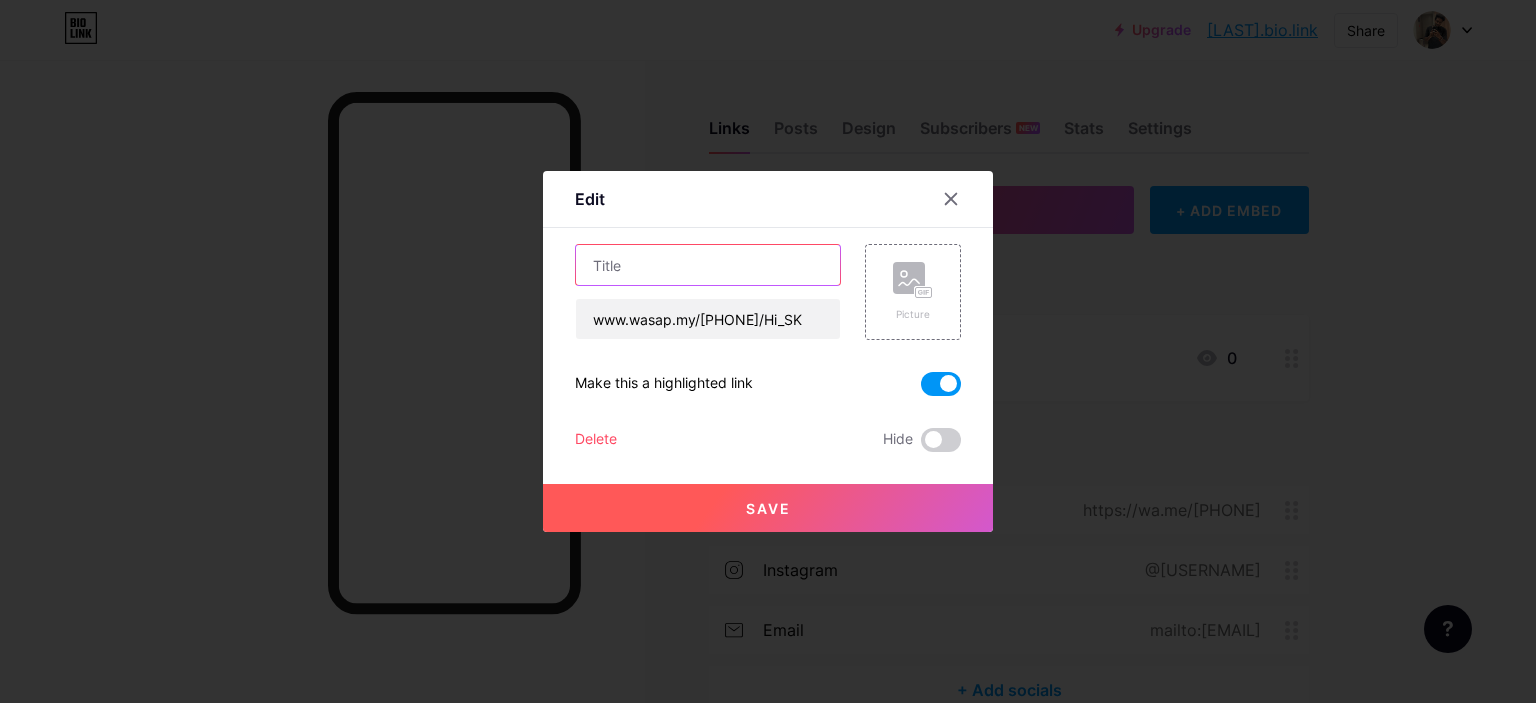 click at bounding box center (708, 265) 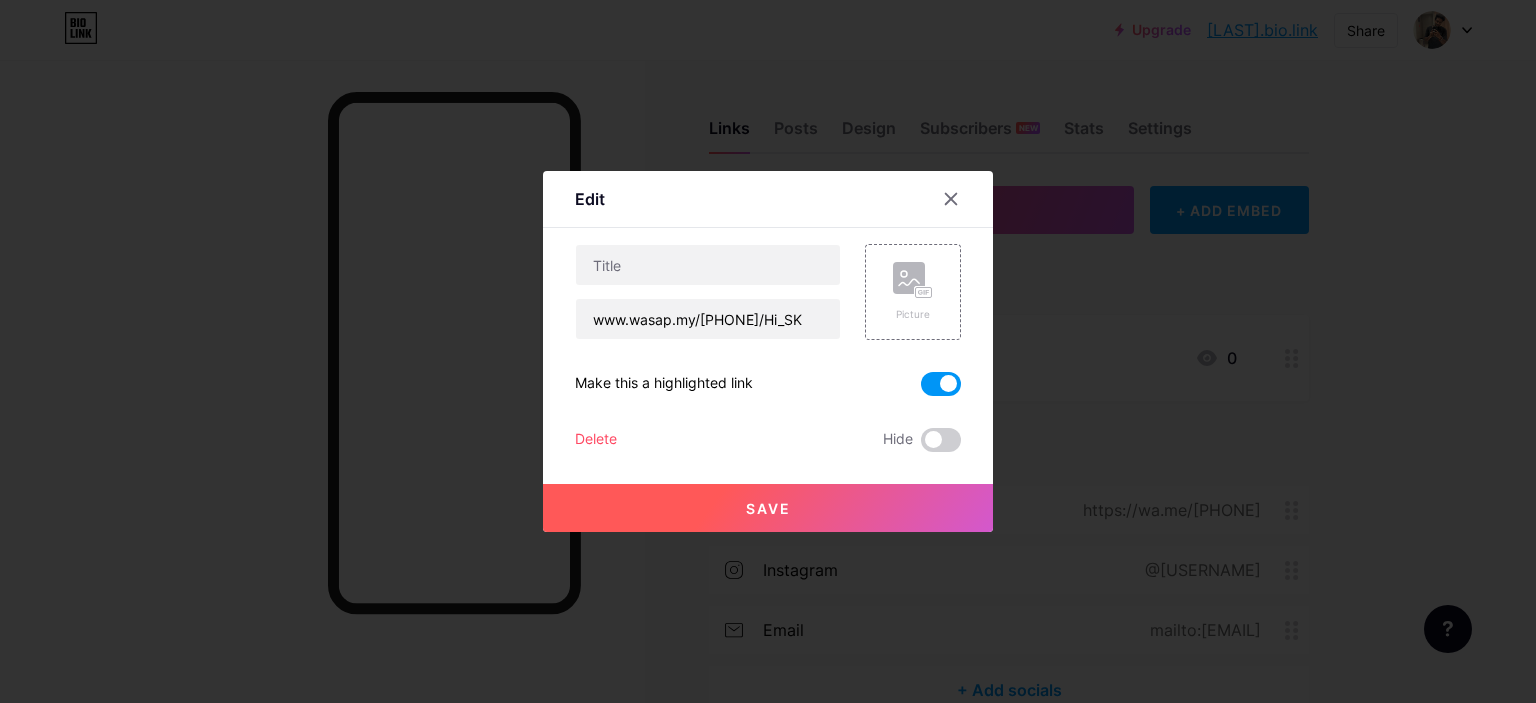 click at bounding box center [941, 384] 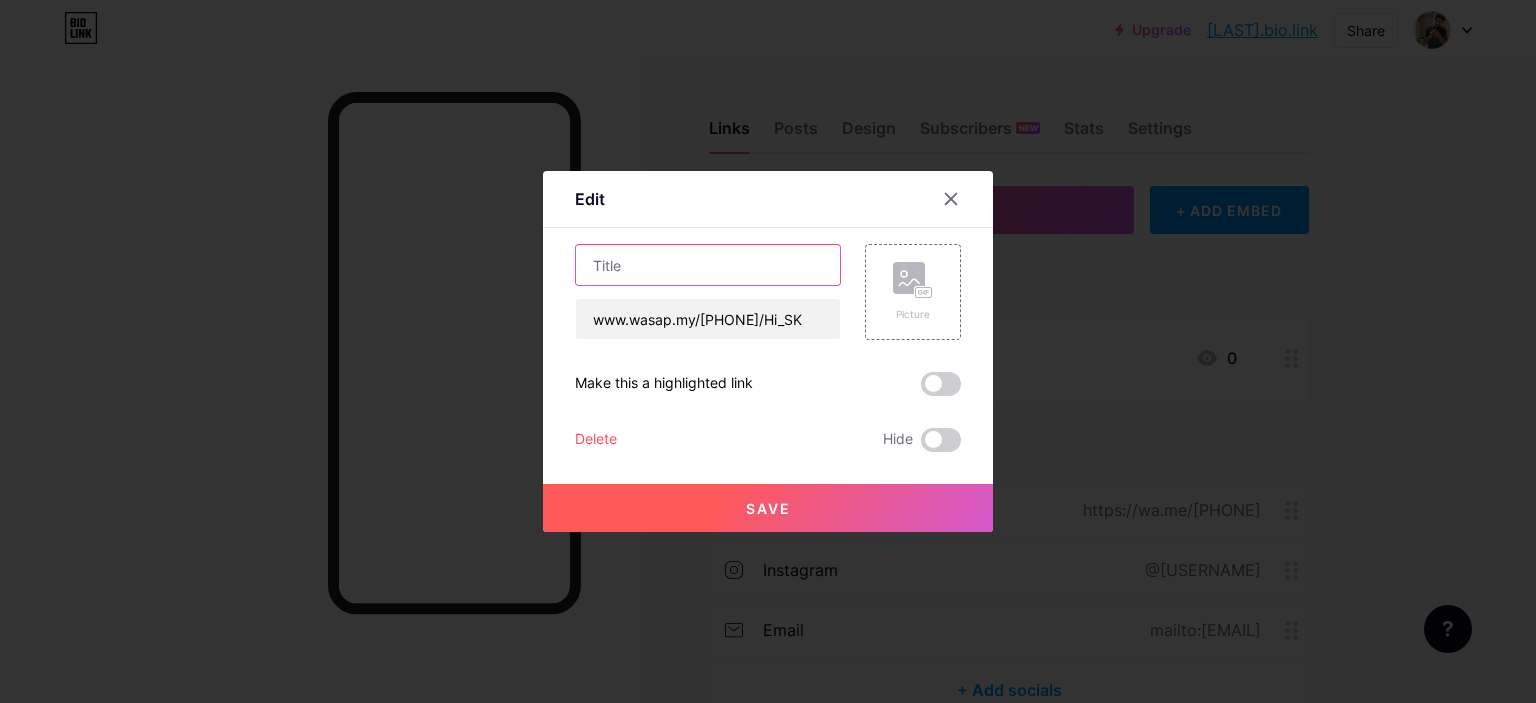 click at bounding box center (708, 265) 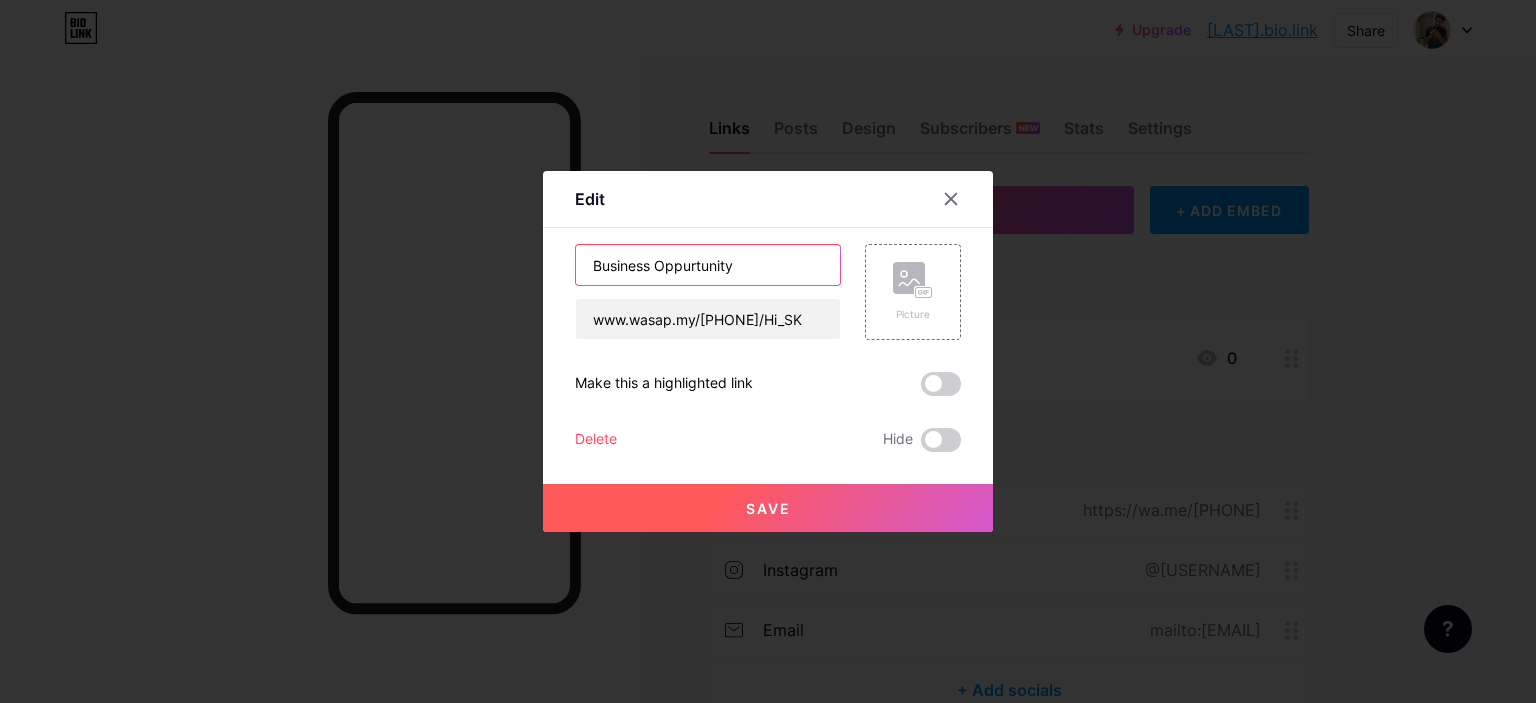 type on "Business Oppurtunity" 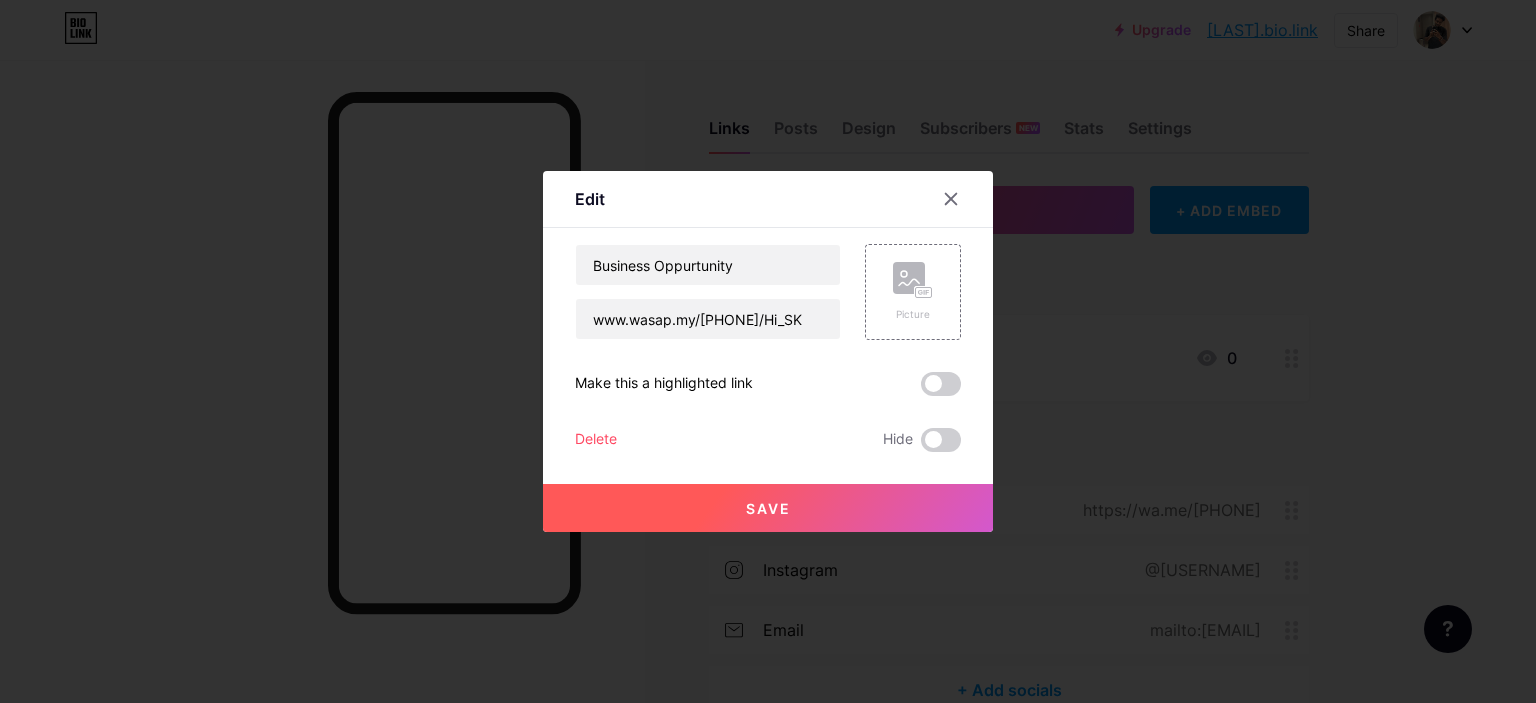 click on "Save" at bounding box center (768, 508) 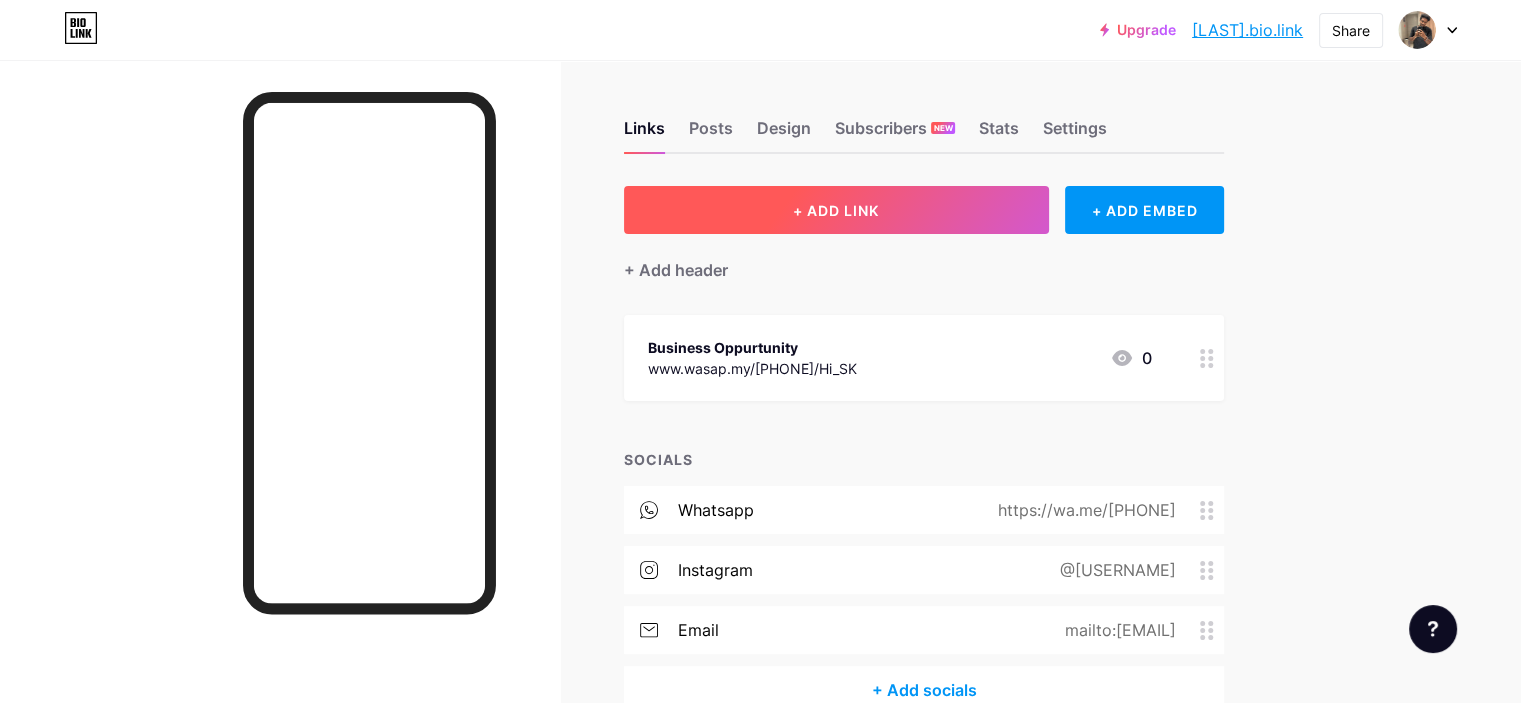 click on "+ ADD LINK" at bounding box center (836, 210) 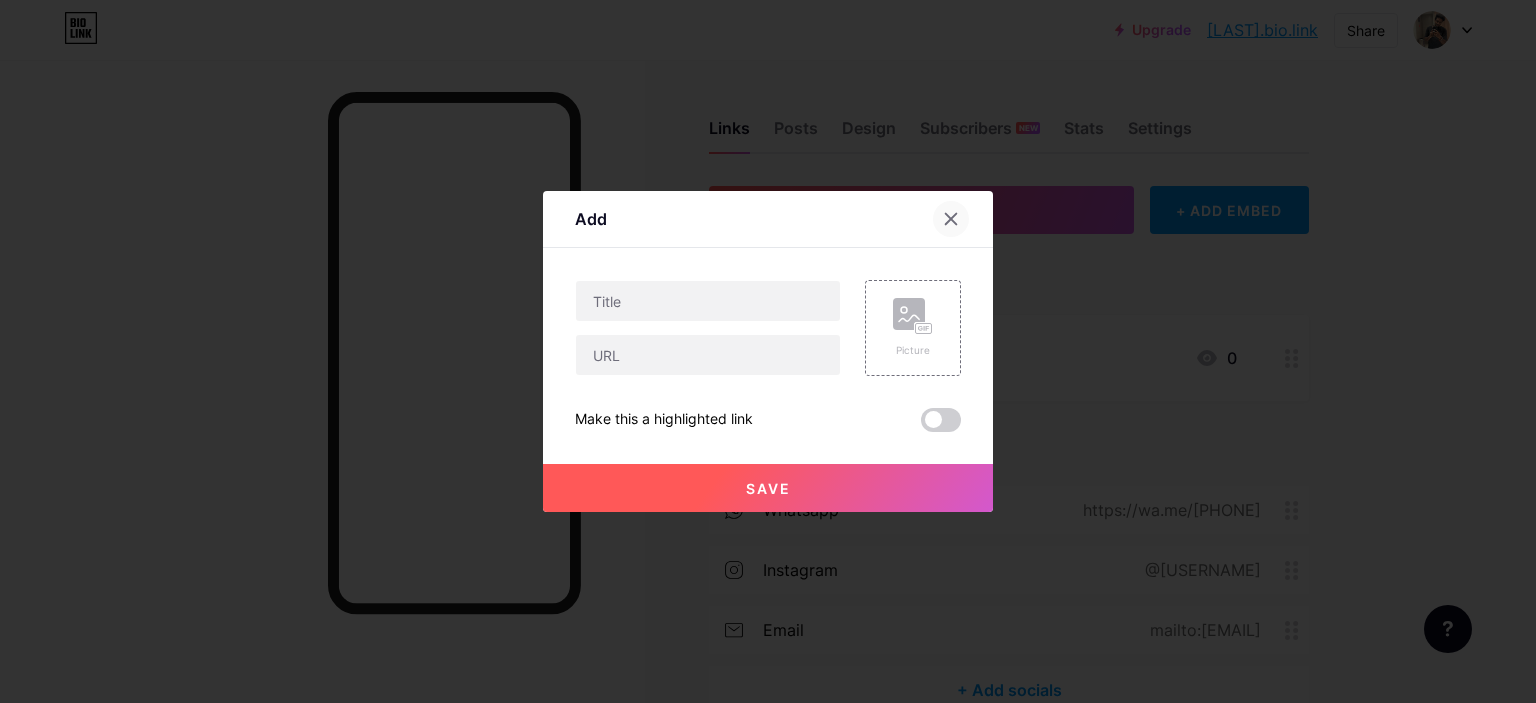 click 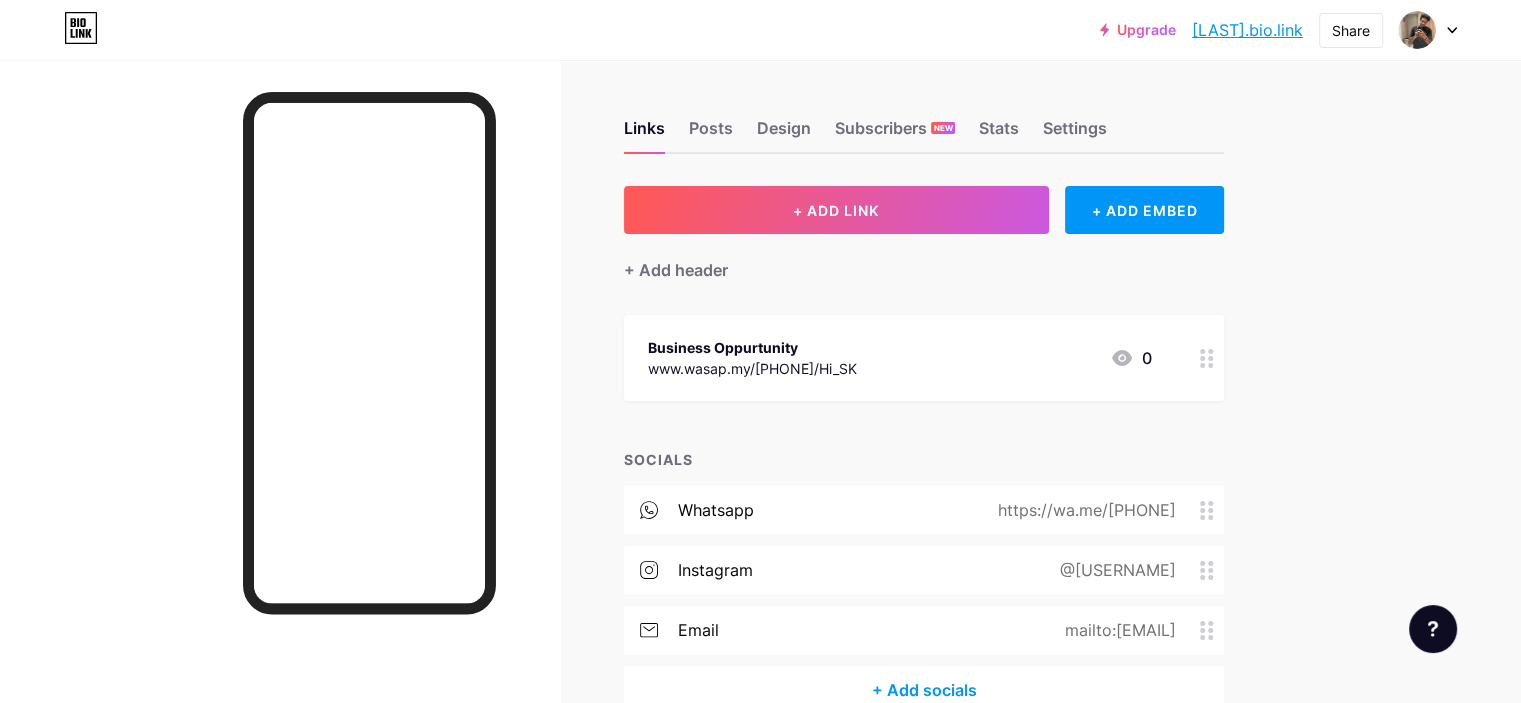 click on "Business Oppurtunity
www.wasap.my/601121526710/Hi_SK
0" at bounding box center (924, 358) 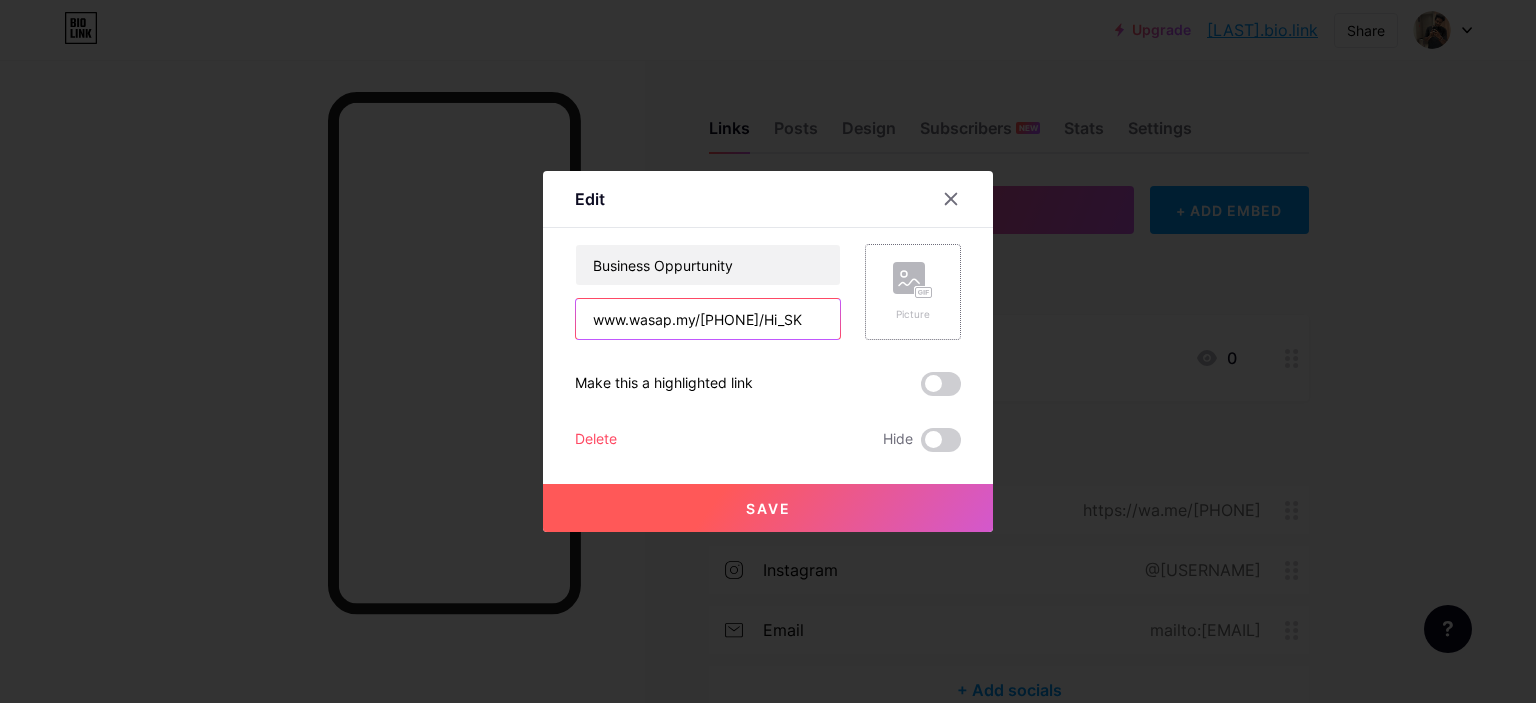 scroll, scrollTop: 0, scrollLeft: 14, axis: horizontal 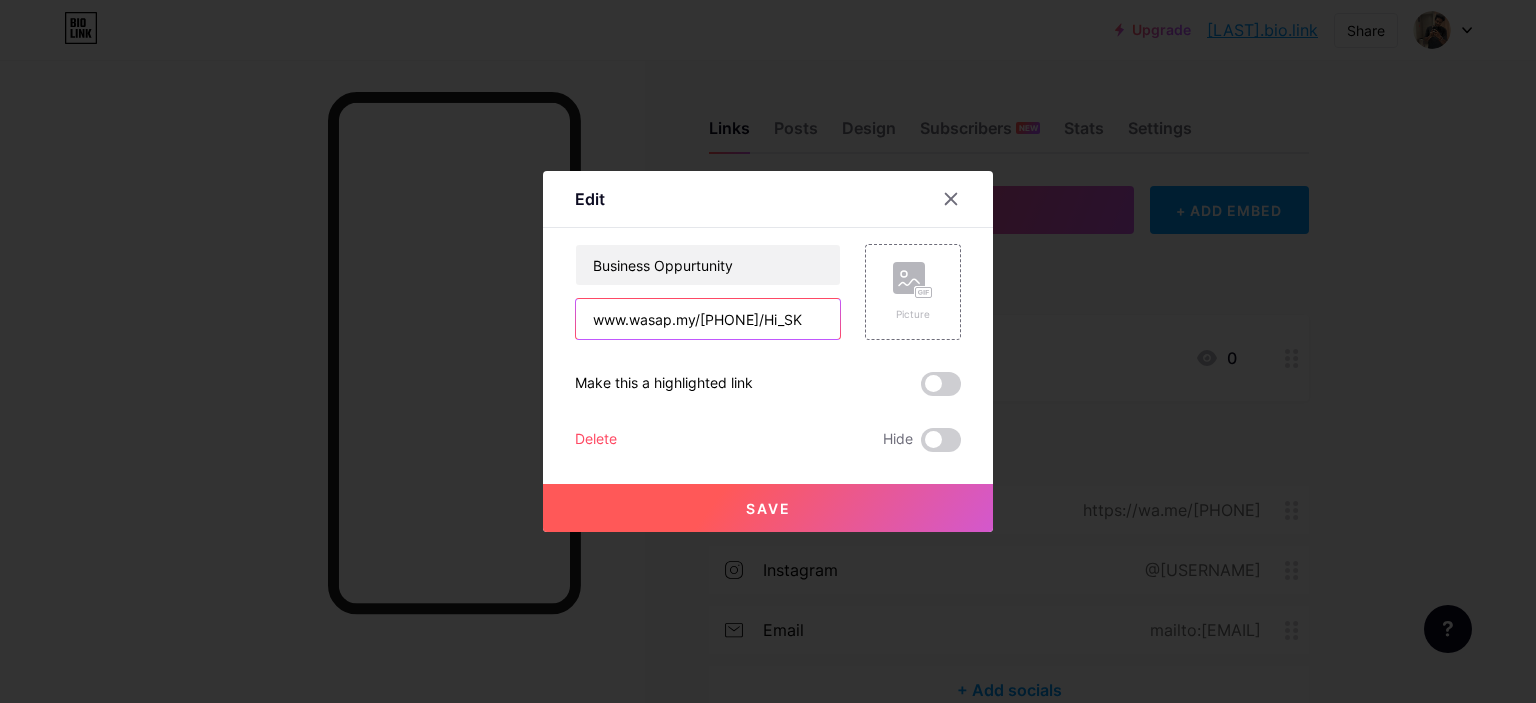 drag, startPoint x: 585, startPoint y: 319, endPoint x: 972, endPoint y: 343, distance: 387.74347 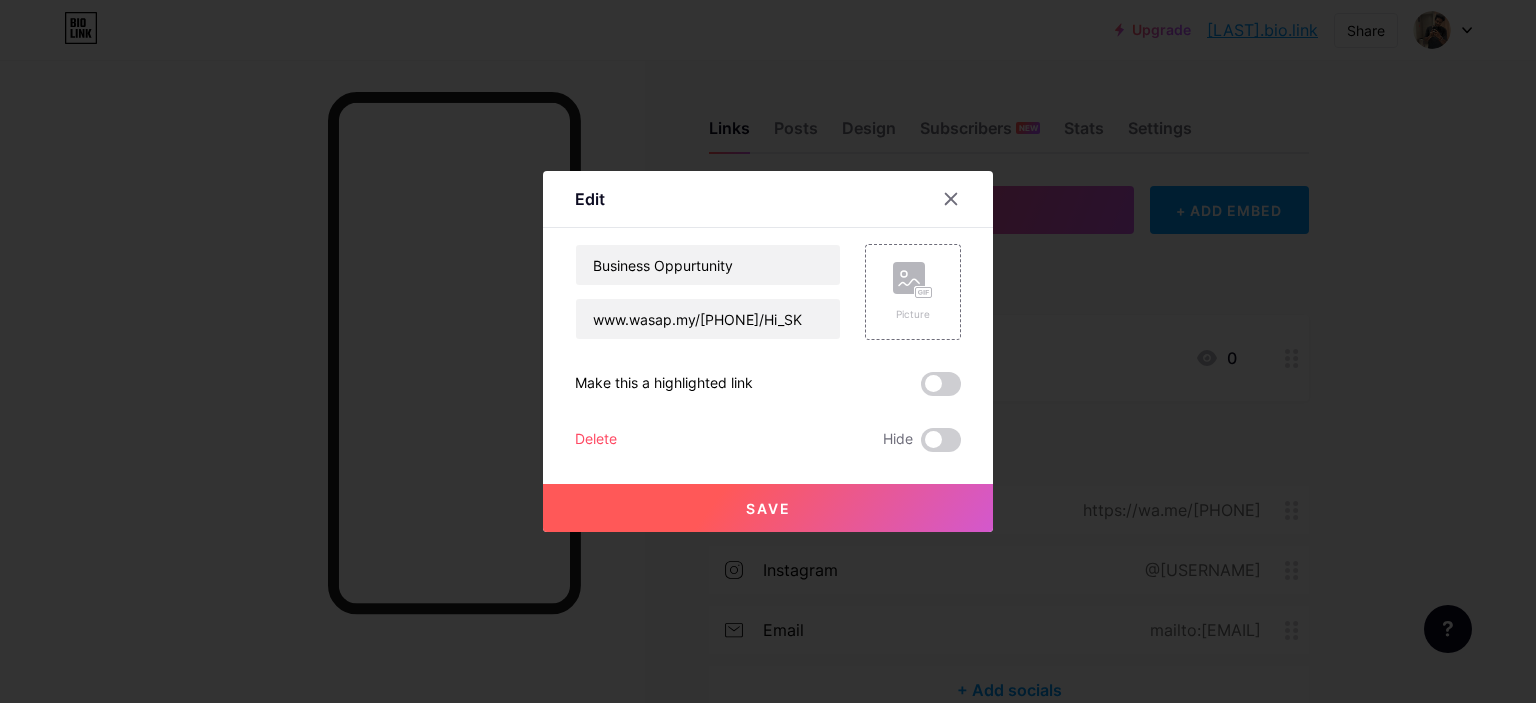 scroll, scrollTop: 0, scrollLeft: 0, axis: both 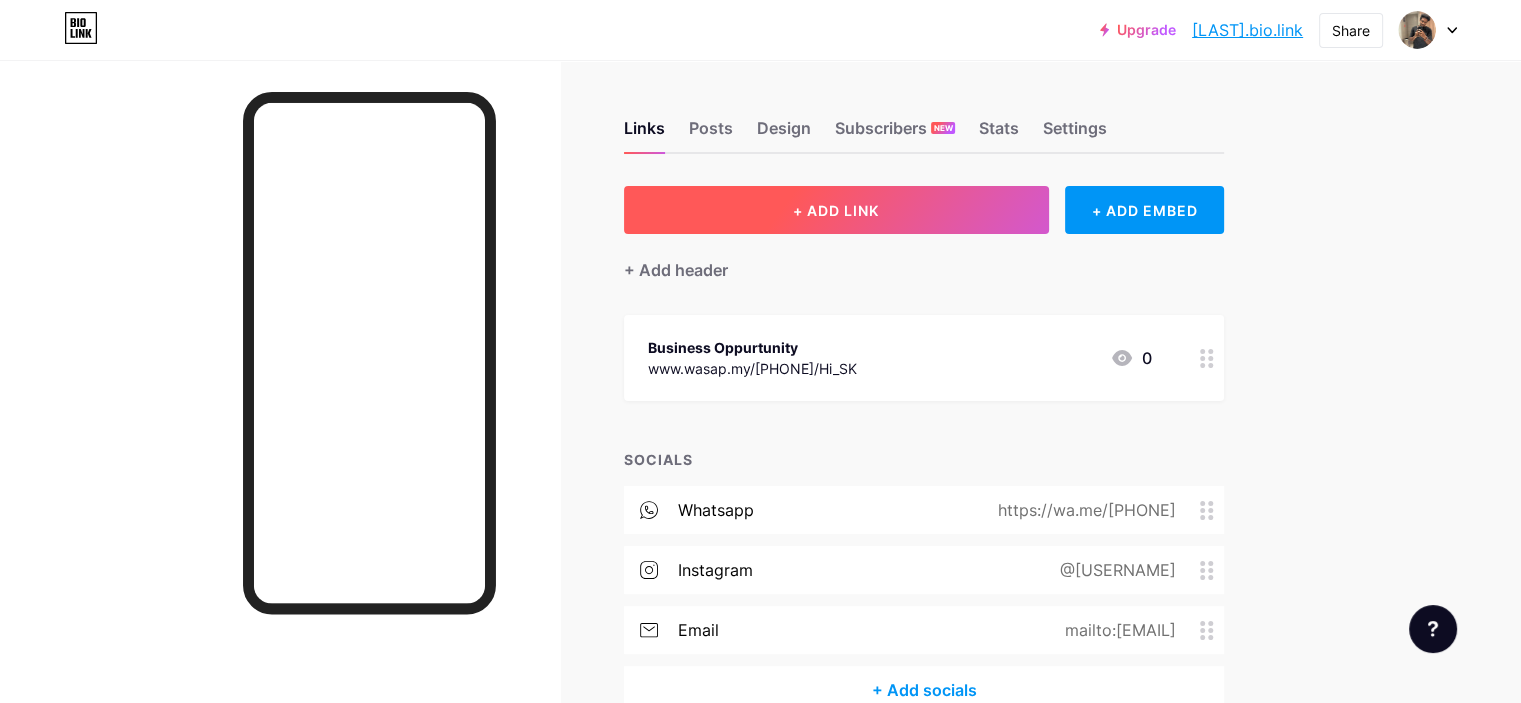 click on "+ ADD LINK" at bounding box center (836, 210) 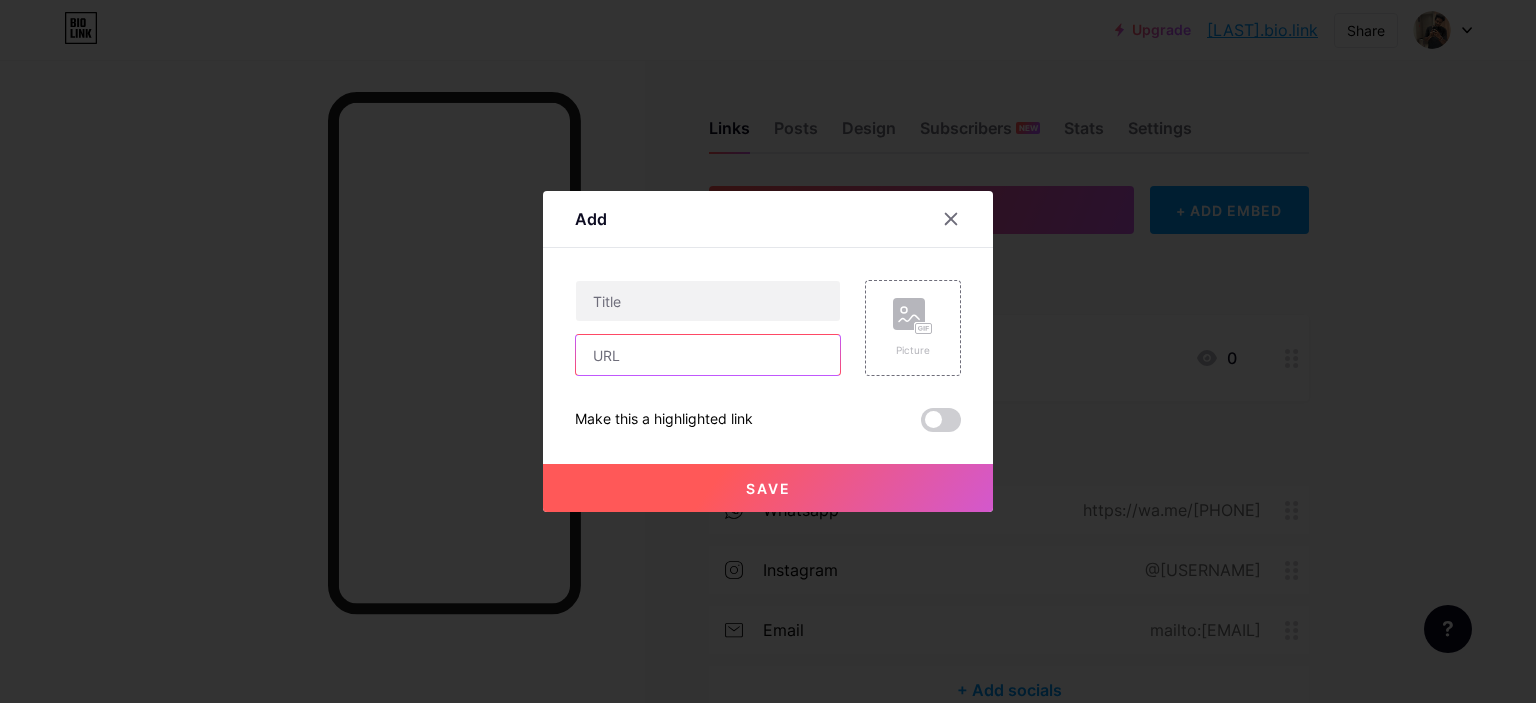 click at bounding box center [708, 355] 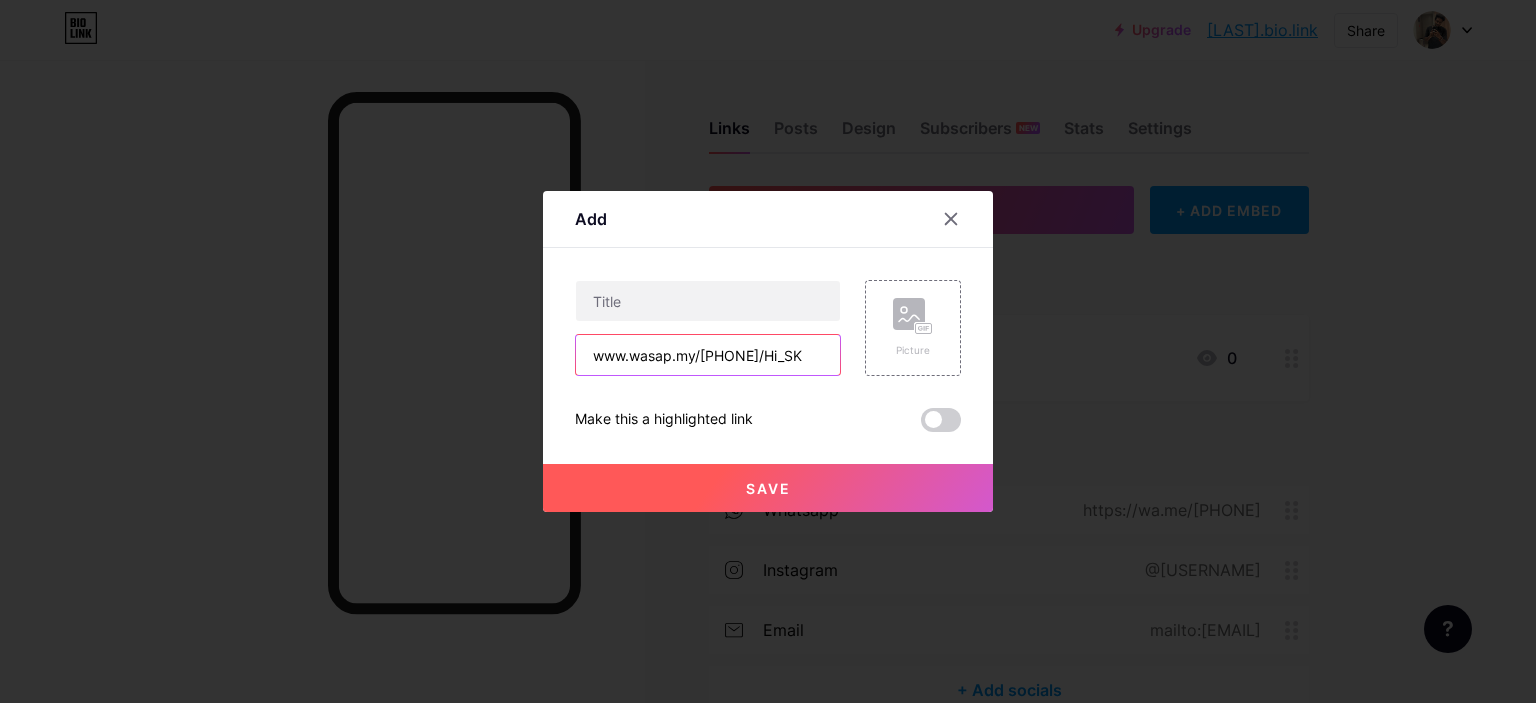 scroll, scrollTop: 0, scrollLeft: 14, axis: horizontal 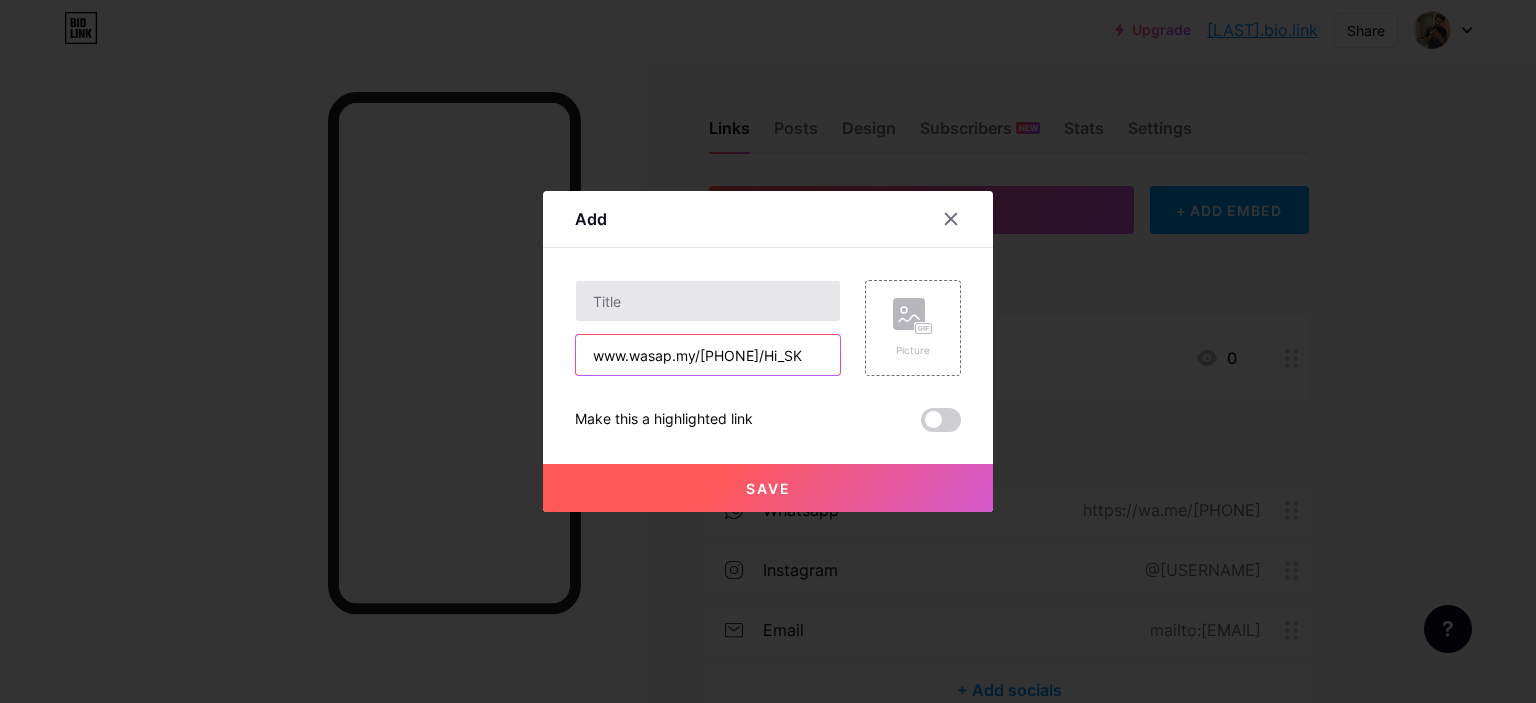 type on "www.wasap.my/[PHONE]/Hi_SK" 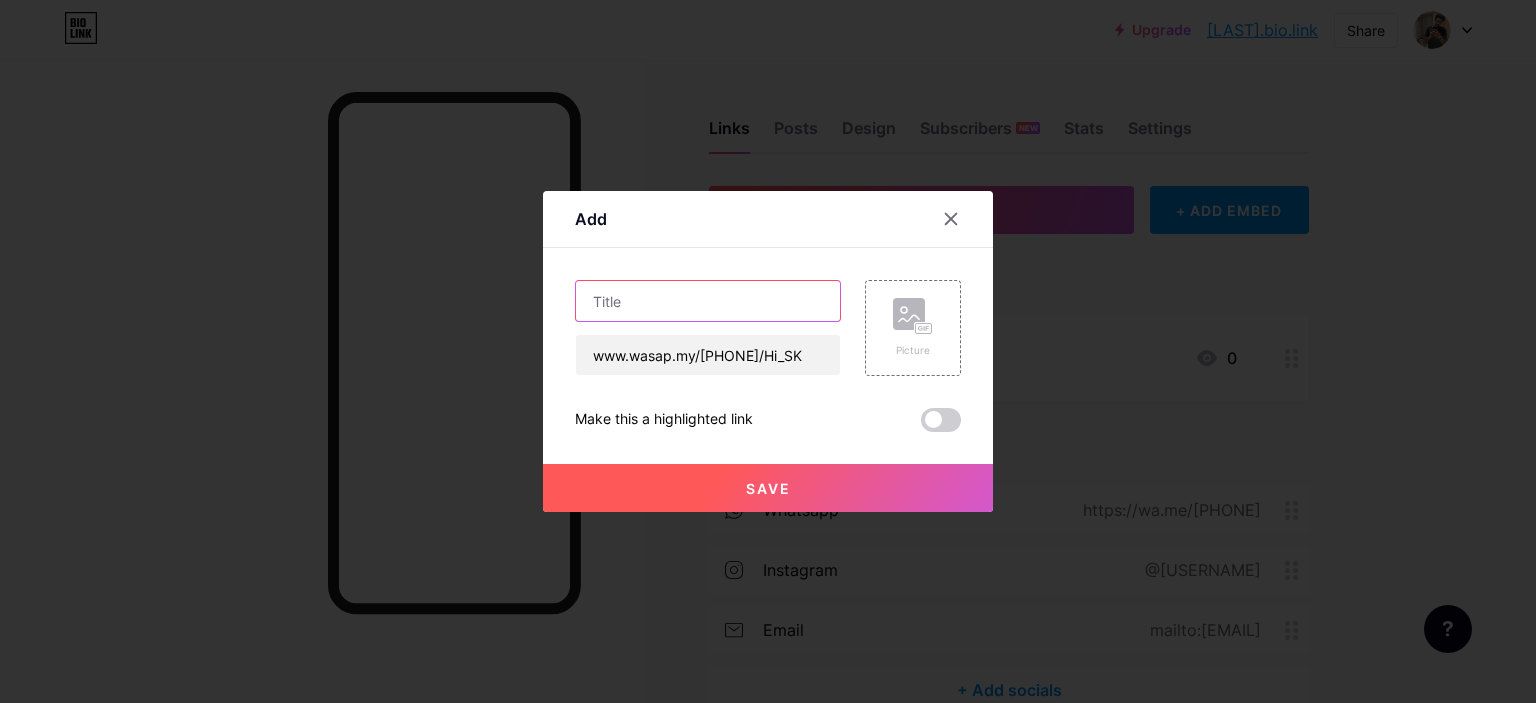 scroll, scrollTop: 0, scrollLeft: 0, axis: both 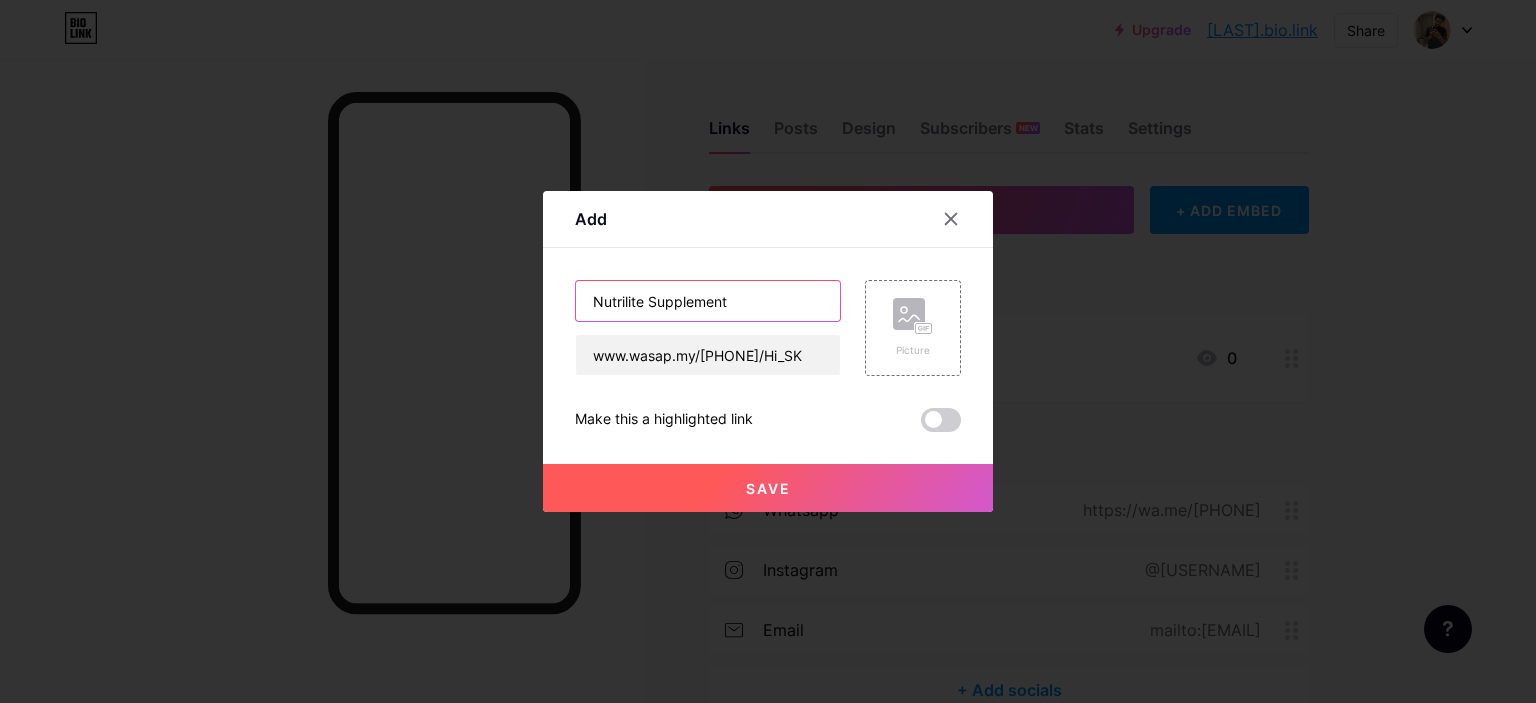 type on "Nutrilite Supplement" 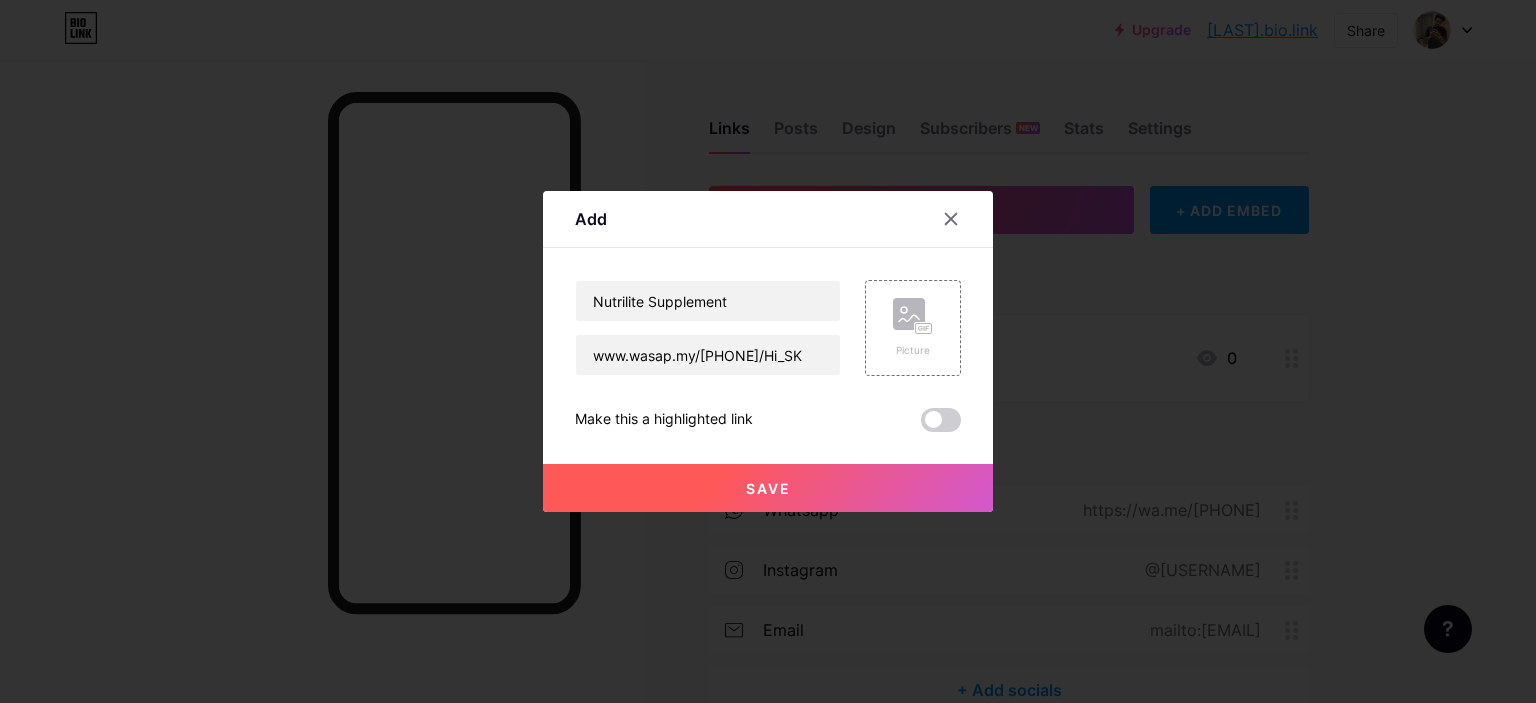click on "Save" at bounding box center [768, 488] 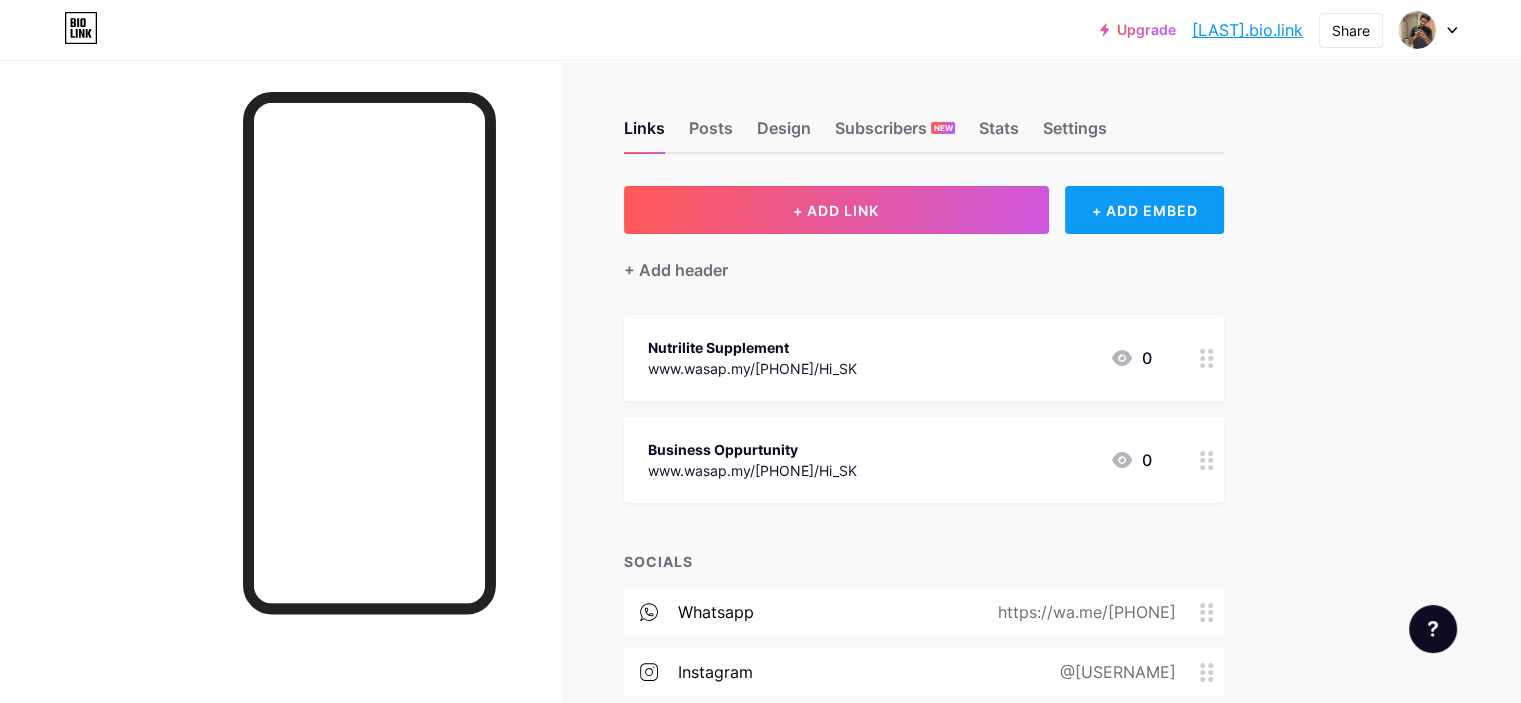 click on "+ ADD EMBED" at bounding box center [1144, 210] 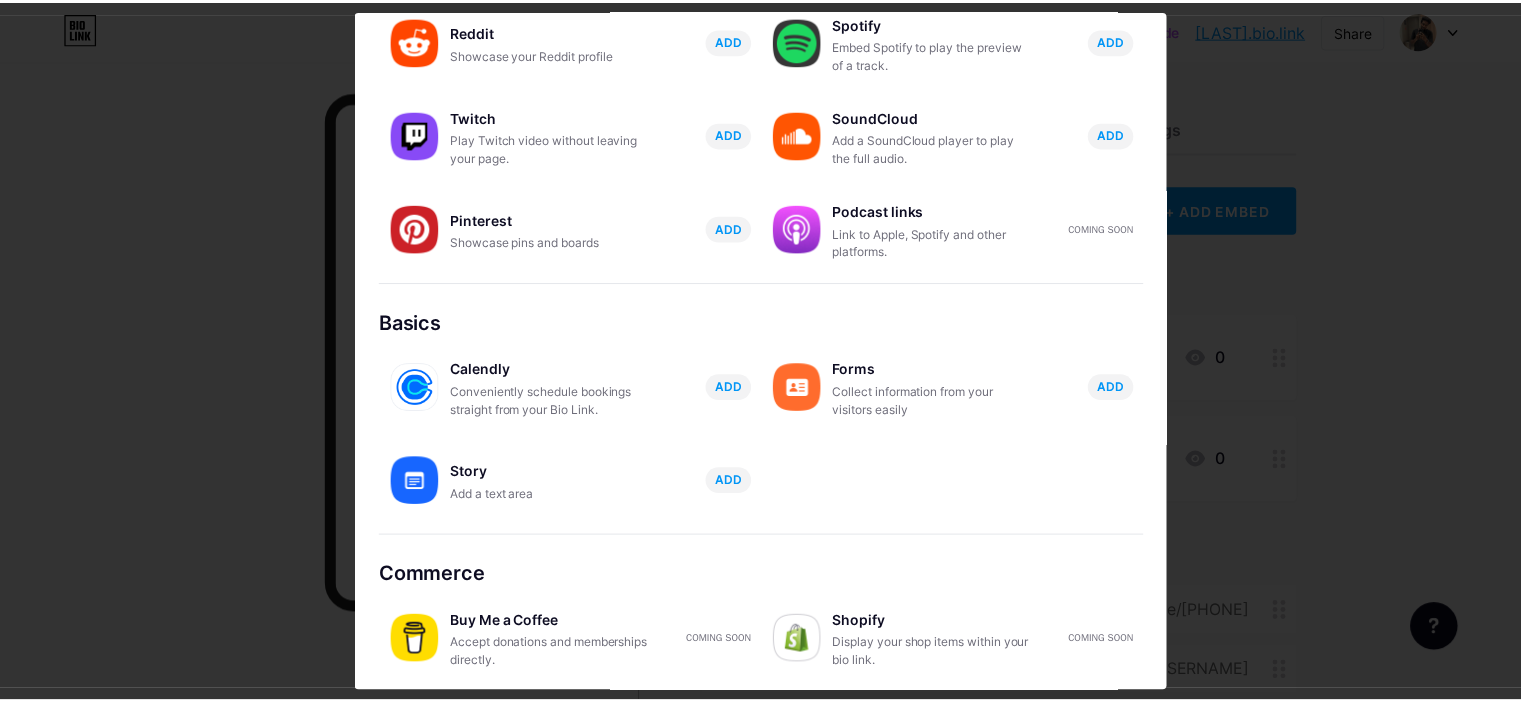 scroll, scrollTop: 0, scrollLeft: 0, axis: both 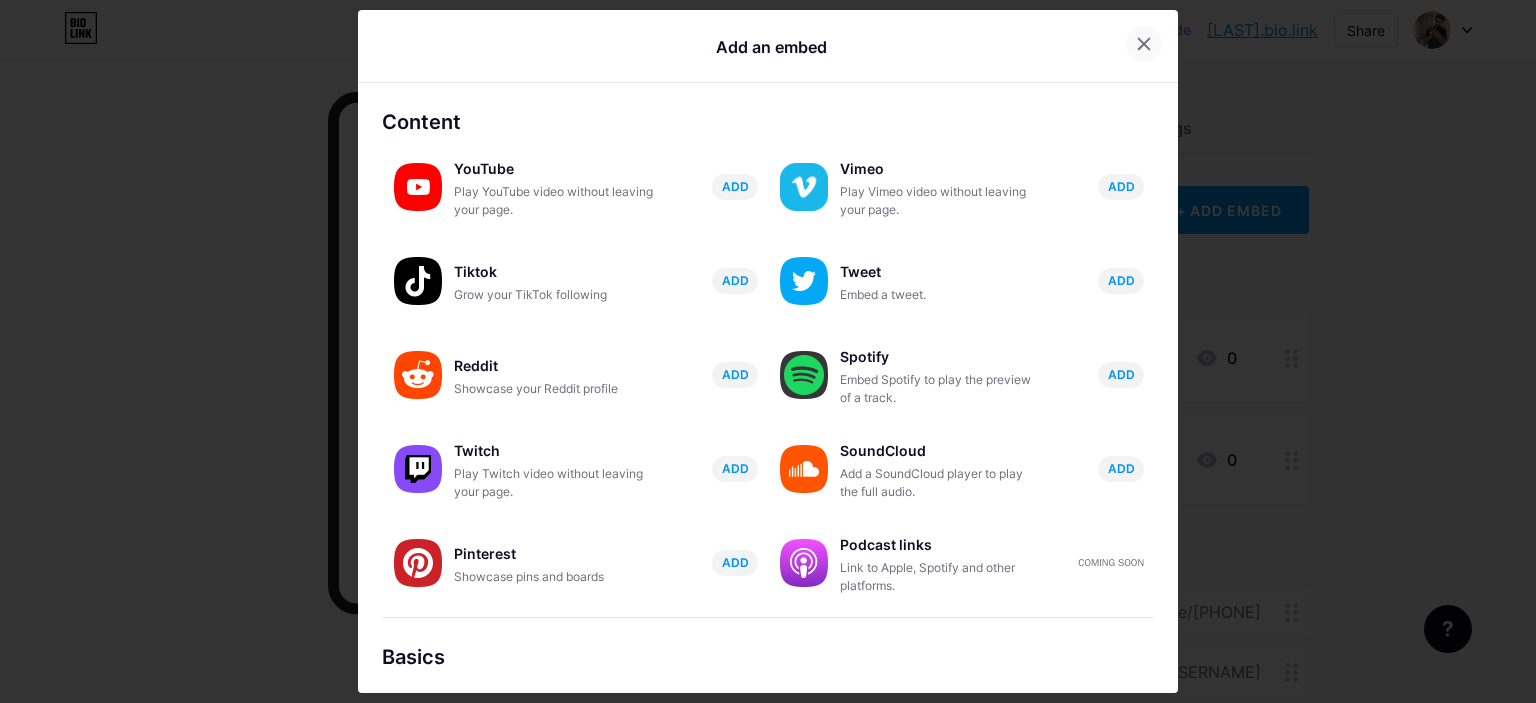 click at bounding box center (1144, 44) 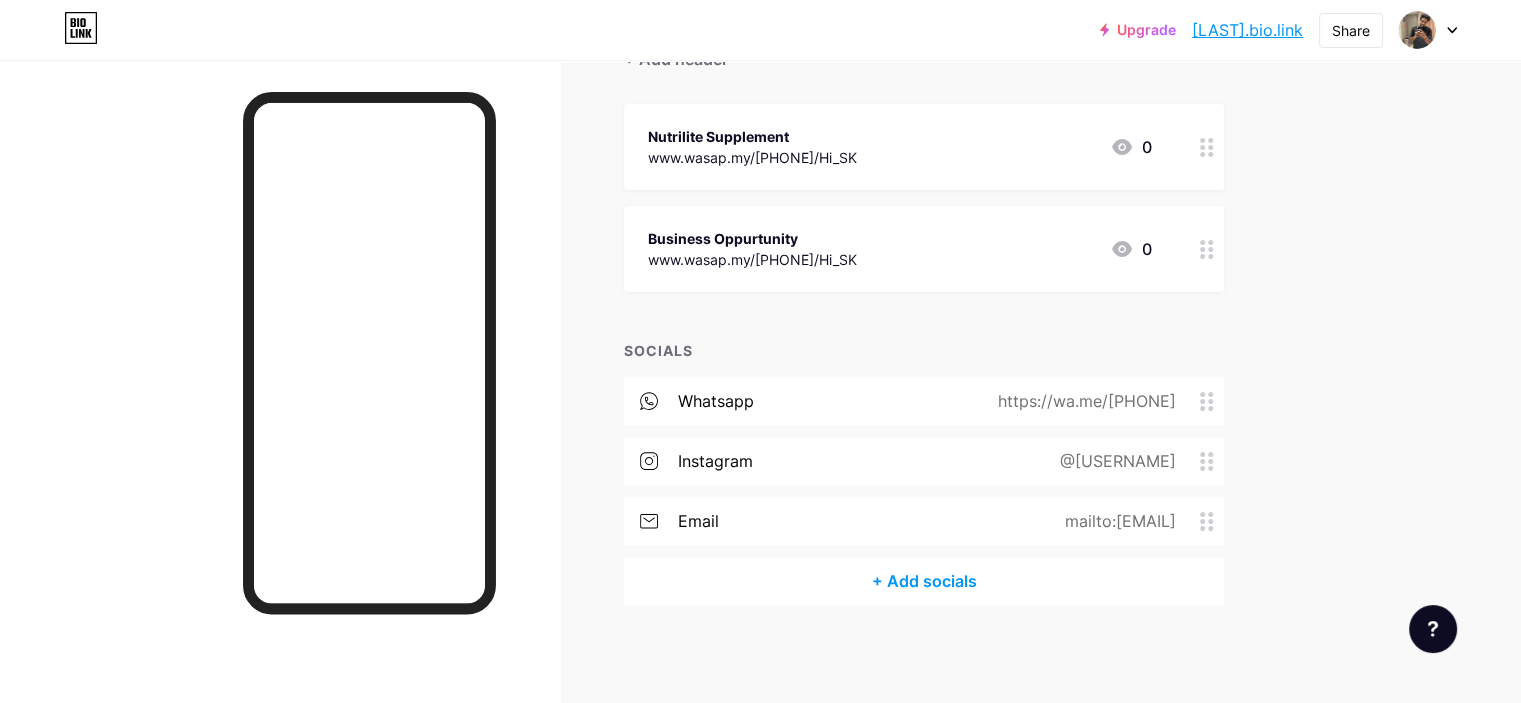 scroll, scrollTop: 0, scrollLeft: 0, axis: both 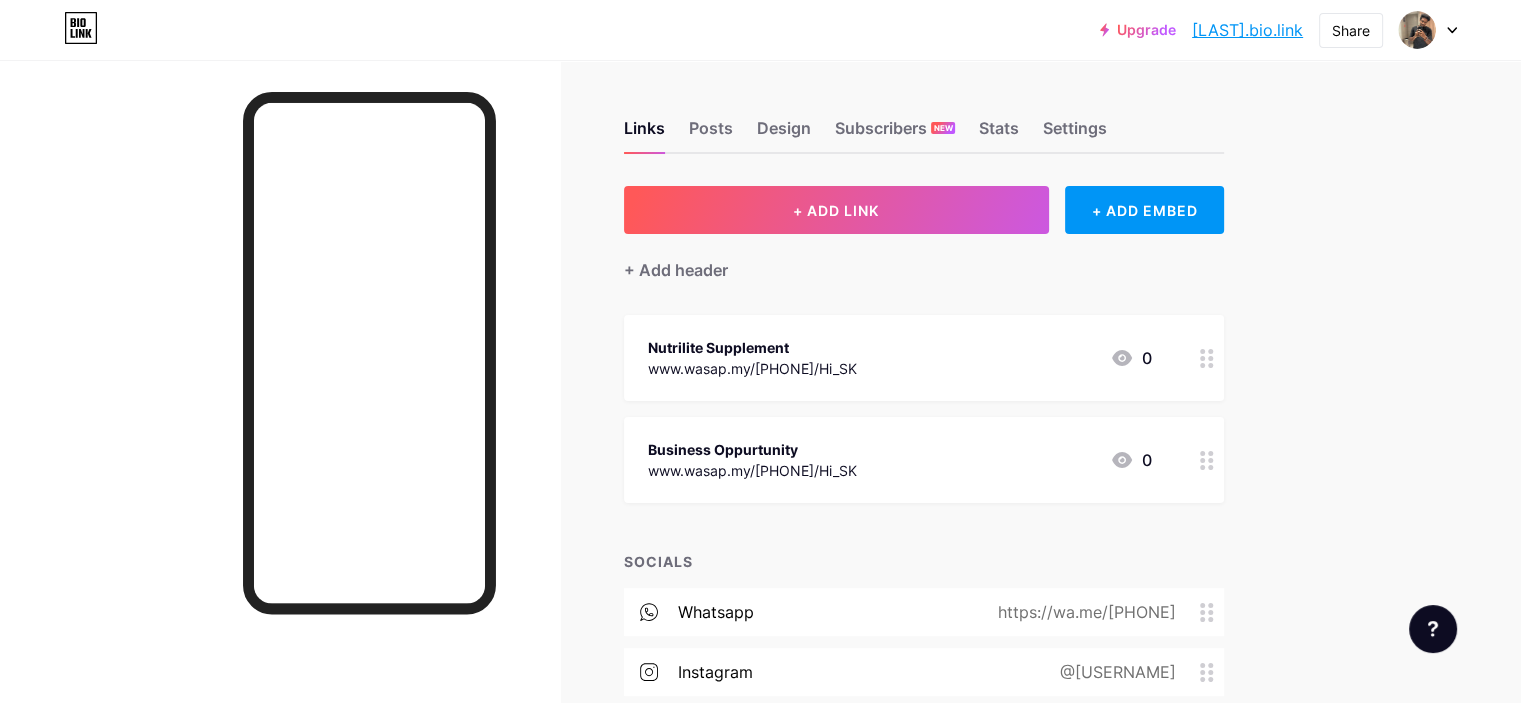 click on "Links
Posts
Design
Subscribers
NEW
Stats
Settings       + ADD LINK     + ADD EMBED
+ Add header
Nutrilite Supplement
www.wasap.my/601121526710/Hi_SK
0
Business Oppurtunity
www.wasap.my/601121526710/Hi_SK
0
SOCIALS
whatsapp
https://wa.me/+601121526710
instagram
@cartick___
email
mailto:subramaniamsk0@gmail.com               + Add socials                       Feature requests             Help center         Contact support" at bounding box center [654, 488] 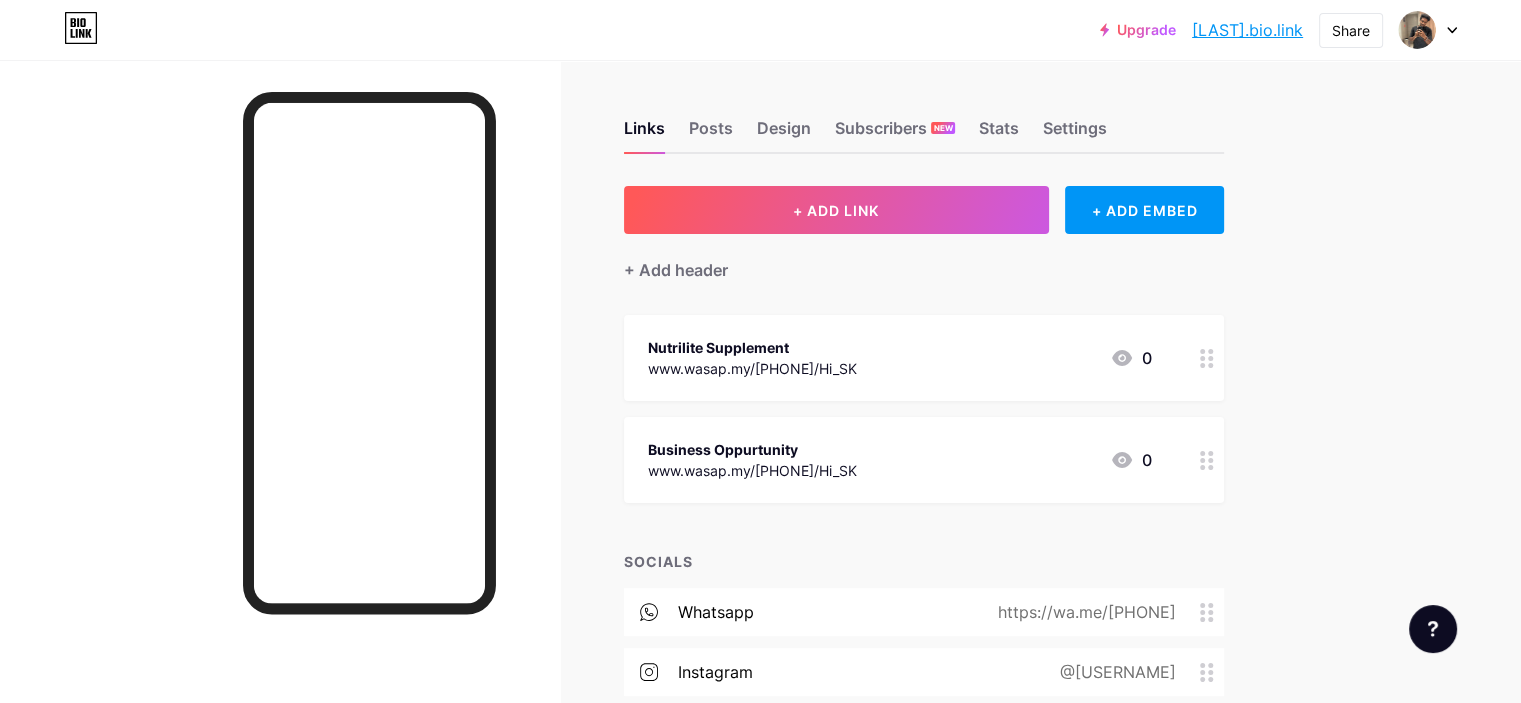 click at bounding box center (1428, 30) 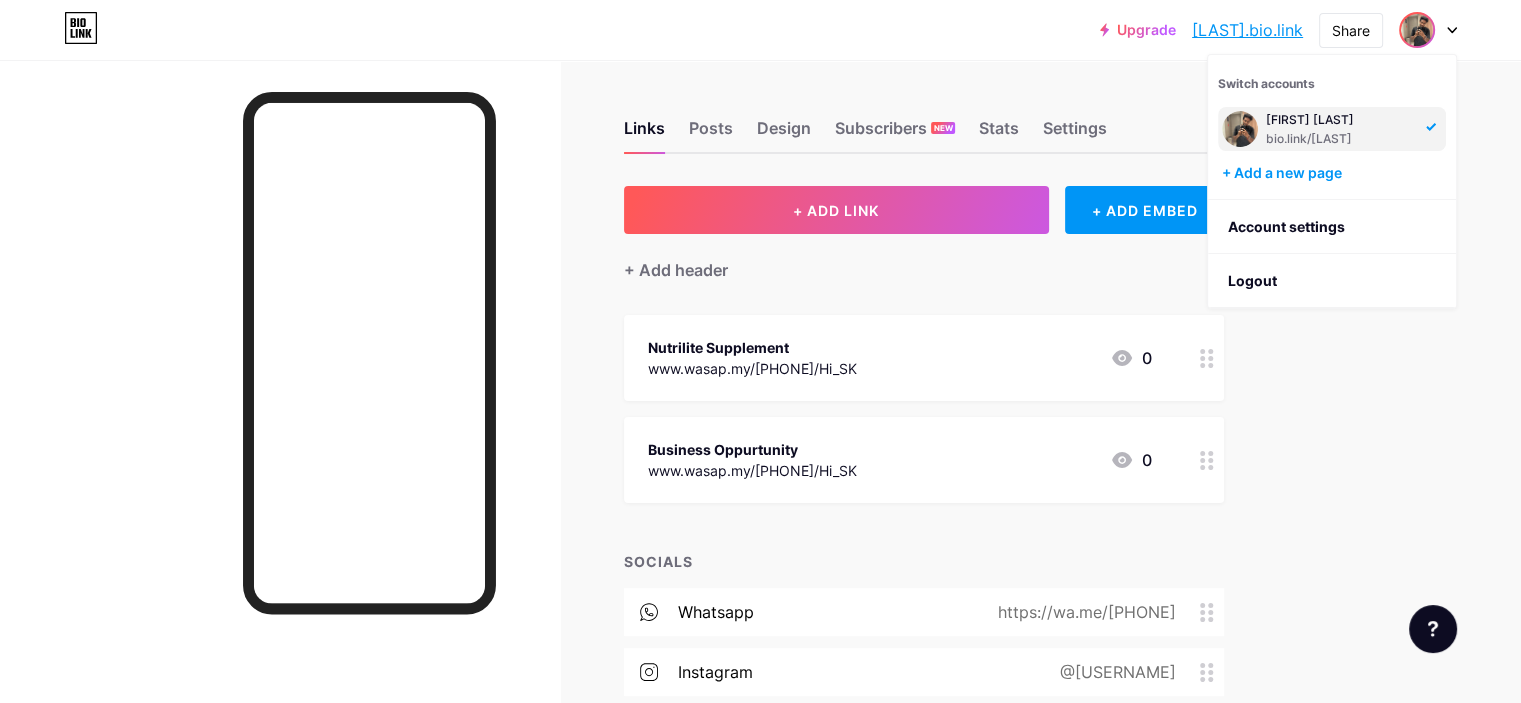 click at bounding box center (1428, 30) 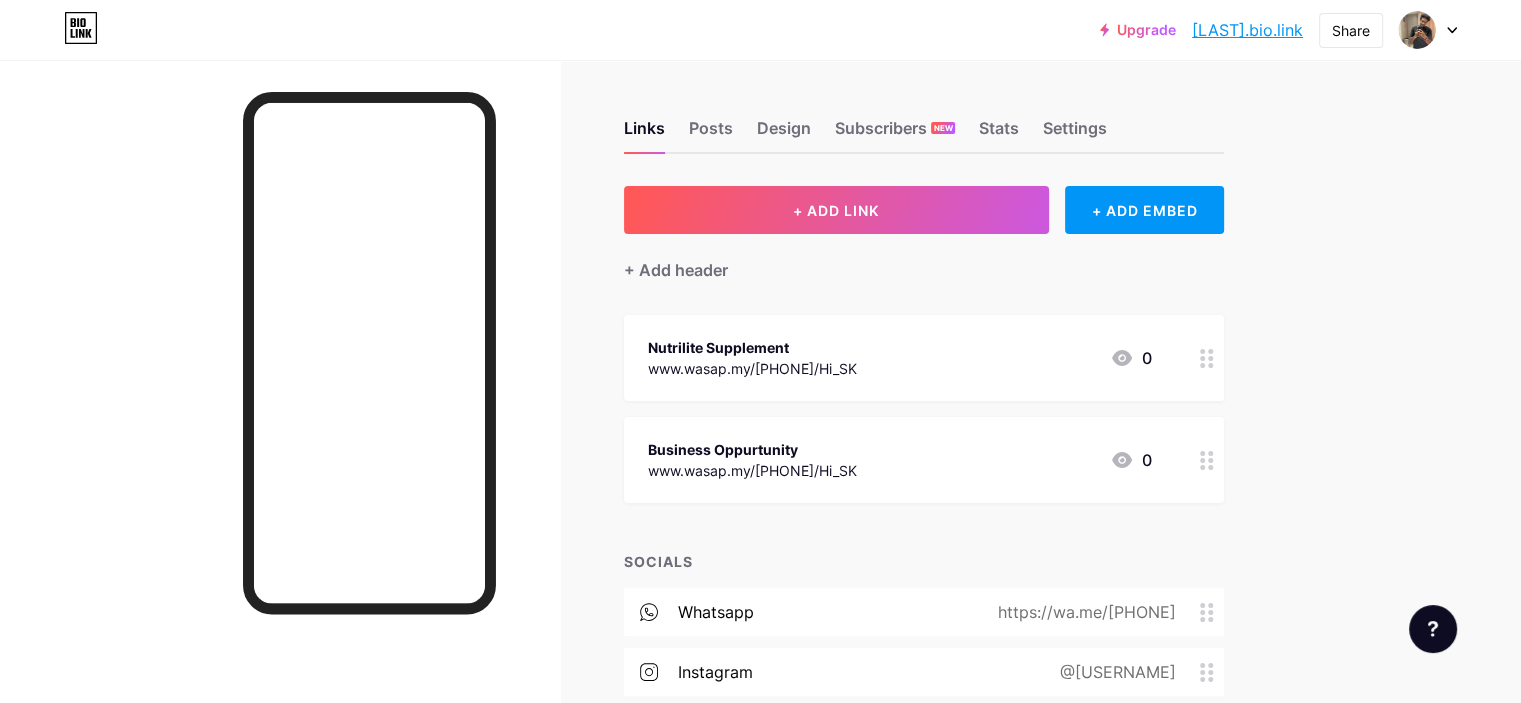 click on "Links
Posts
Design
Subscribers
NEW
Stats
Settings" at bounding box center [924, 119] 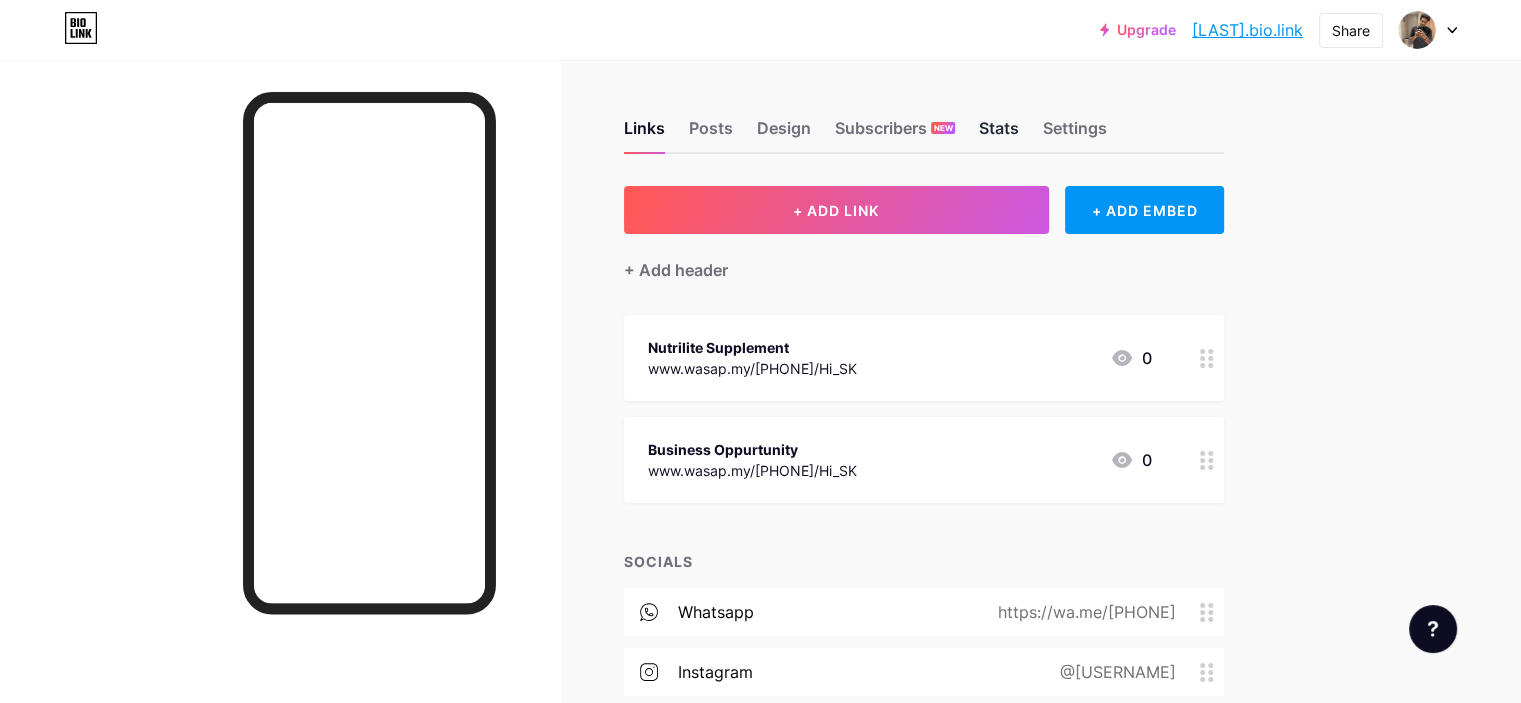 click on "Stats" at bounding box center [999, 134] 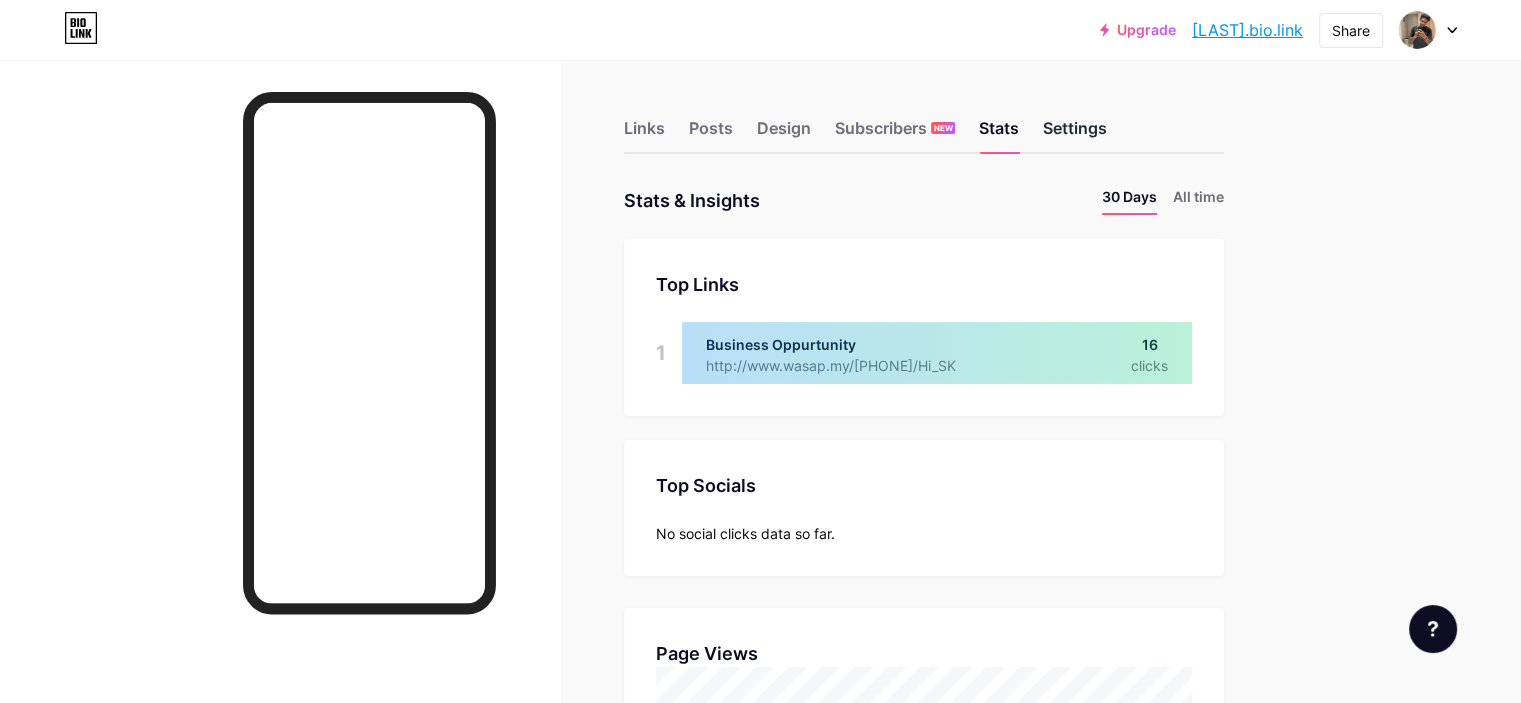 scroll, scrollTop: 999296, scrollLeft: 998479, axis: both 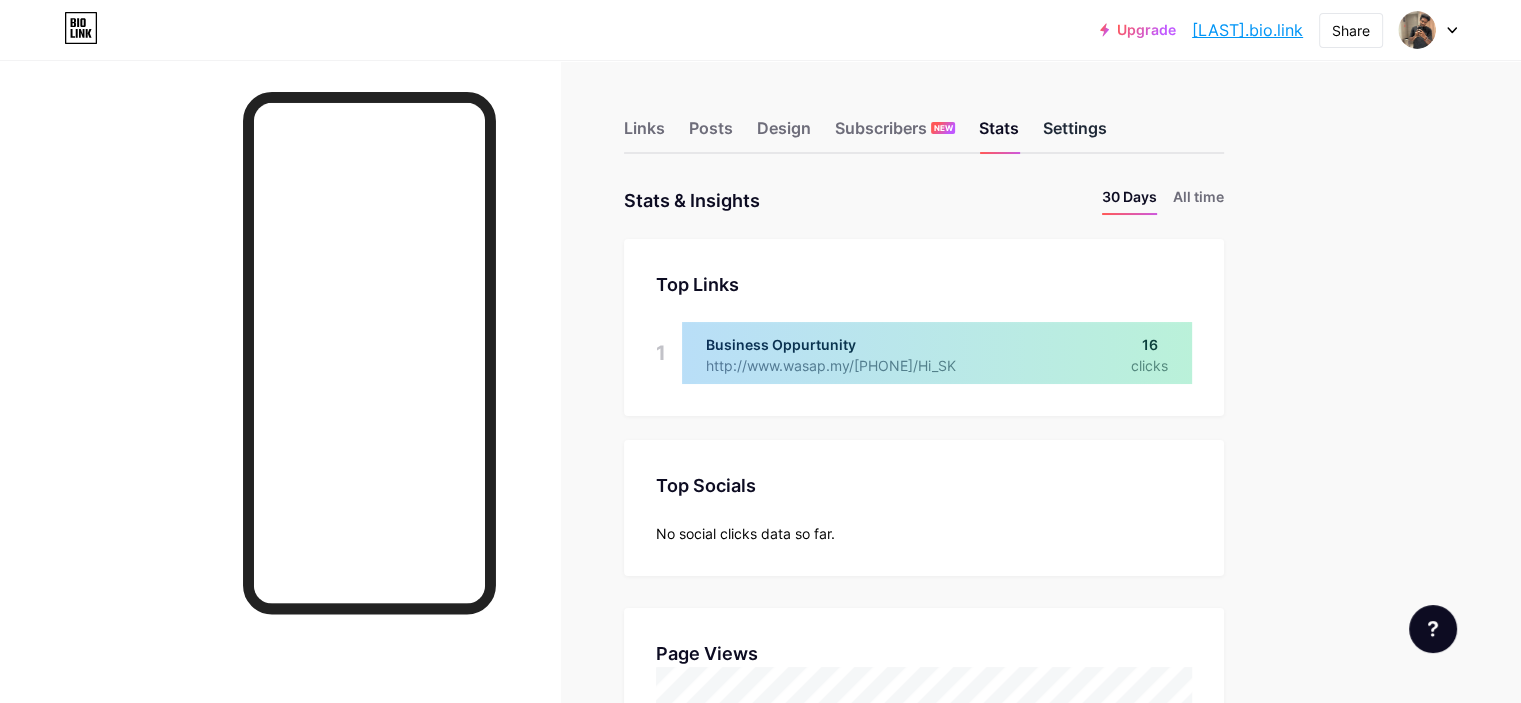 click on "Settings" at bounding box center [1075, 134] 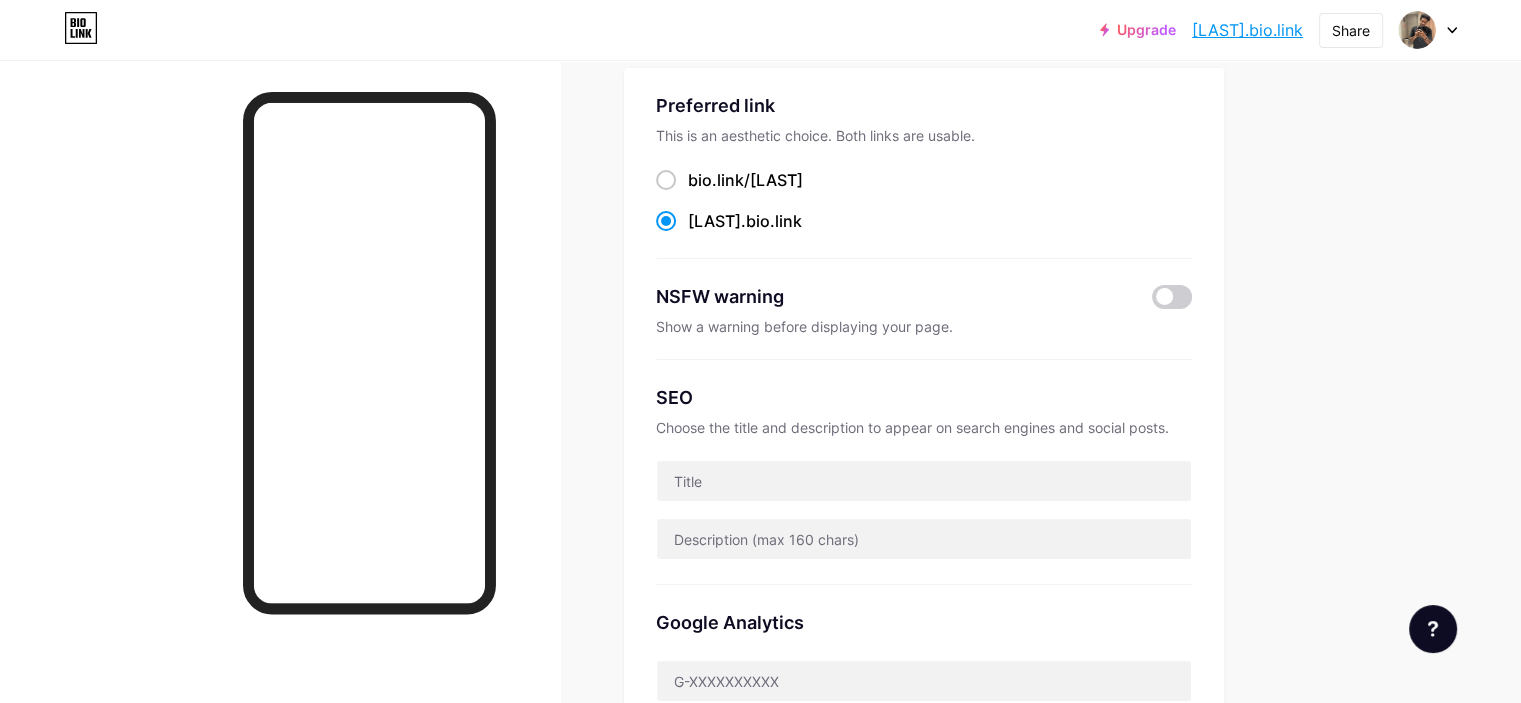 scroll, scrollTop: 0, scrollLeft: 0, axis: both 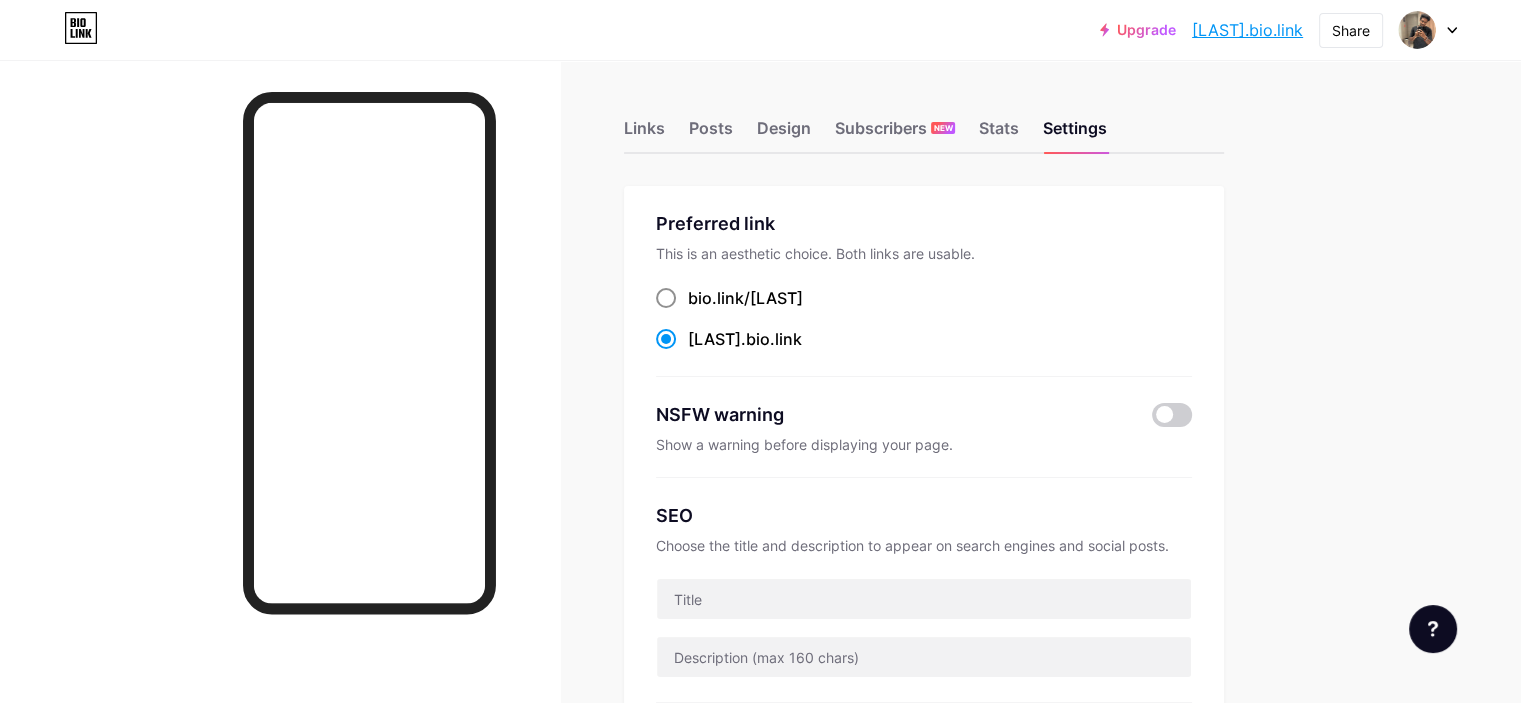 click at bounding box center [666, 298] 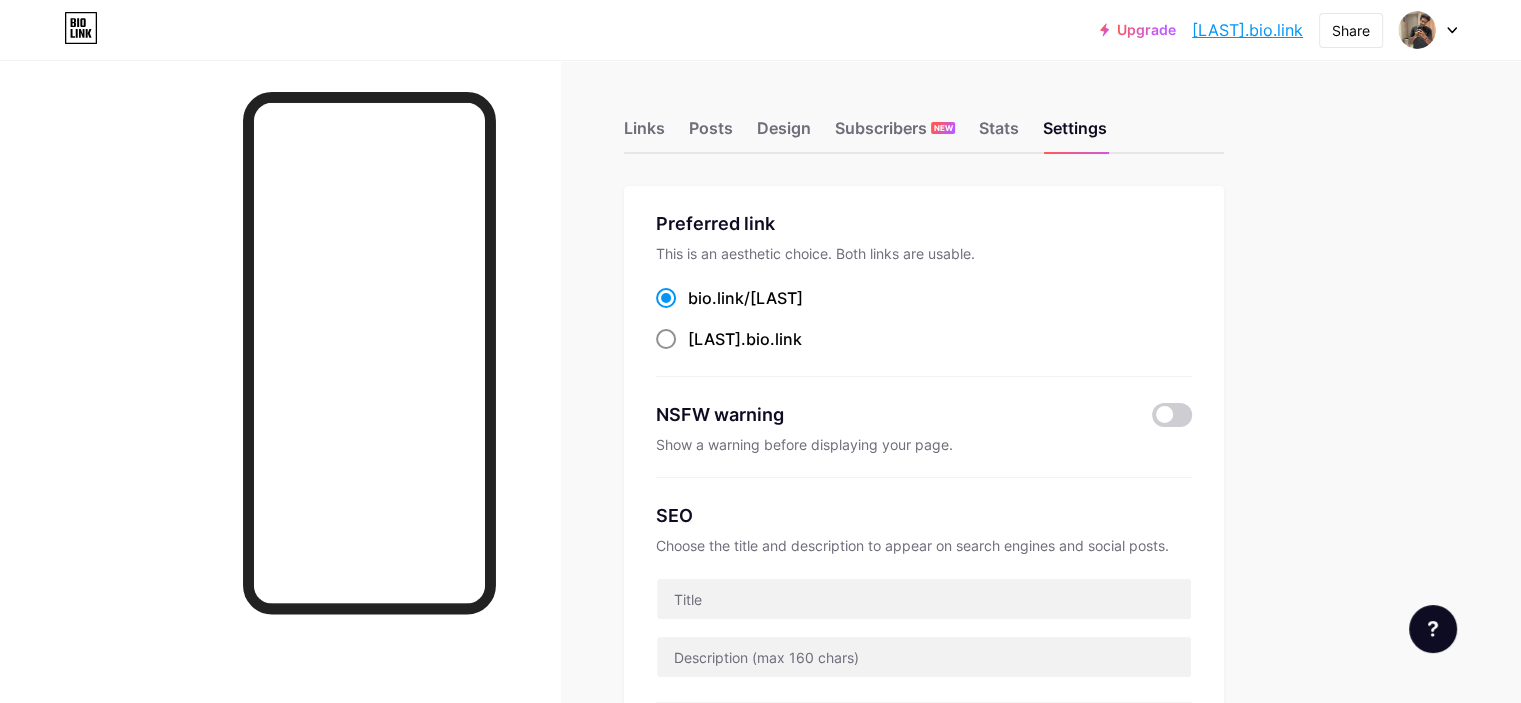 click at bounding box center (666, 339) 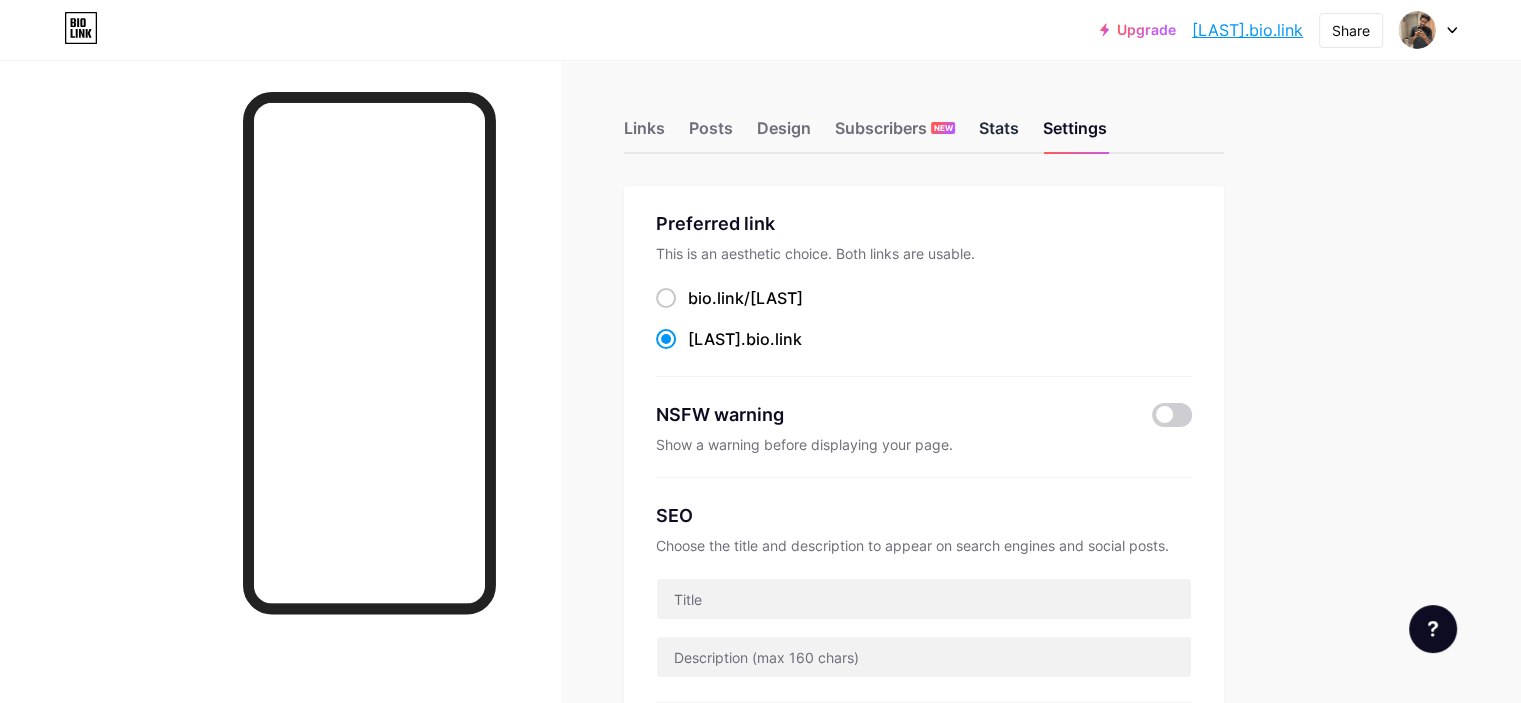click on "Stats" at bounding box center (999, 134) 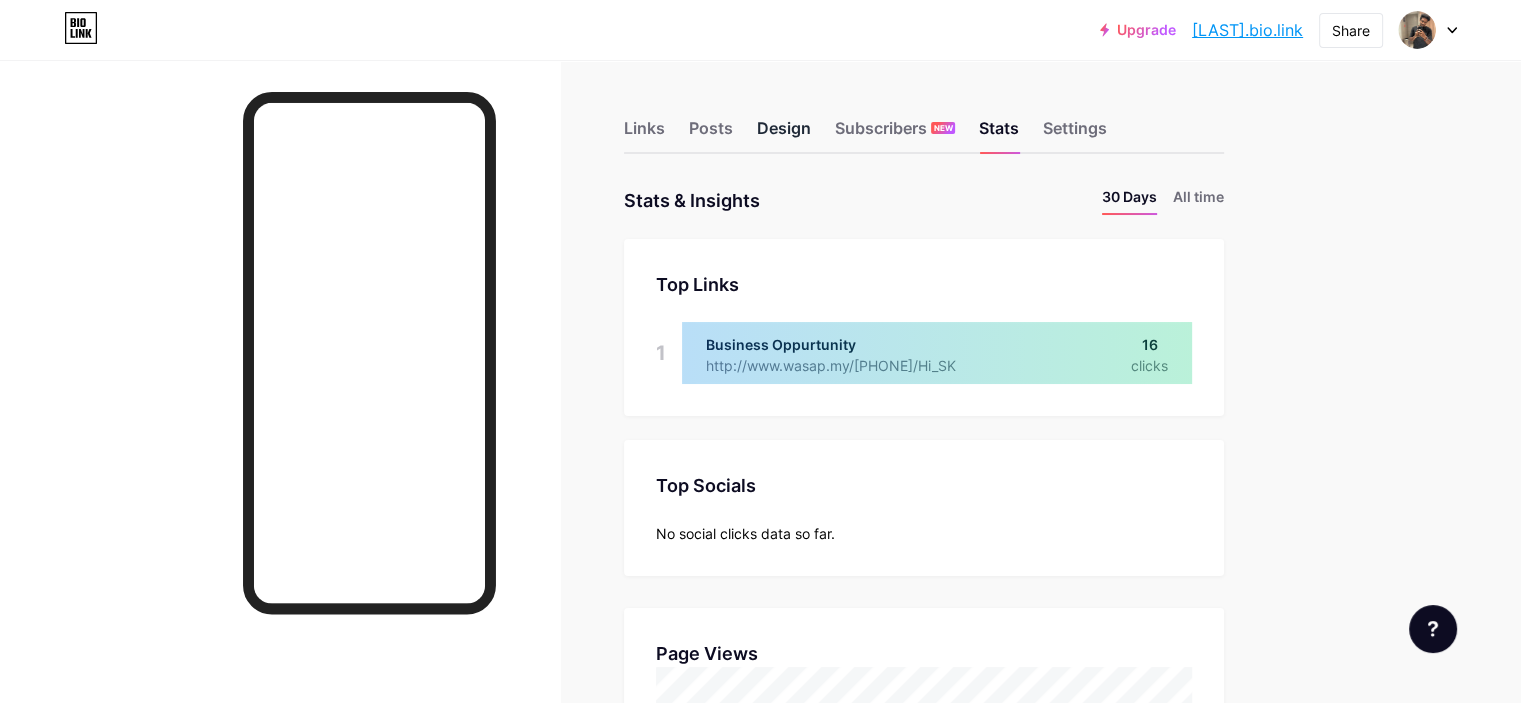 scroll, scrollTop: 999296, scrollLeft: 998479, axis: both 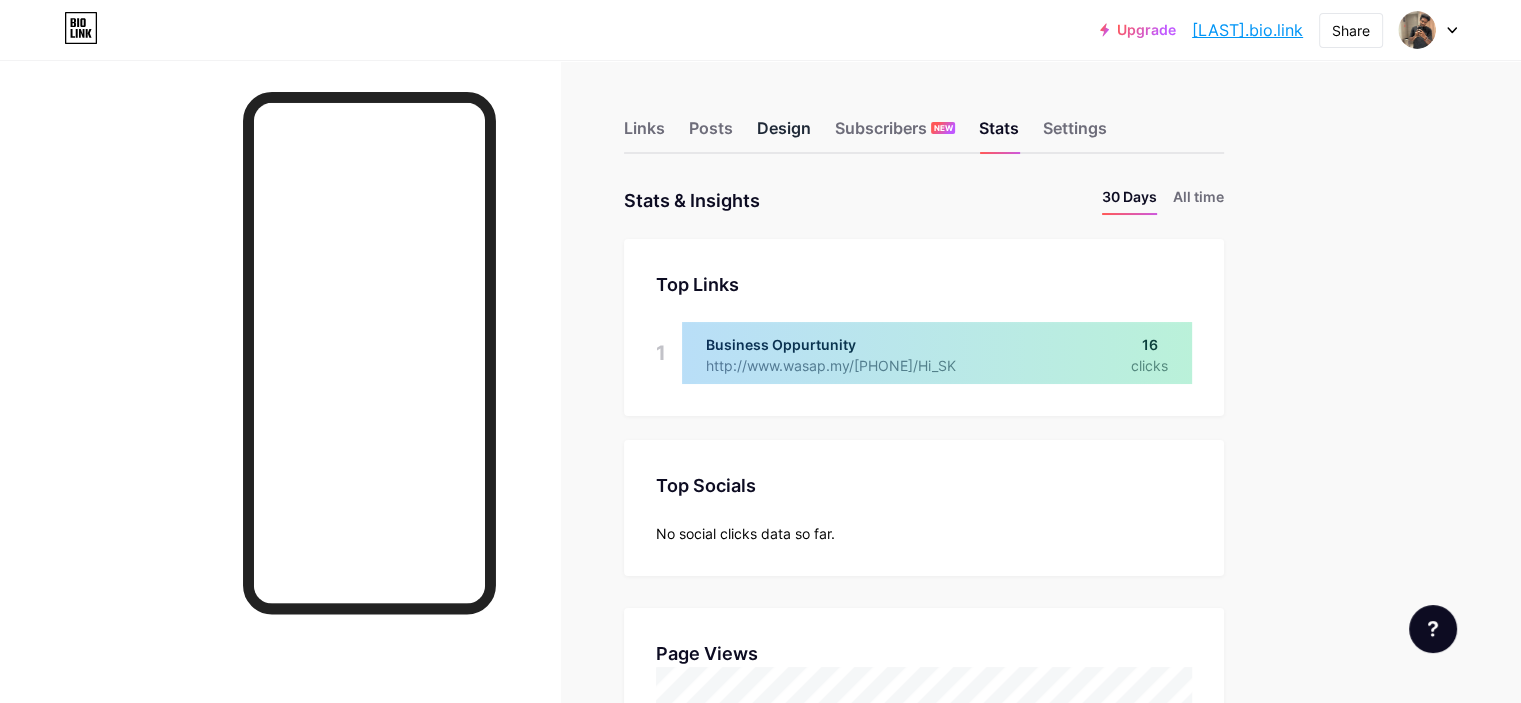 click on "Design" at bounding box center [784, 134] 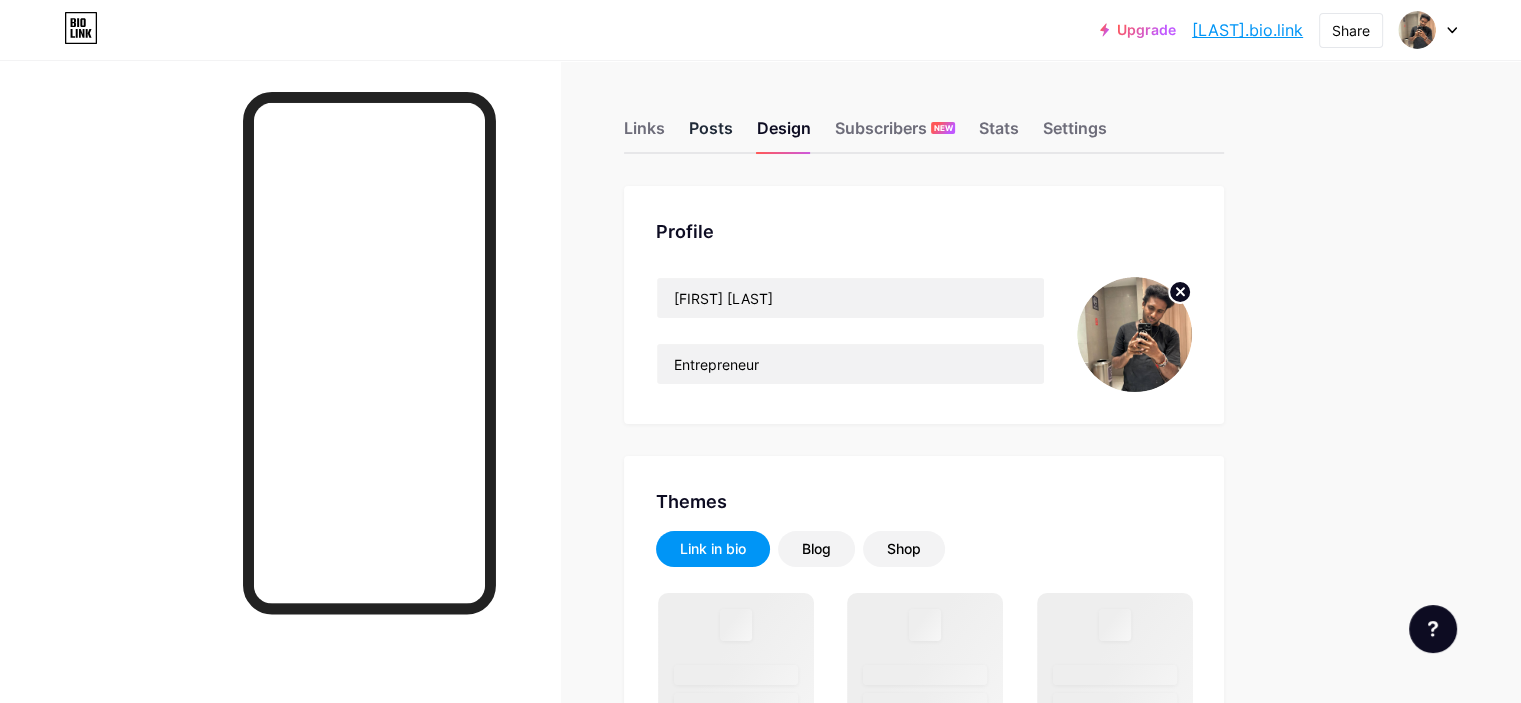 click on "Posts" at bounding box center (711, 134) 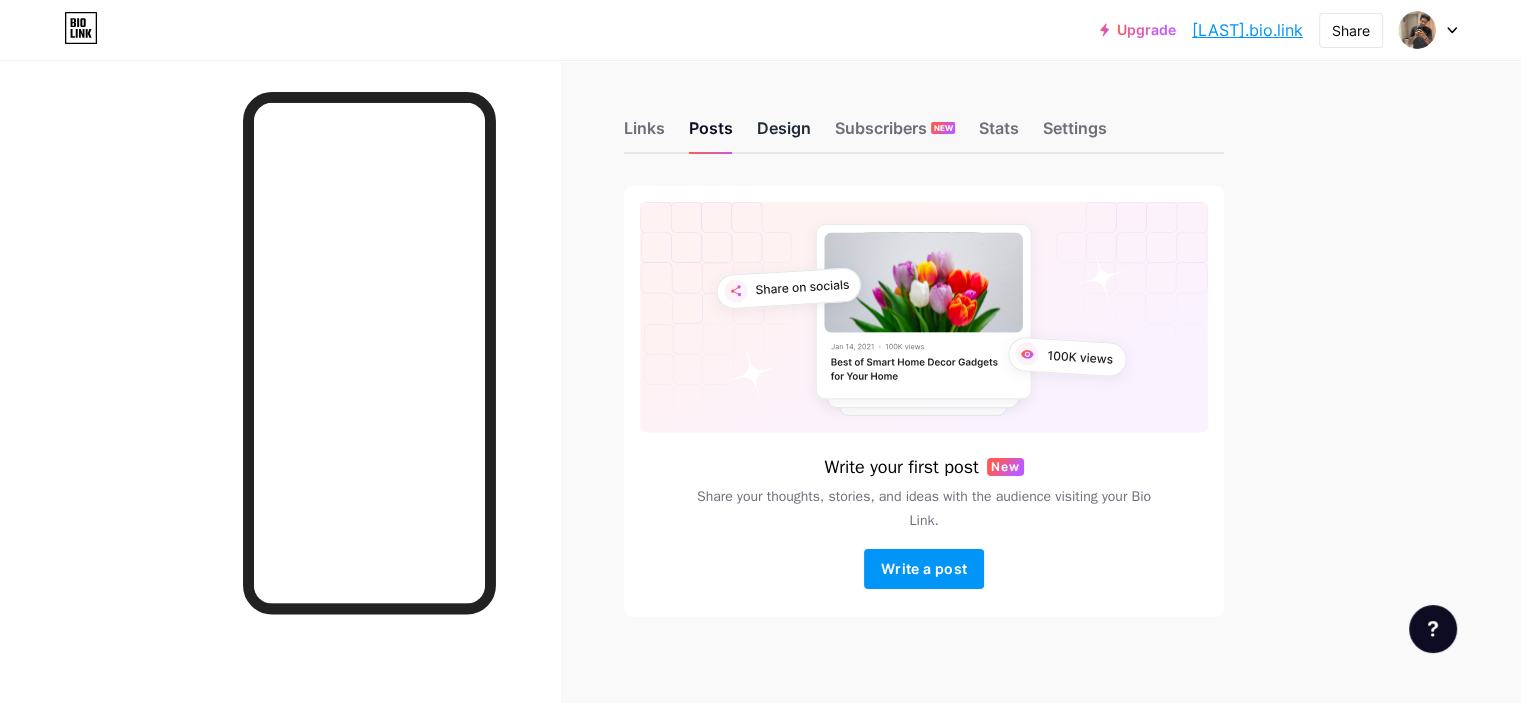 click on "Design" at bounding box center (784, 134) 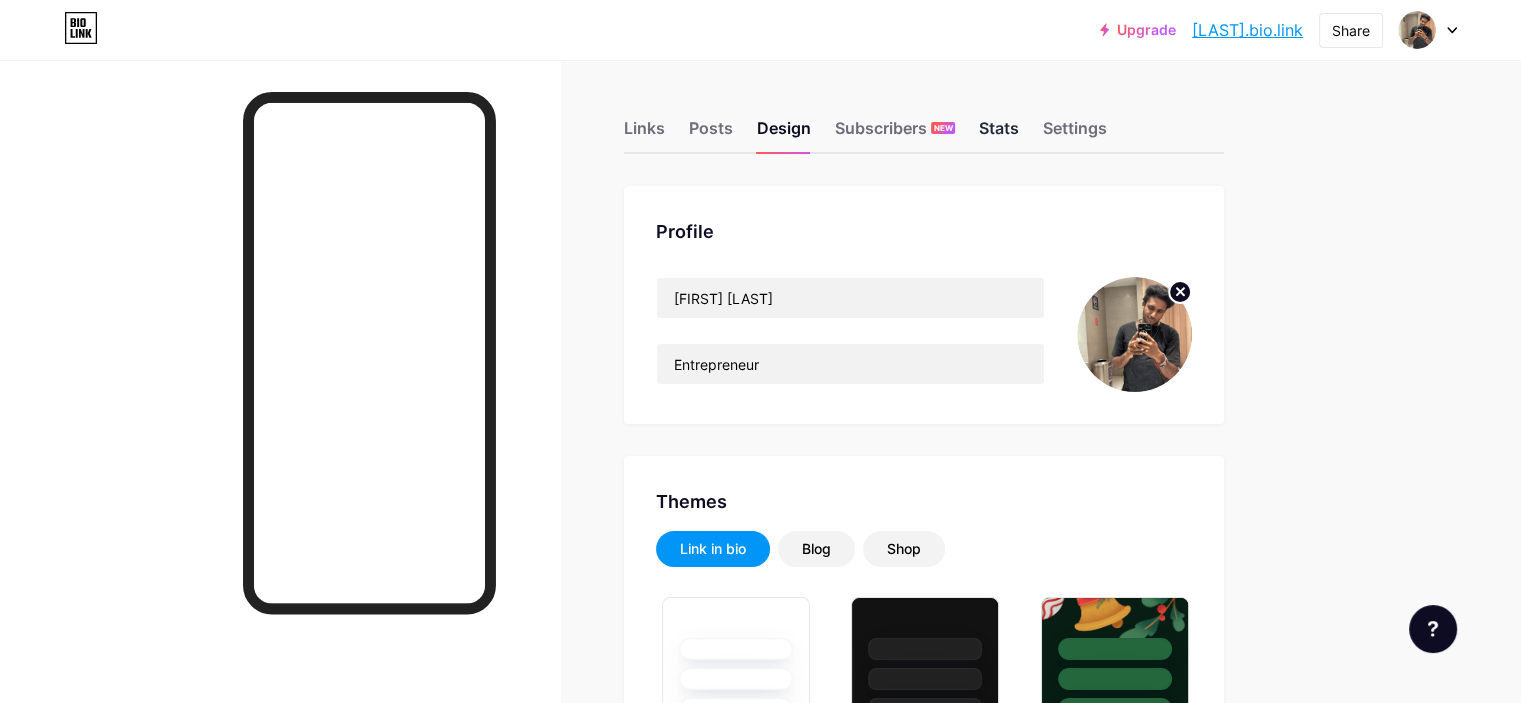 click on "Stats" at bounding box center (999, 134) 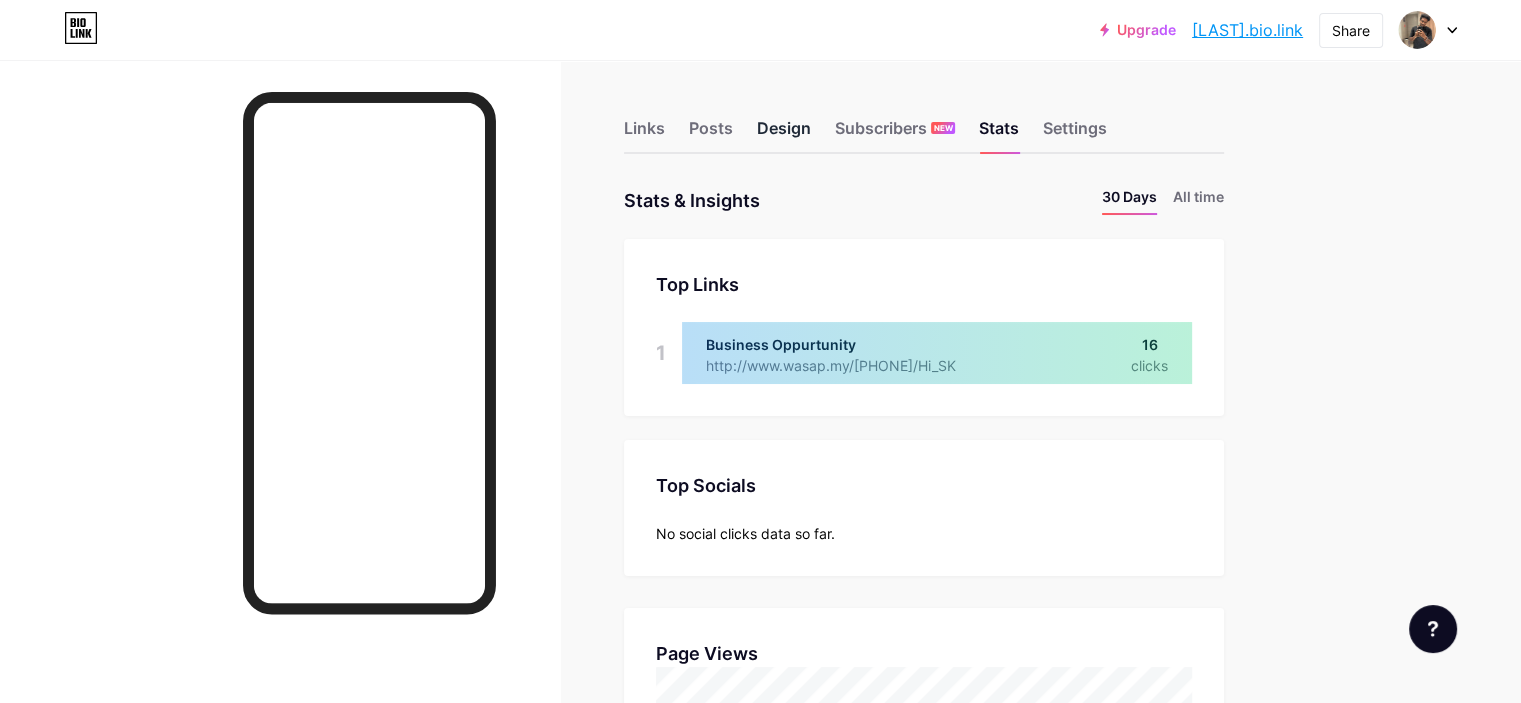 scroll, scrollTop: 999296, scrollLeft: 998479, axis: both 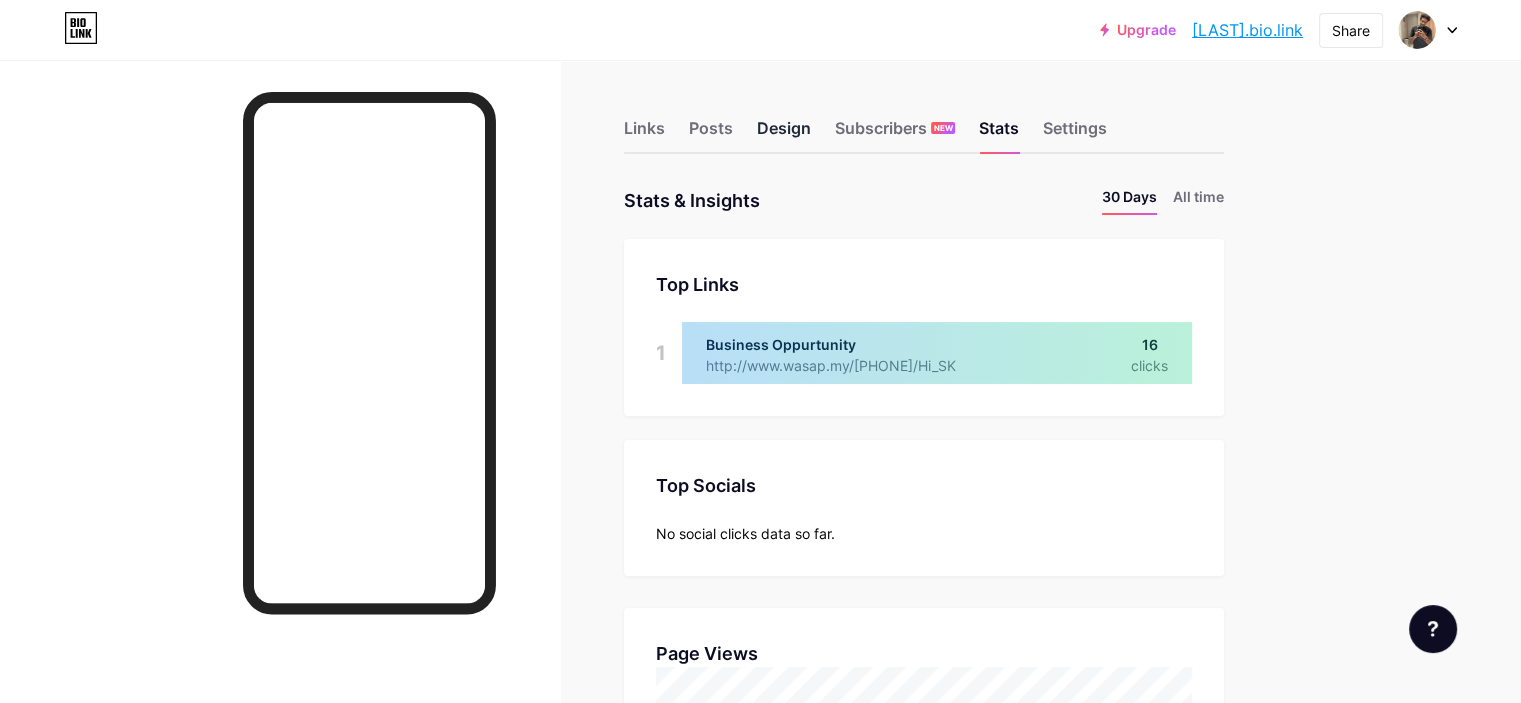 click on "Design" at bounding box center [784, 134] 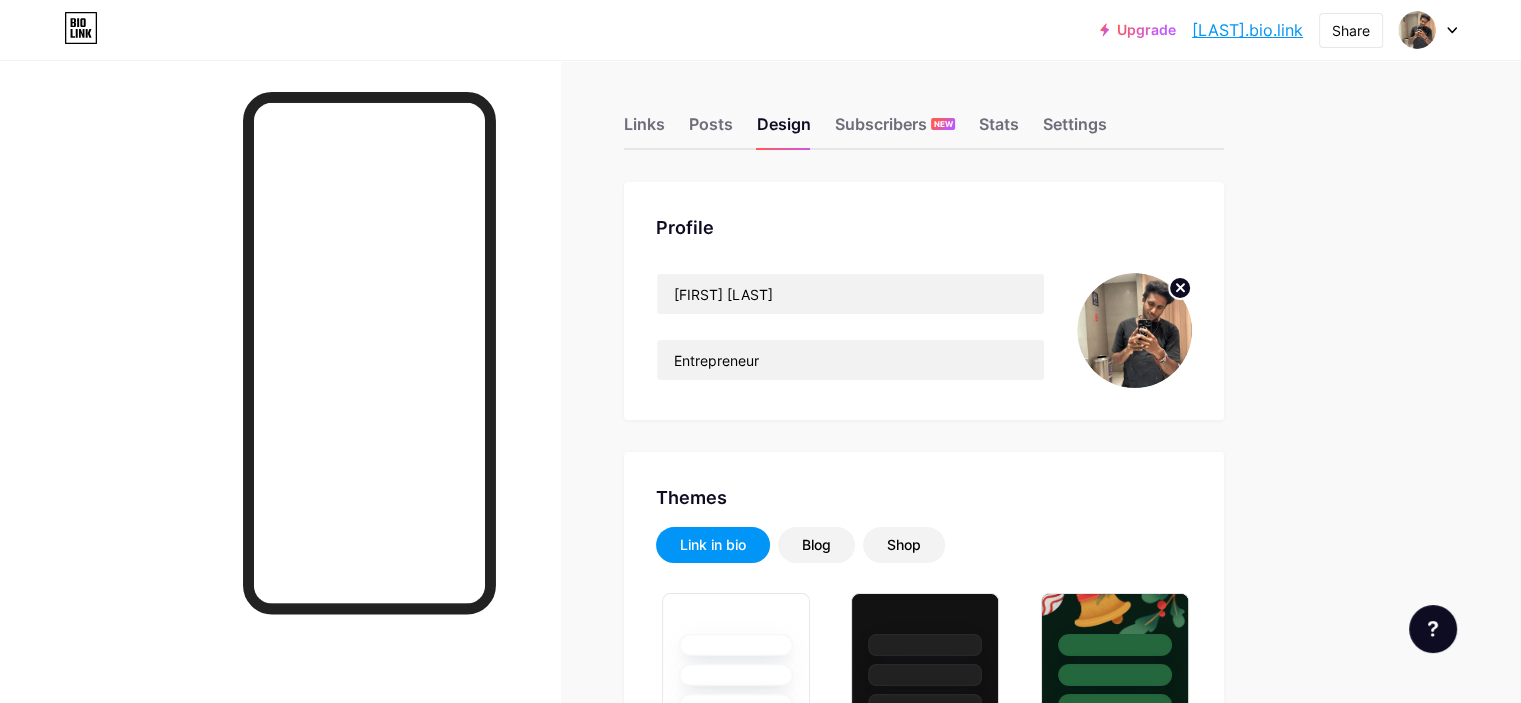 scroll, scrollTop: 0, scrollLeft: 0, axis: both 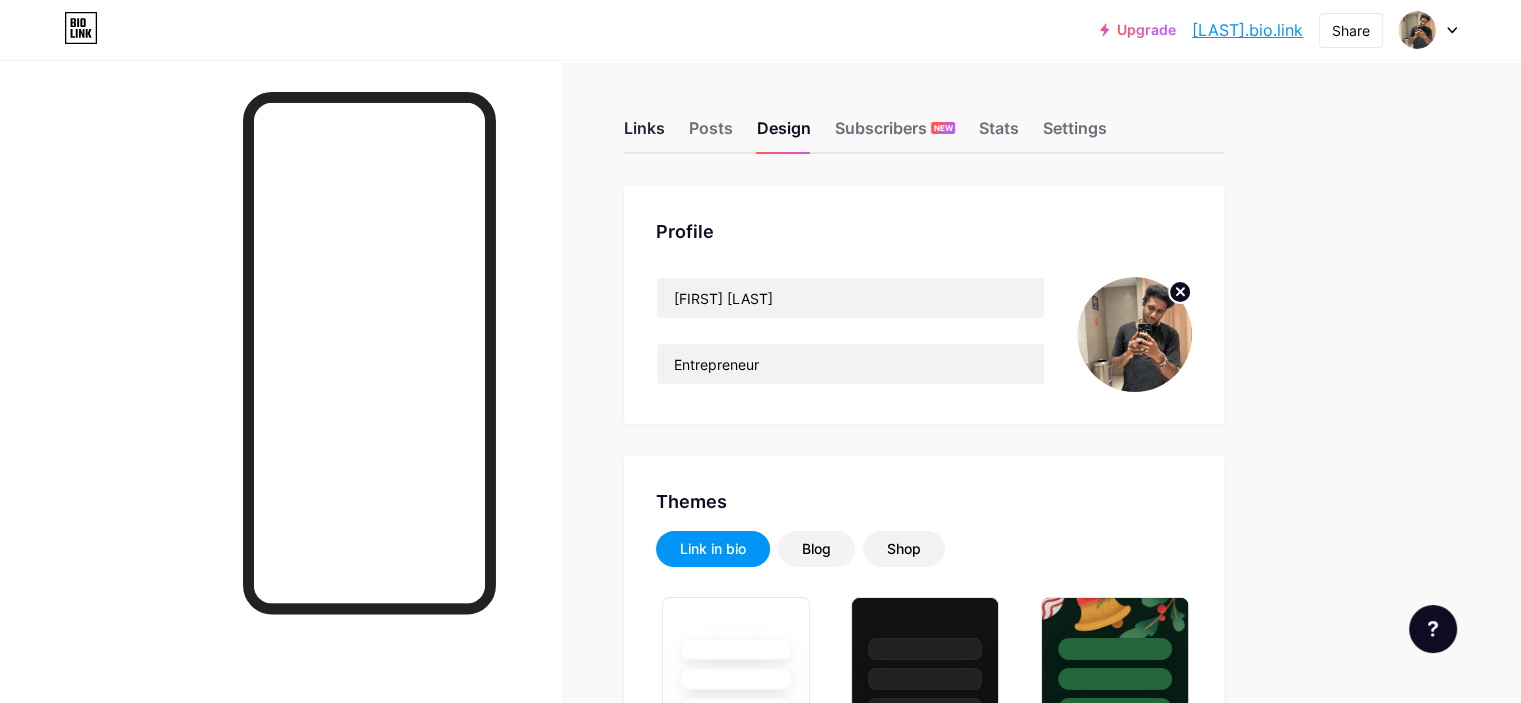 click on "Links" at bounding box center [644, 134] 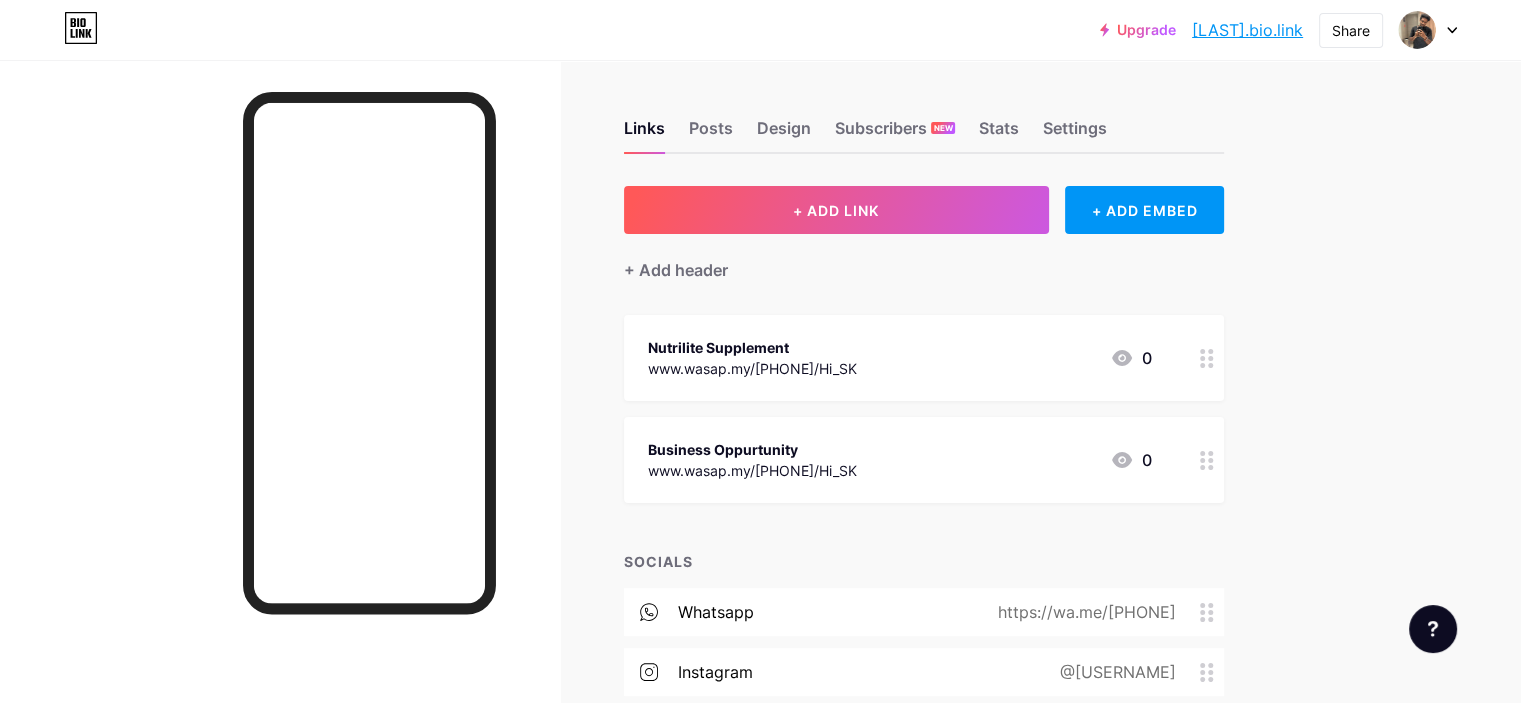 click on "[USERNAME].bio.link" at bounding box center (1247, 30) 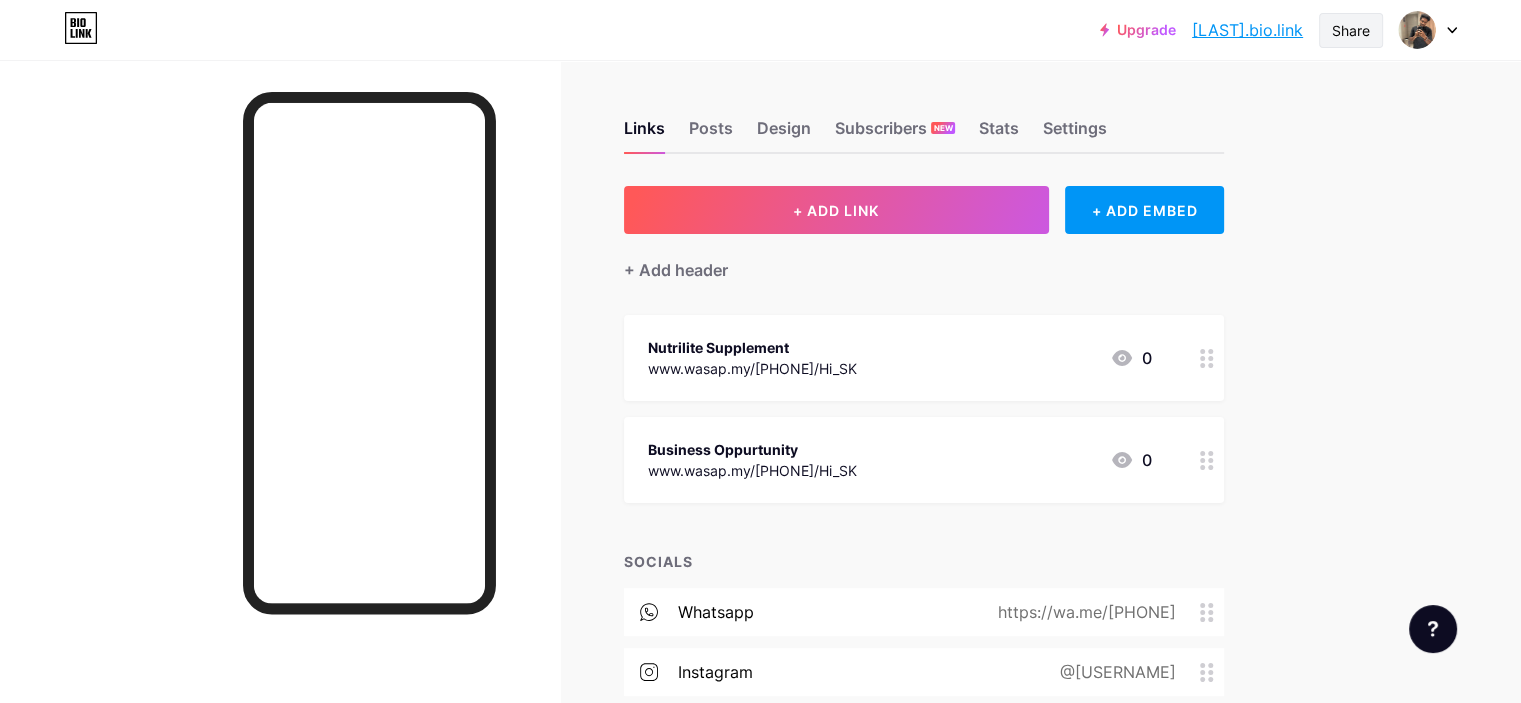 click on "Share" at bounding box center [1351, 30] 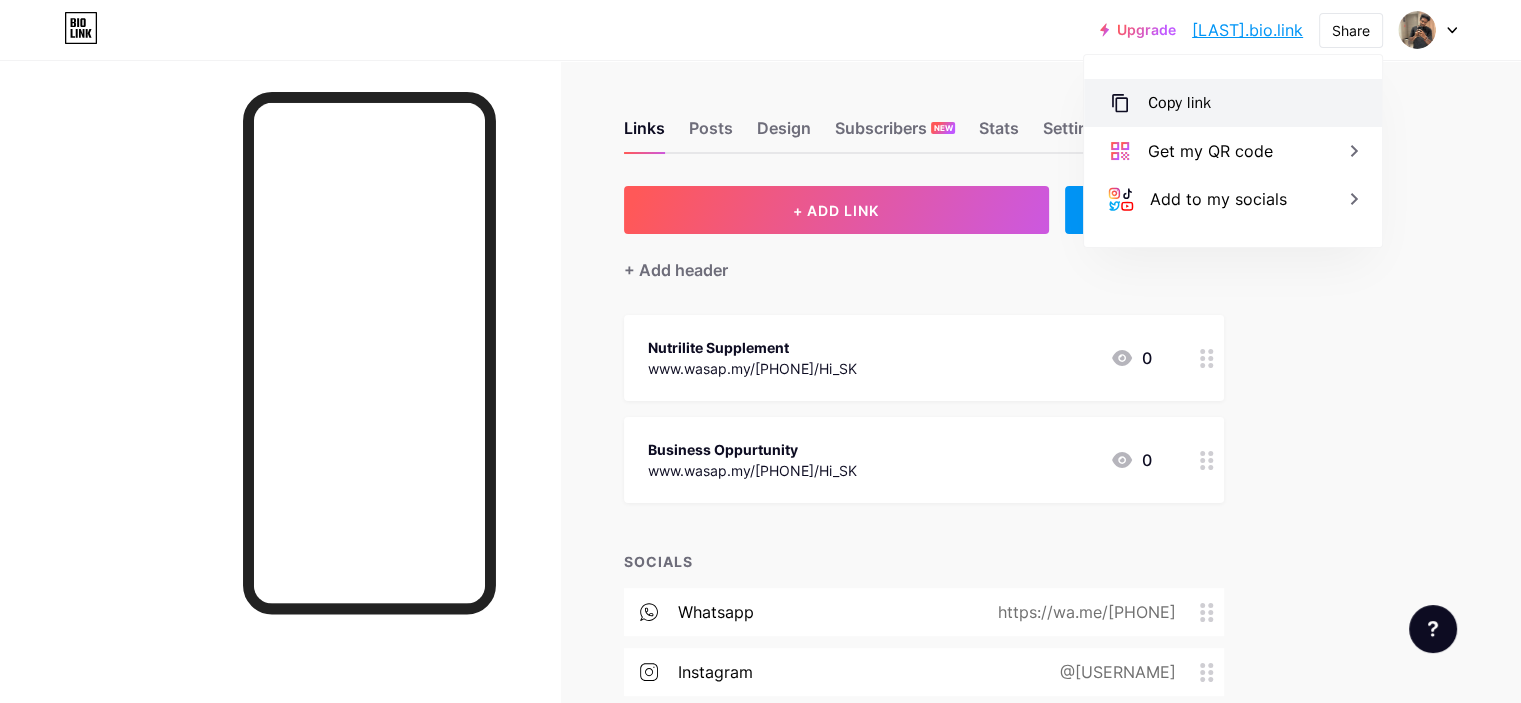 click on "Copy link" at bounding box center [1233, 103] 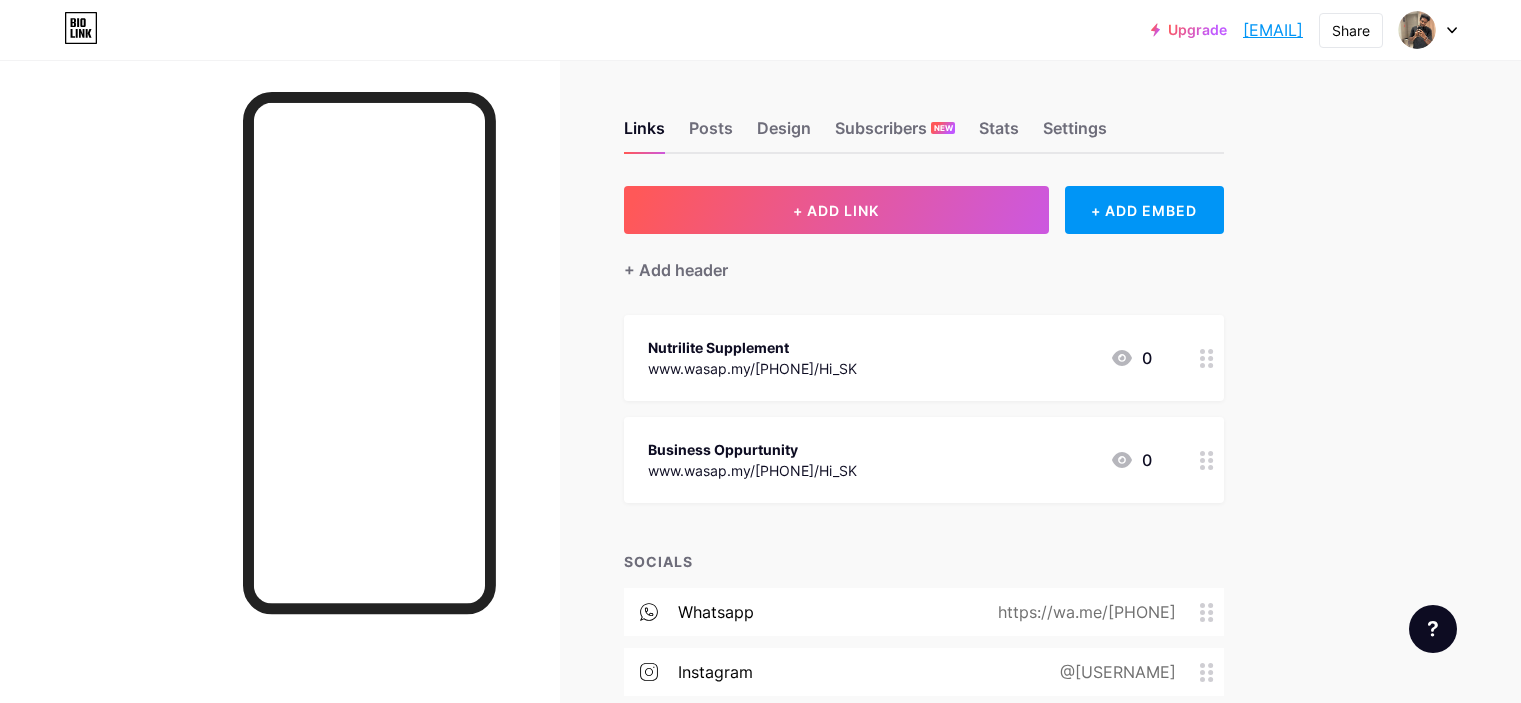scroll, scrollTop: 0, scrollLeft: 0, axis: both 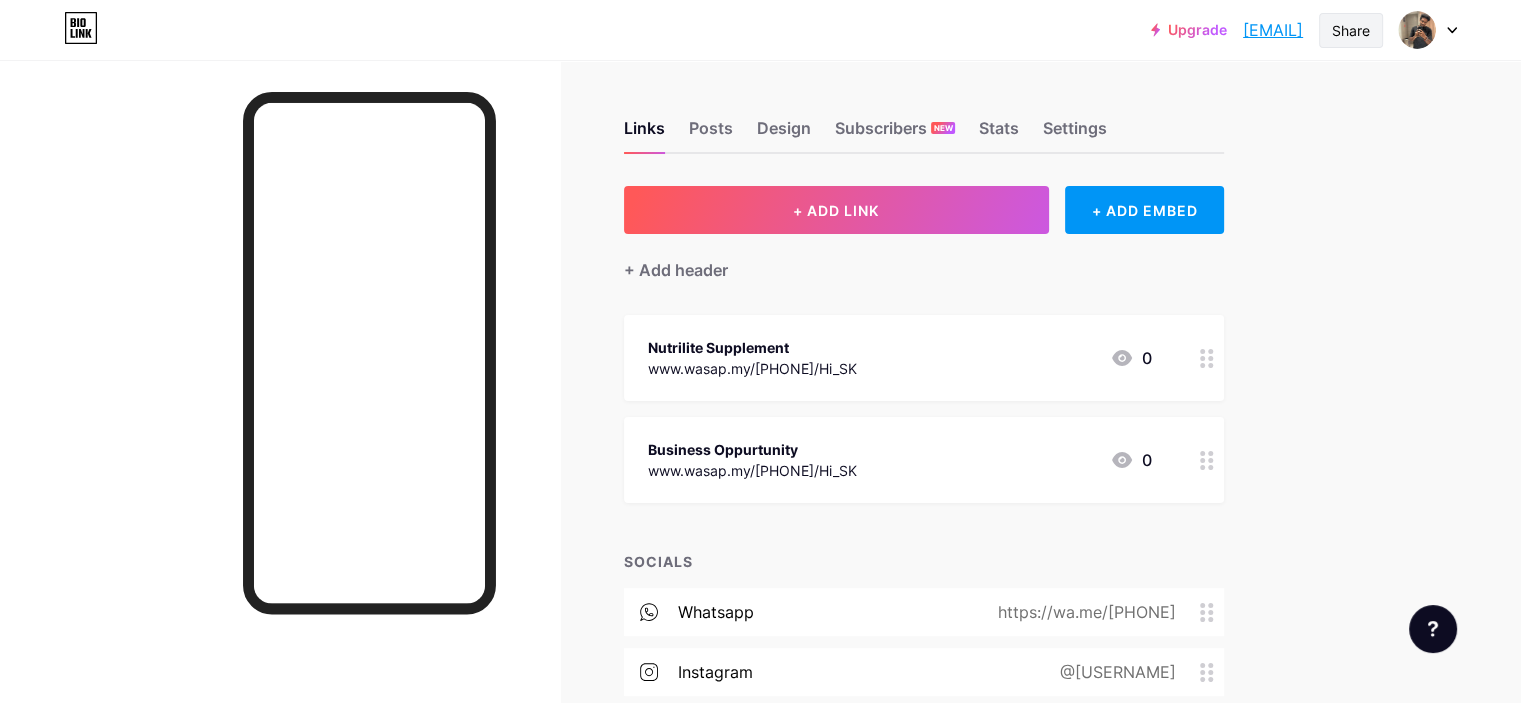 click on "Share" at bounding box center [1351, 30] 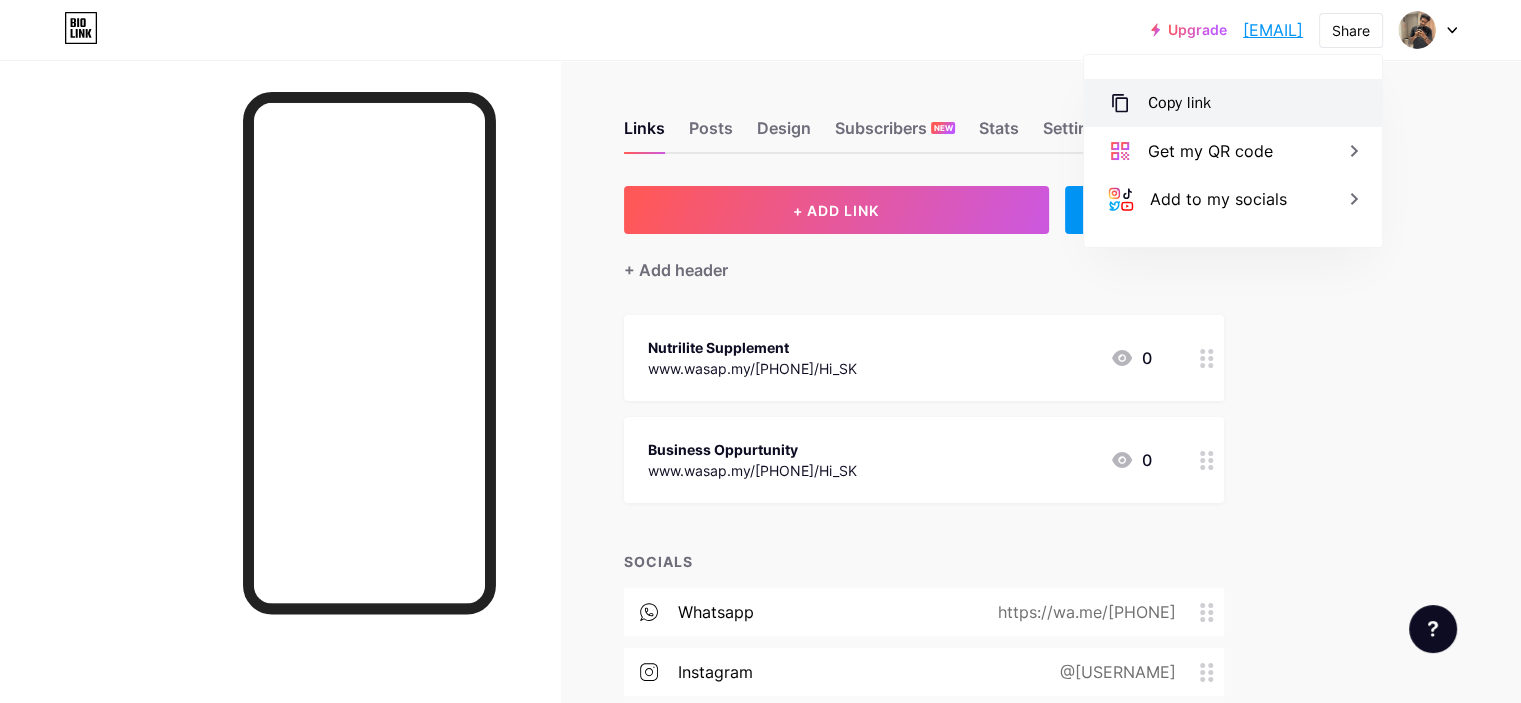 click on "Copy link" at bounding box center [1233, 103] 